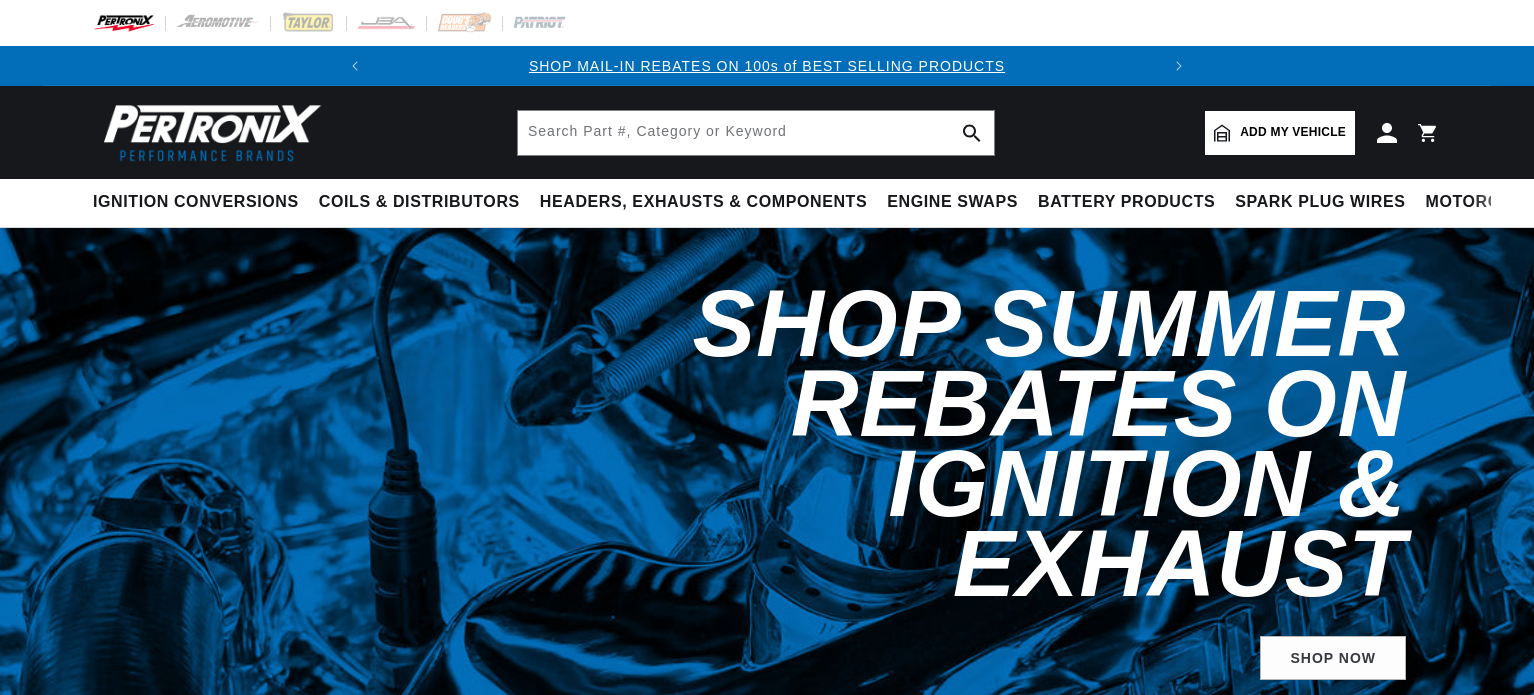 scroll, scrollTop: 0, scrollLeft: 0, axis: both 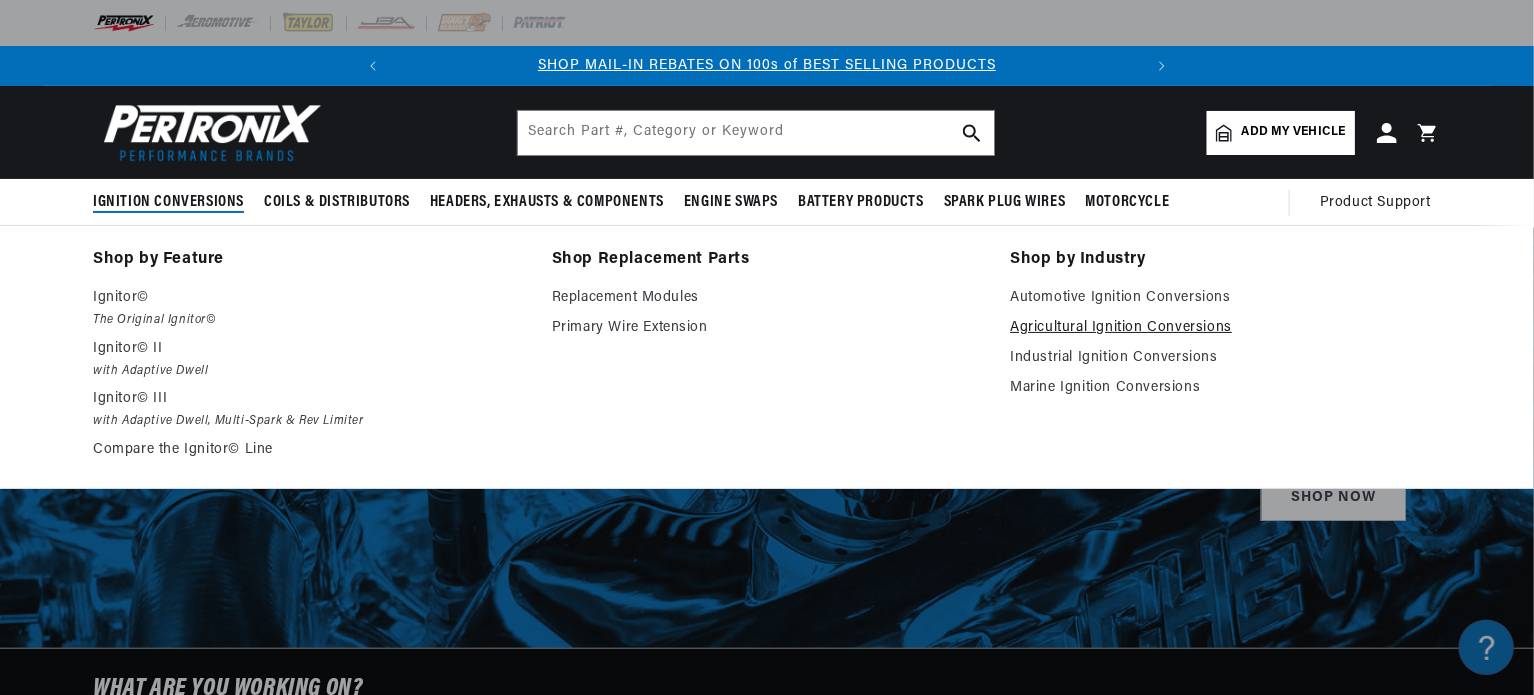 click on "Agricultural Ignition Conversions" at bounding box center (1225, 328) 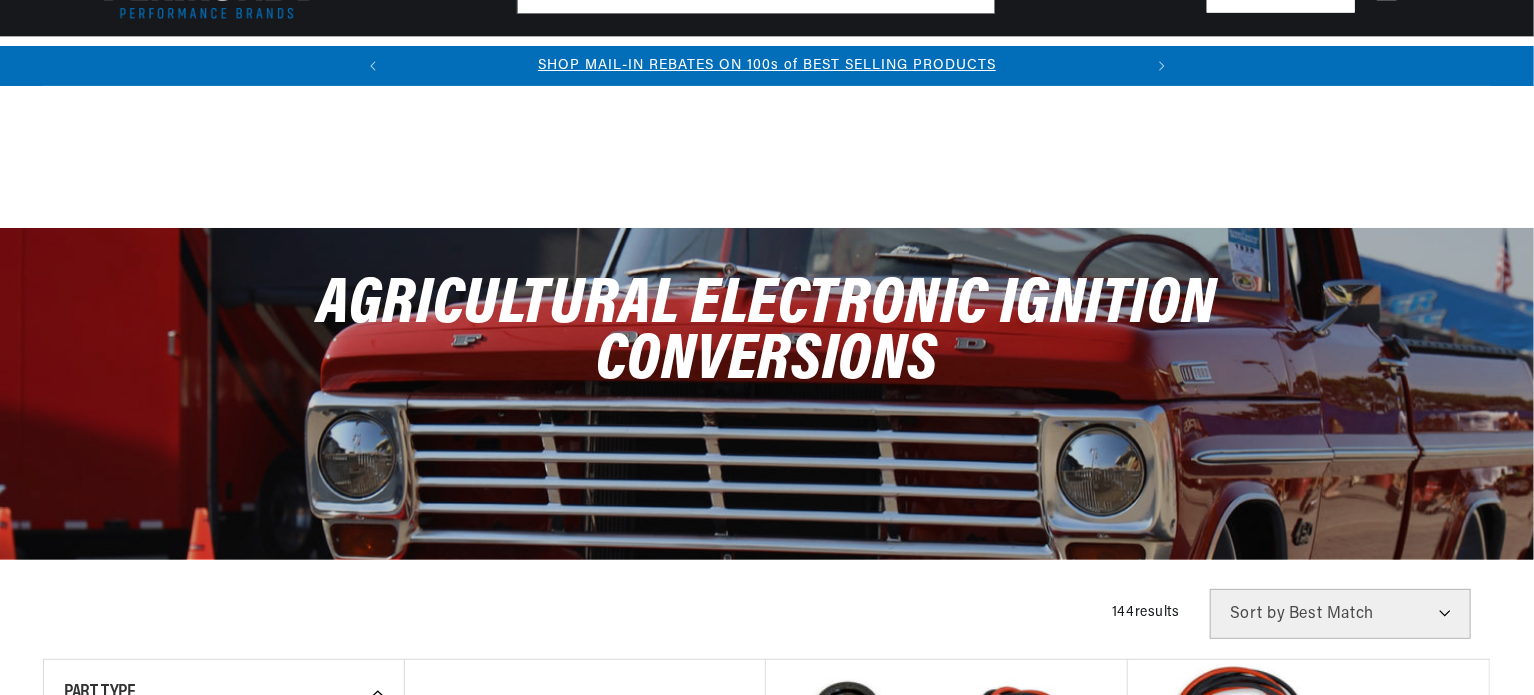 scroll, scrollTop: 333, scrollLeft: 0, axis: vertical 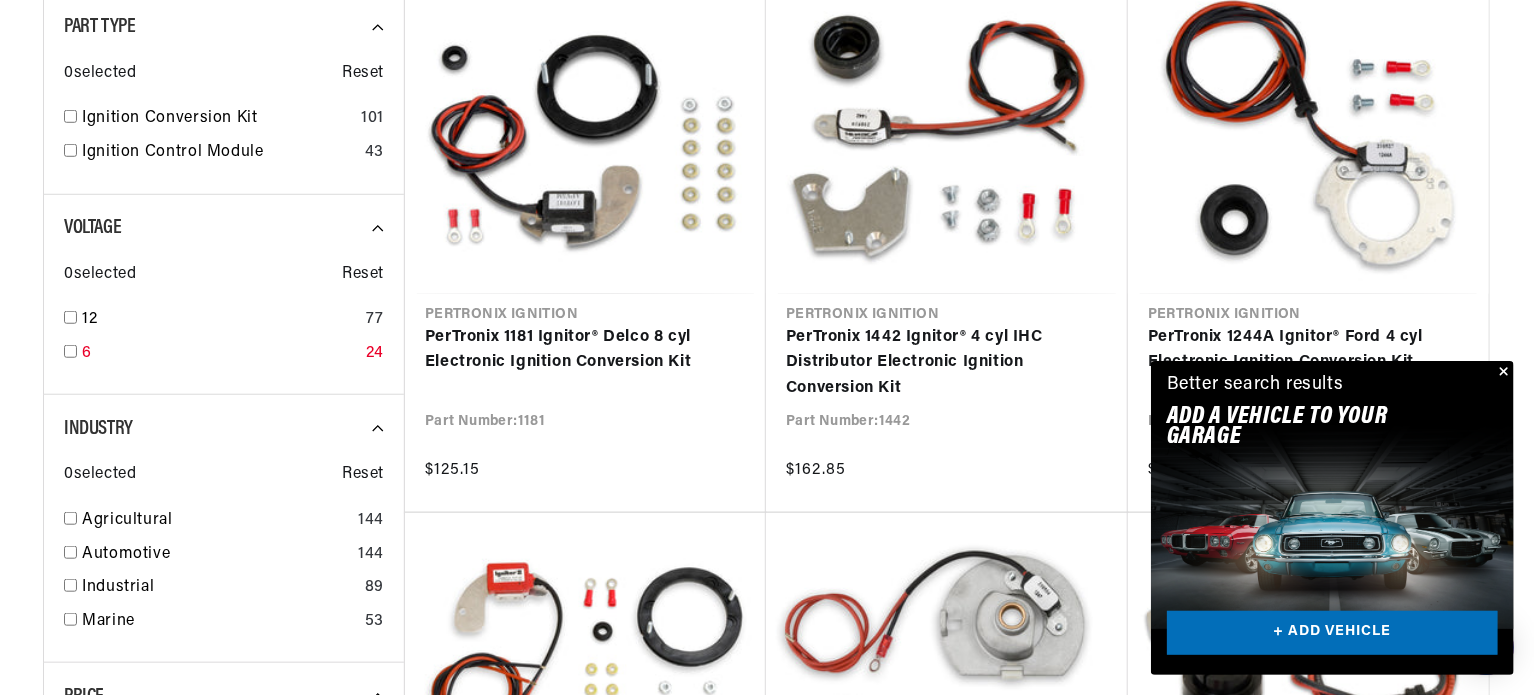 click at bounding box center (70, 351) 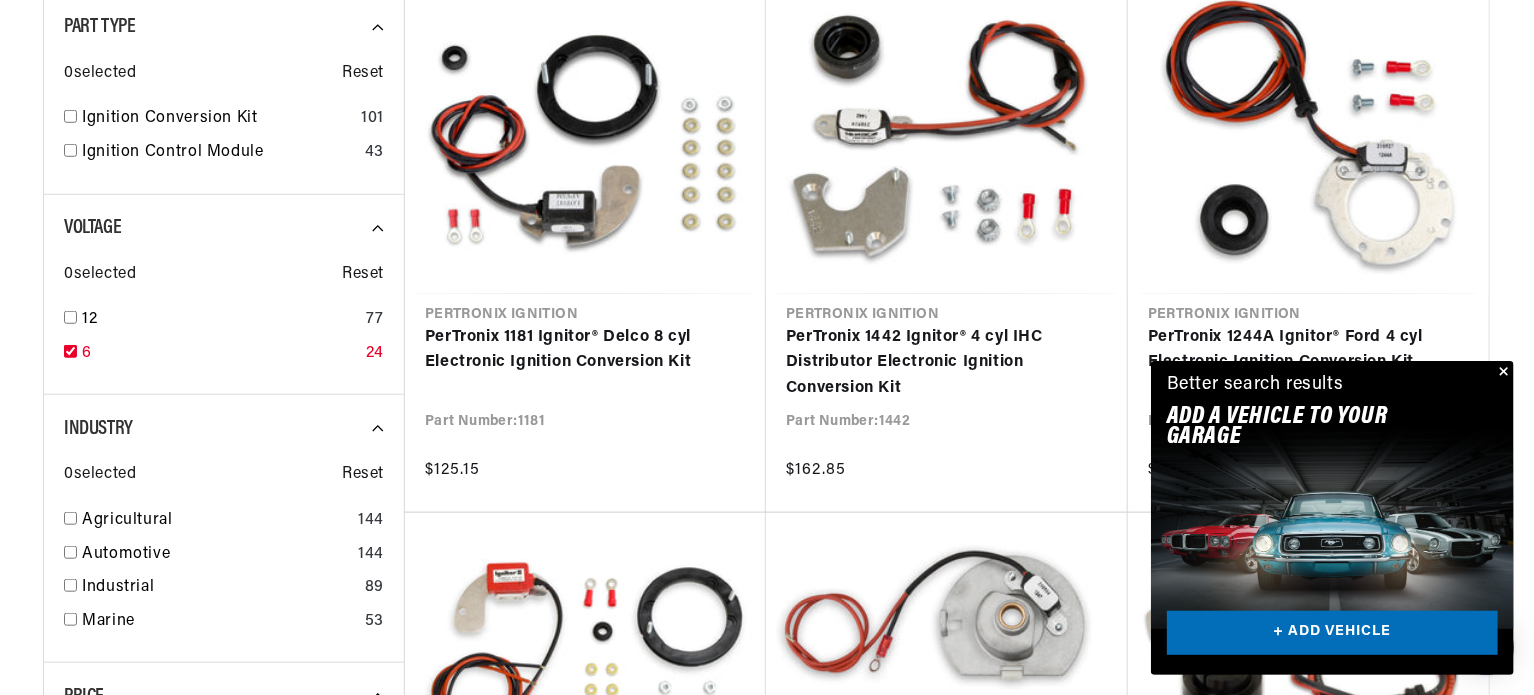 checkbox on "true" 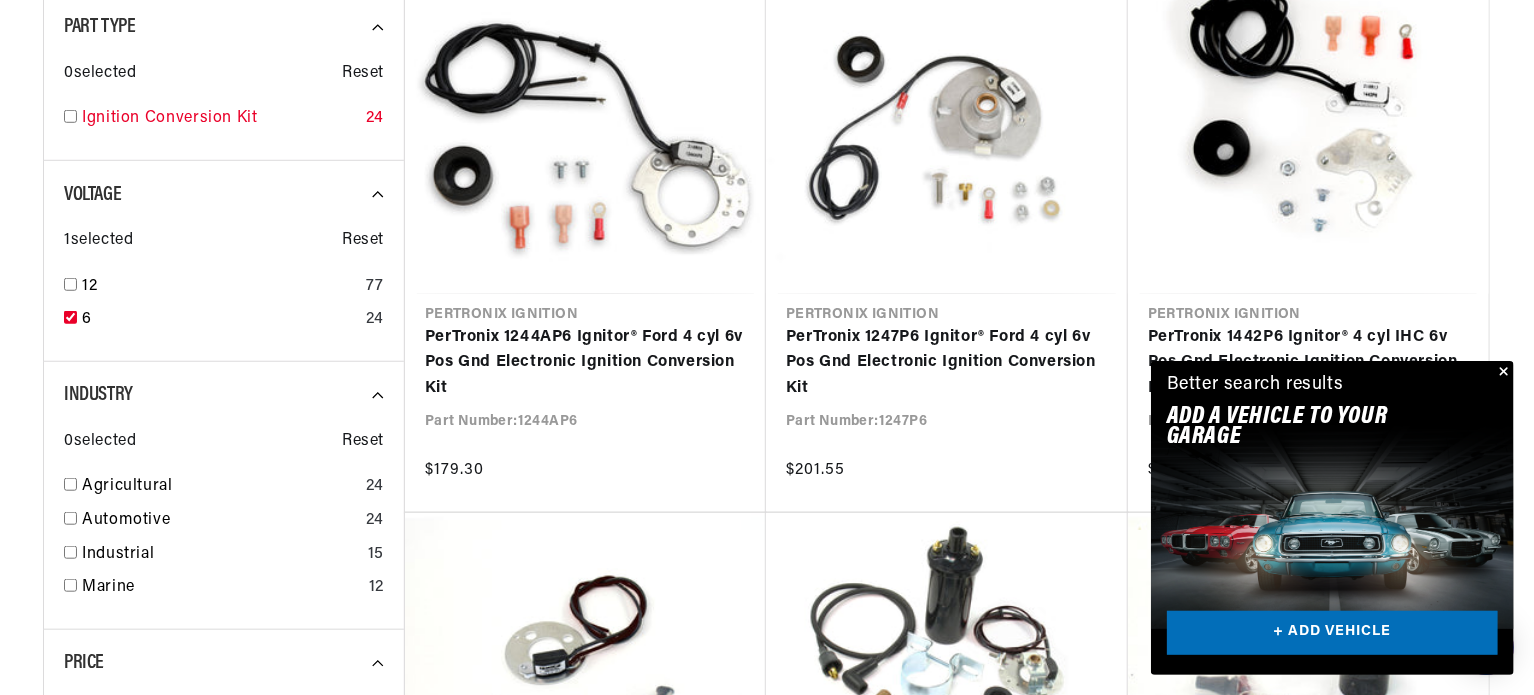 scroll, scrollTop: 0, scrollLeft: 746, axis: horizontal 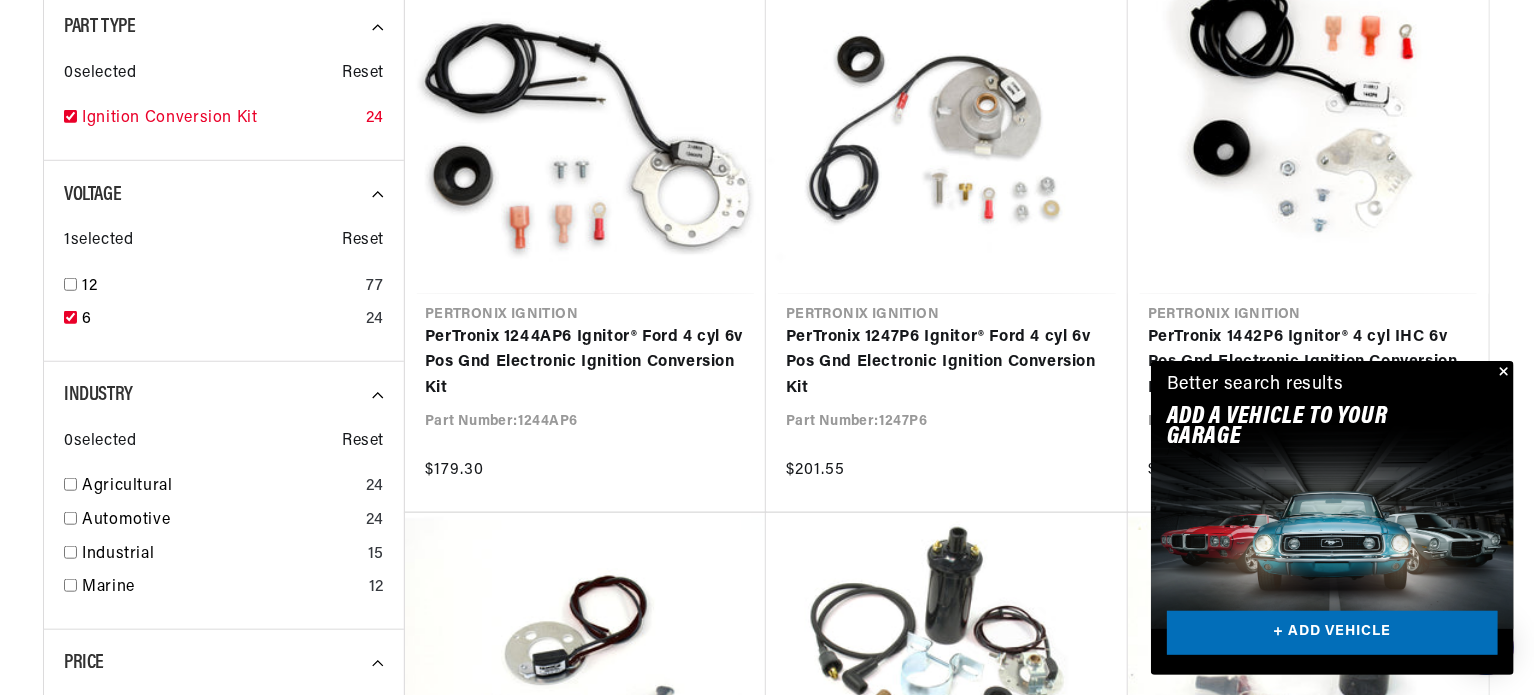 checkbox on "true" 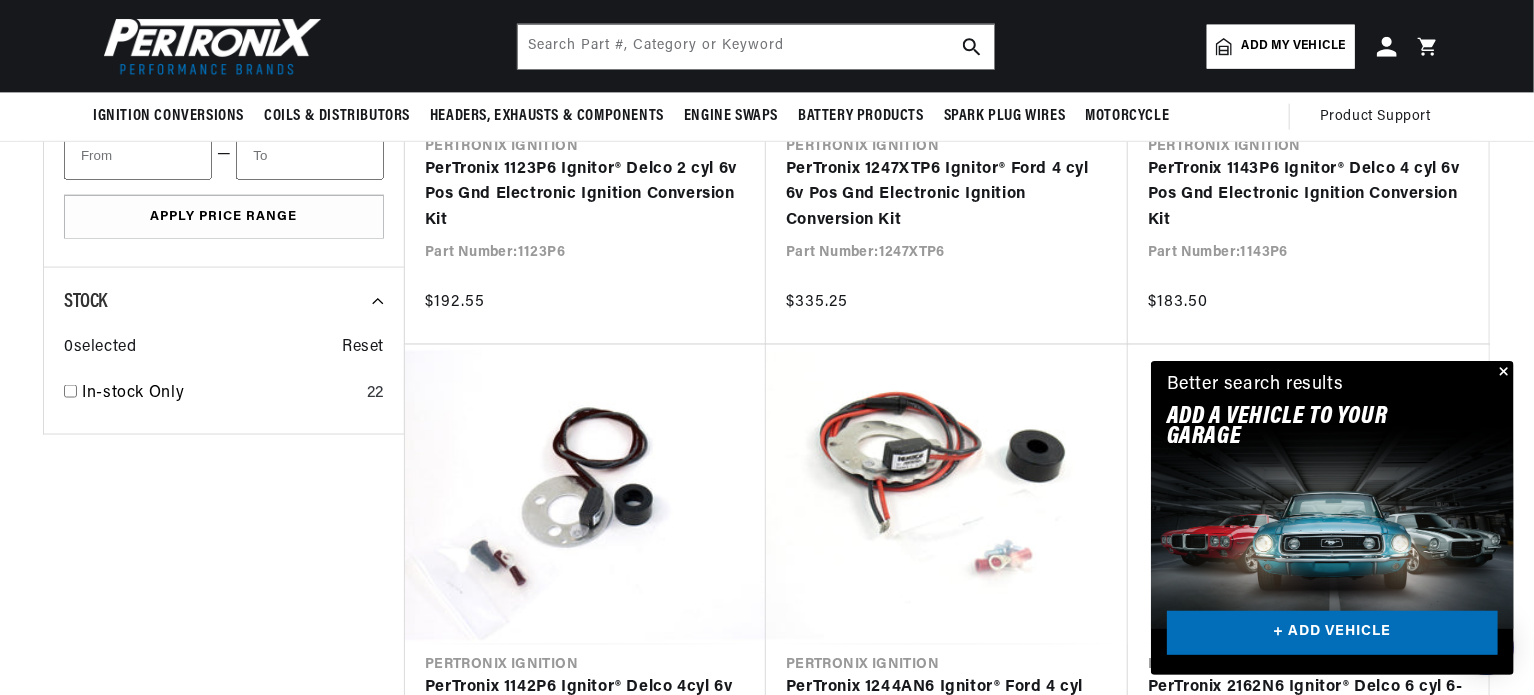 scroll, scrollTop: 1271, scrollLeft: 0, axis: vertical 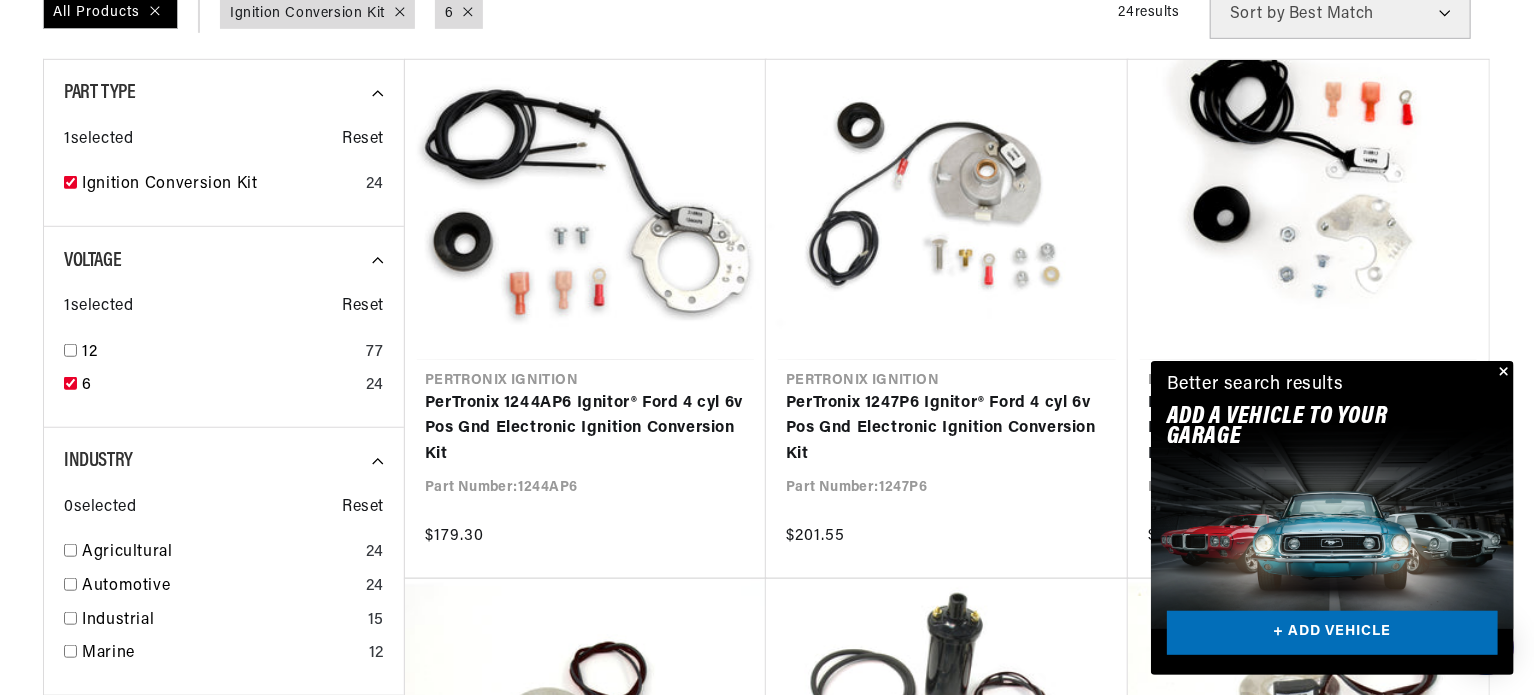 click at bounding box center (1502, 373) 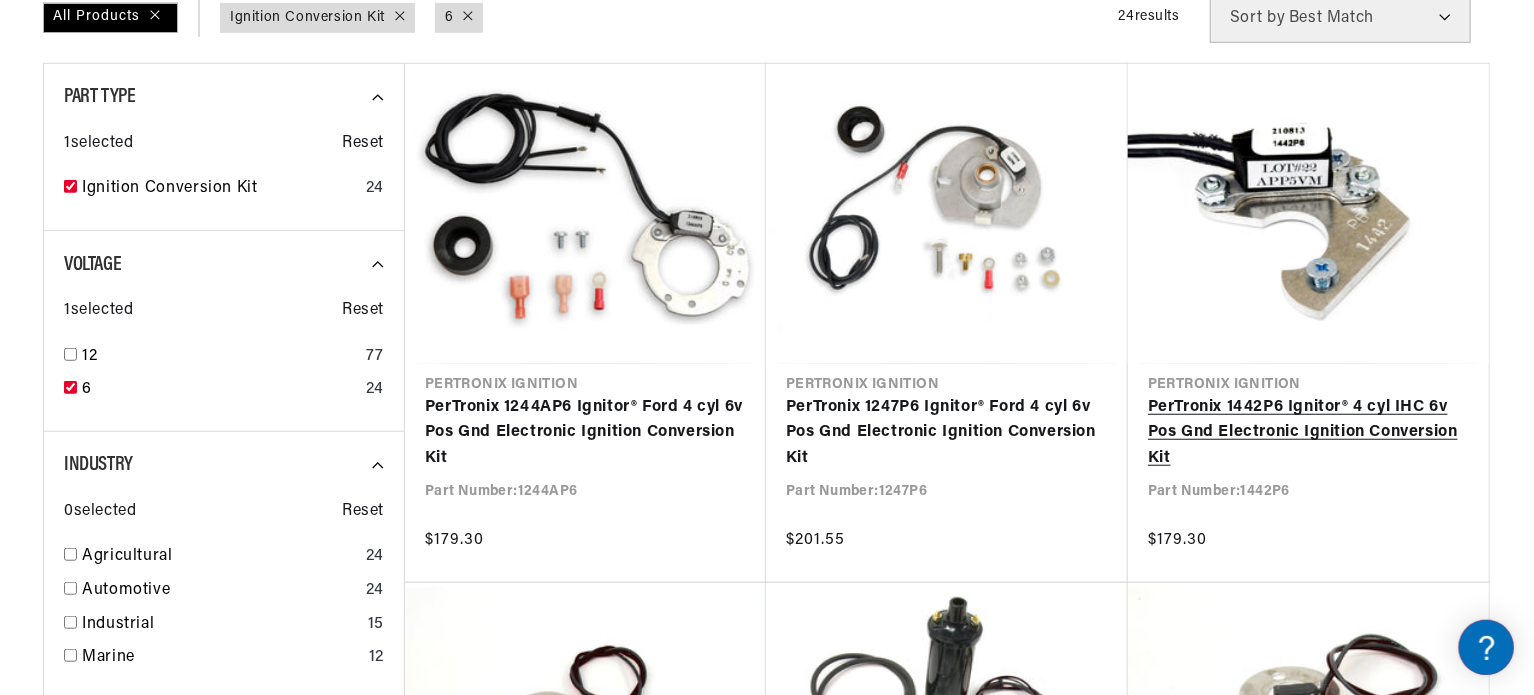 scroll, scrollTop: 666, scrollLeft: 0, axis: vertical 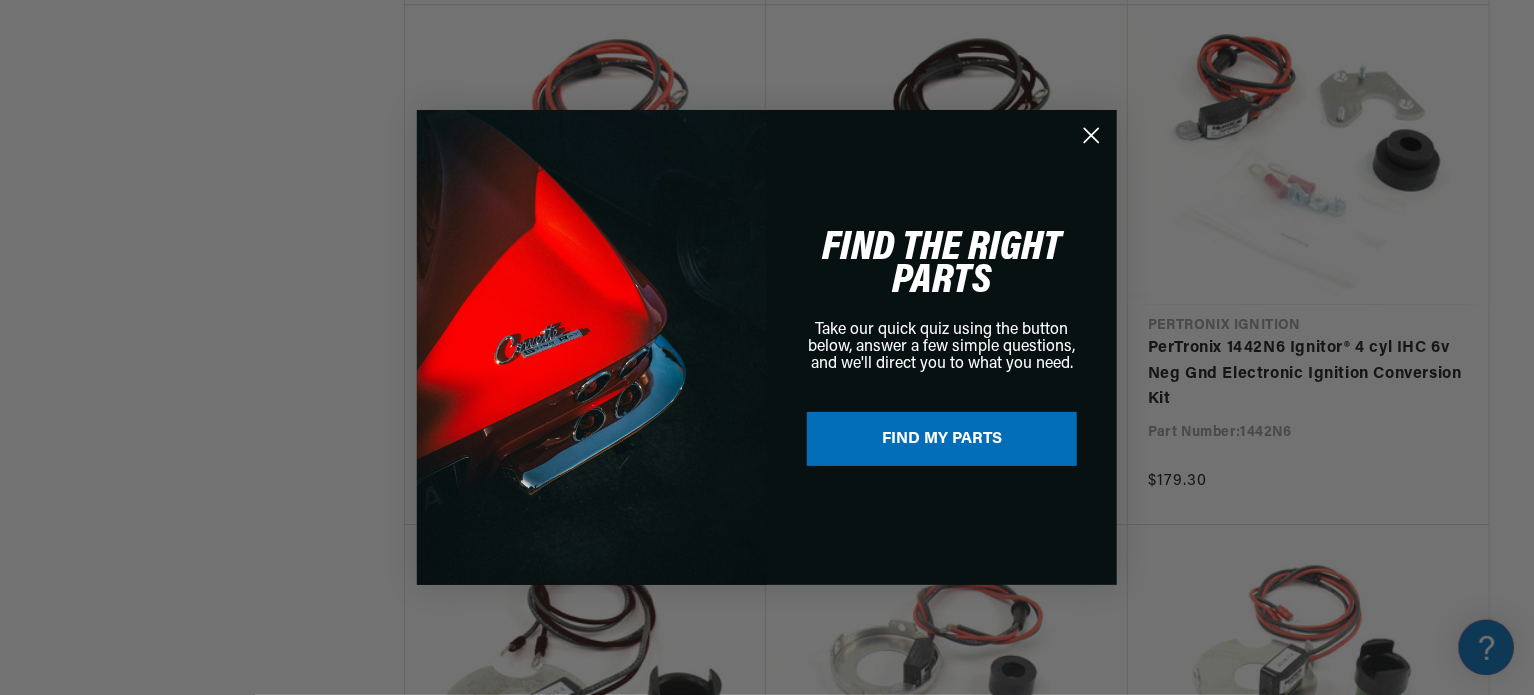 click 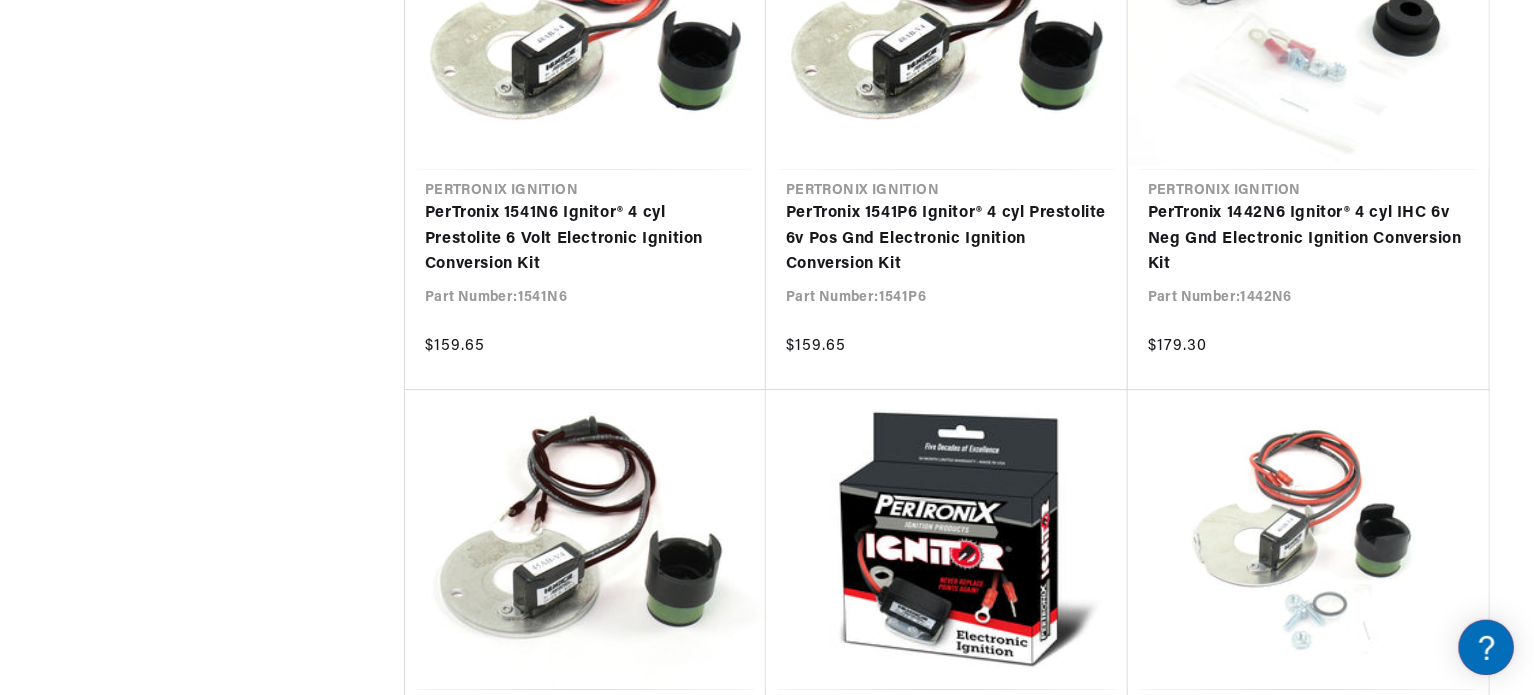 scroll 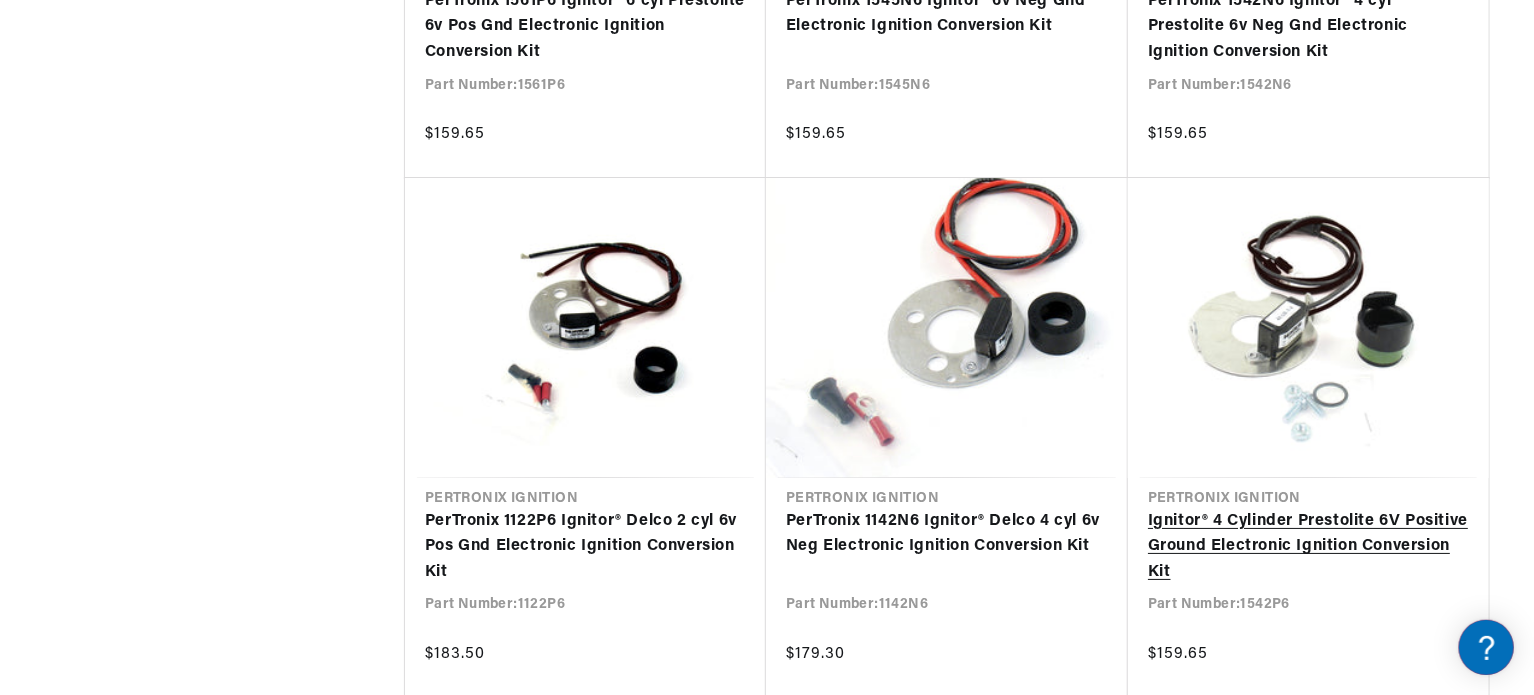 click on "Ignitor® 4 Cylinder Prestolite 6V Positive Ground Electronic Ignition Conversion Kit" at bounding box center (1308, 547) 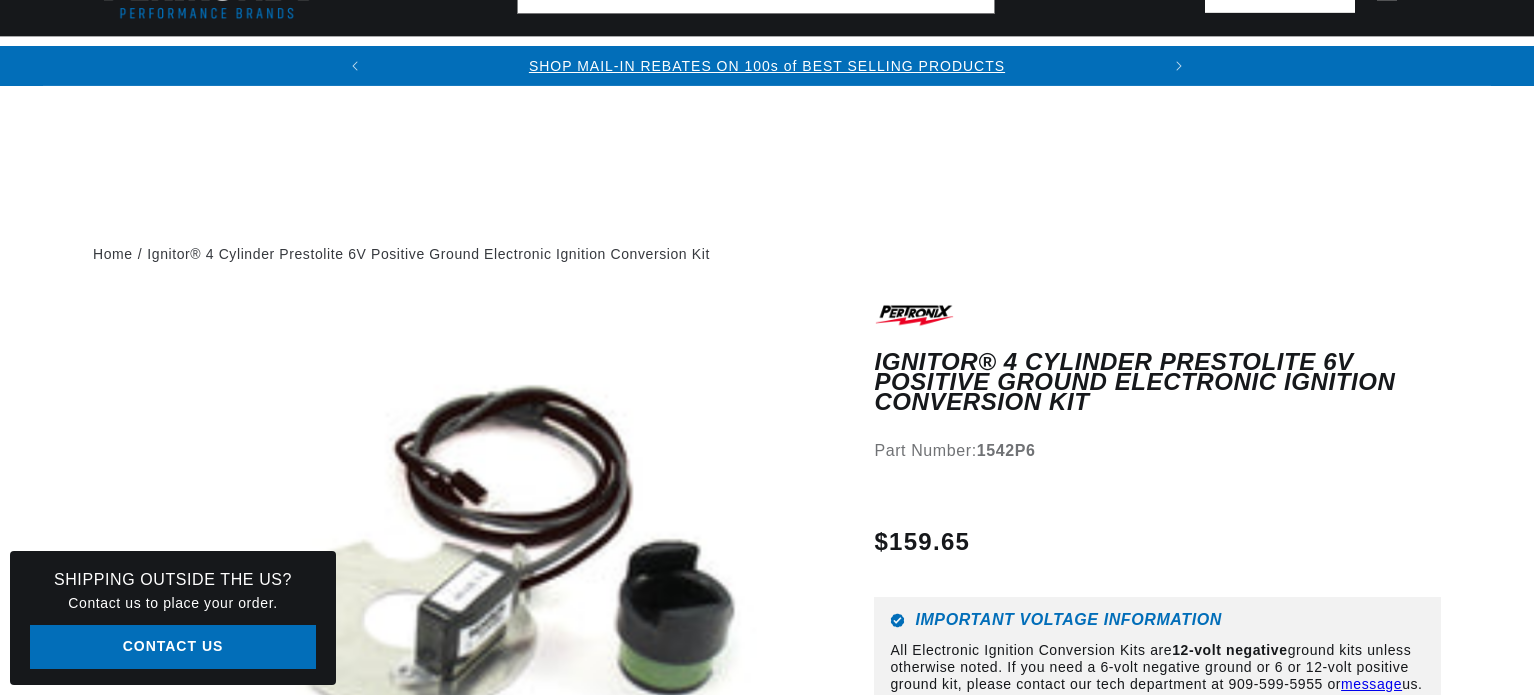 scroll, scrollTop: 400, scrollLeft: 0, axis: vertical 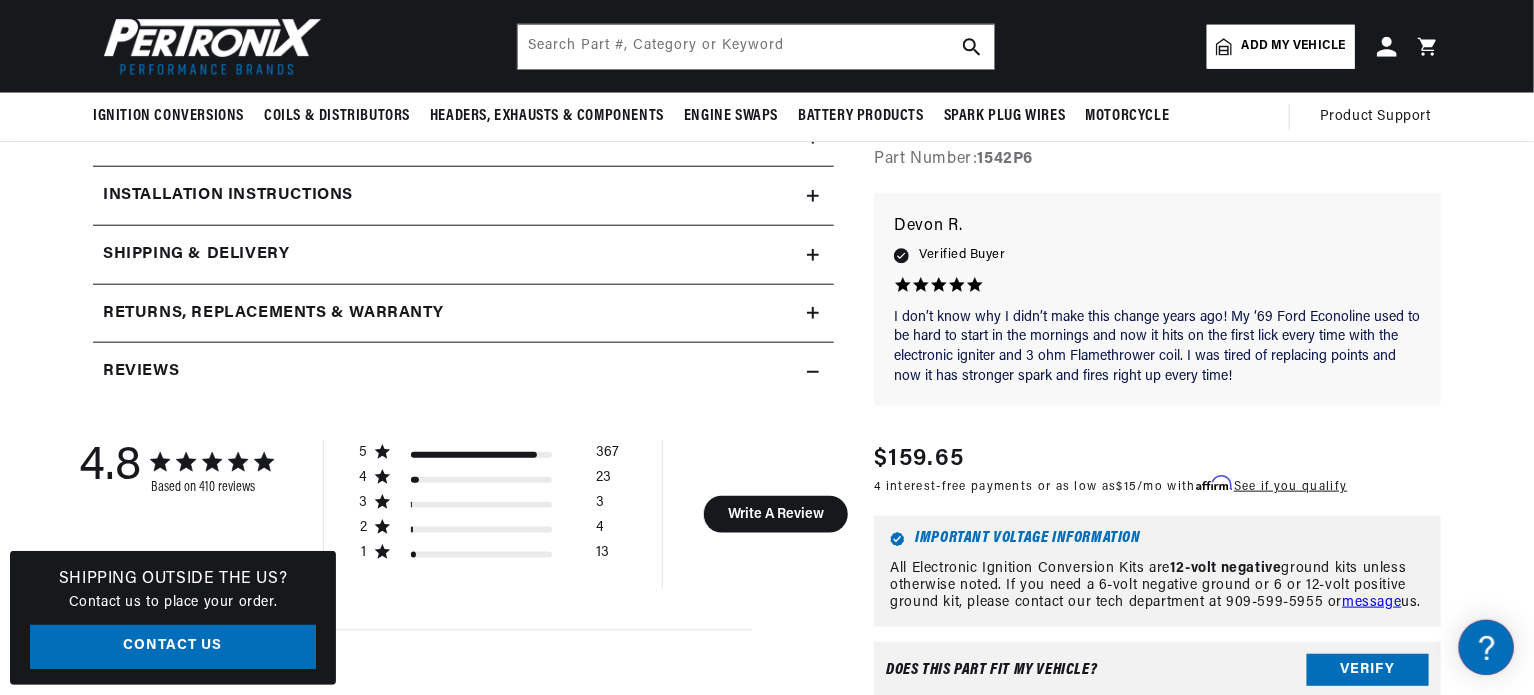 click on "Installation instructions" at bounding box center [197, 79] 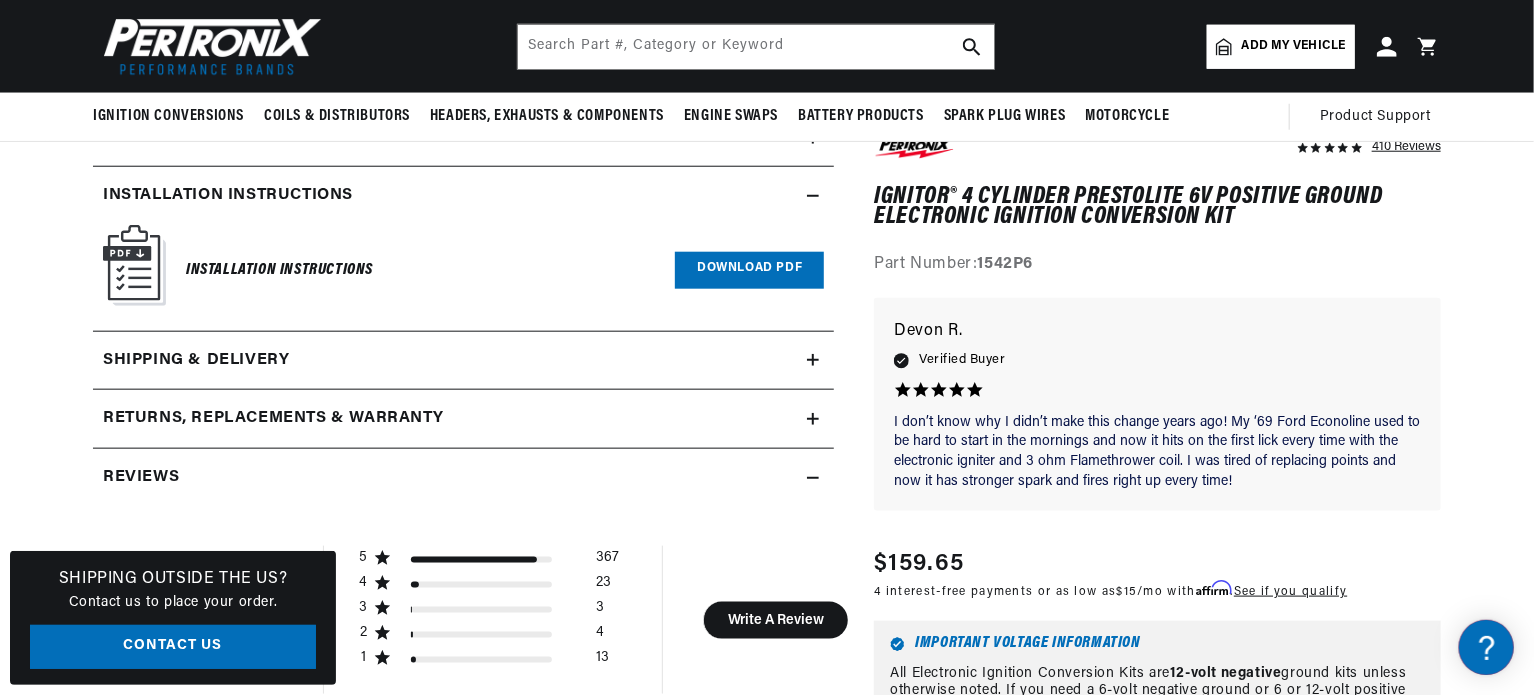 scroll, scrollTop: 0, scrollLeft: 746, axis: horizontal 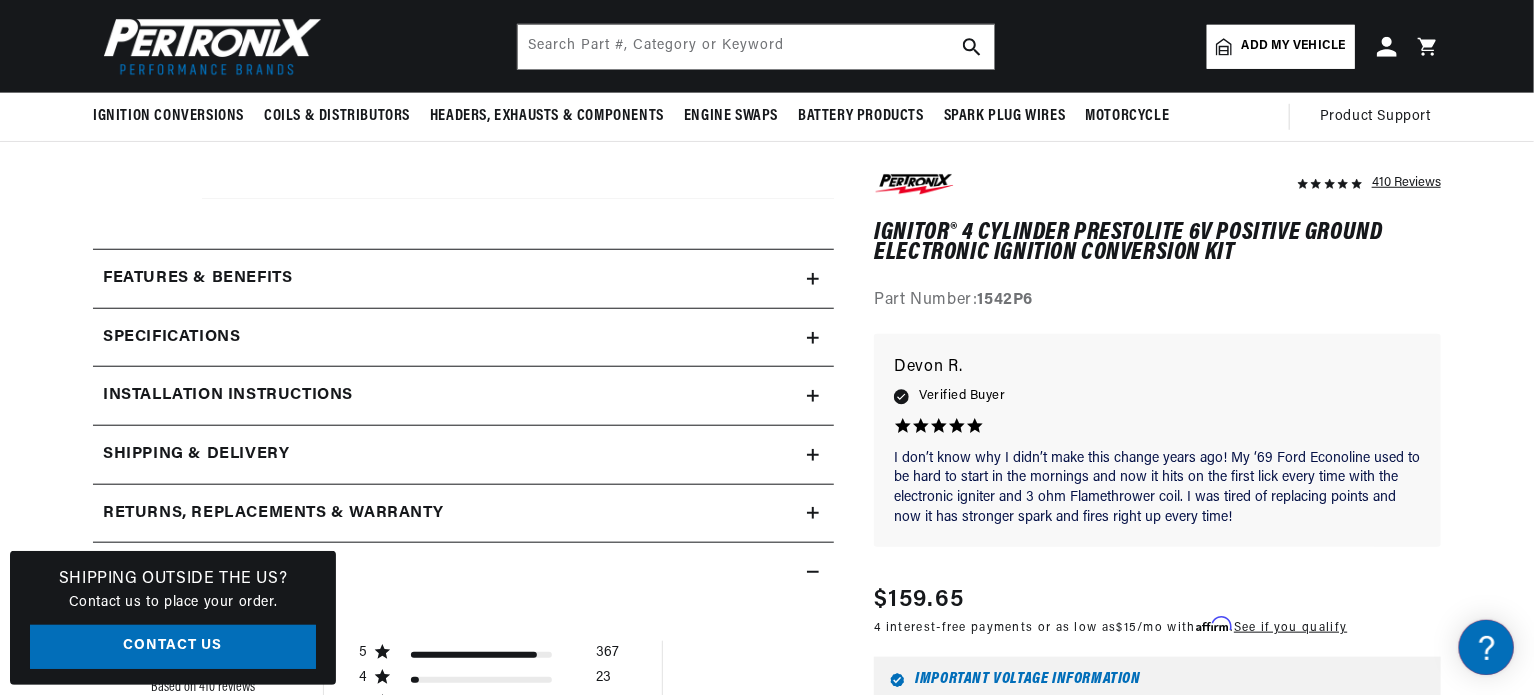 click on "Specifications" at bounding box center (197, 279) 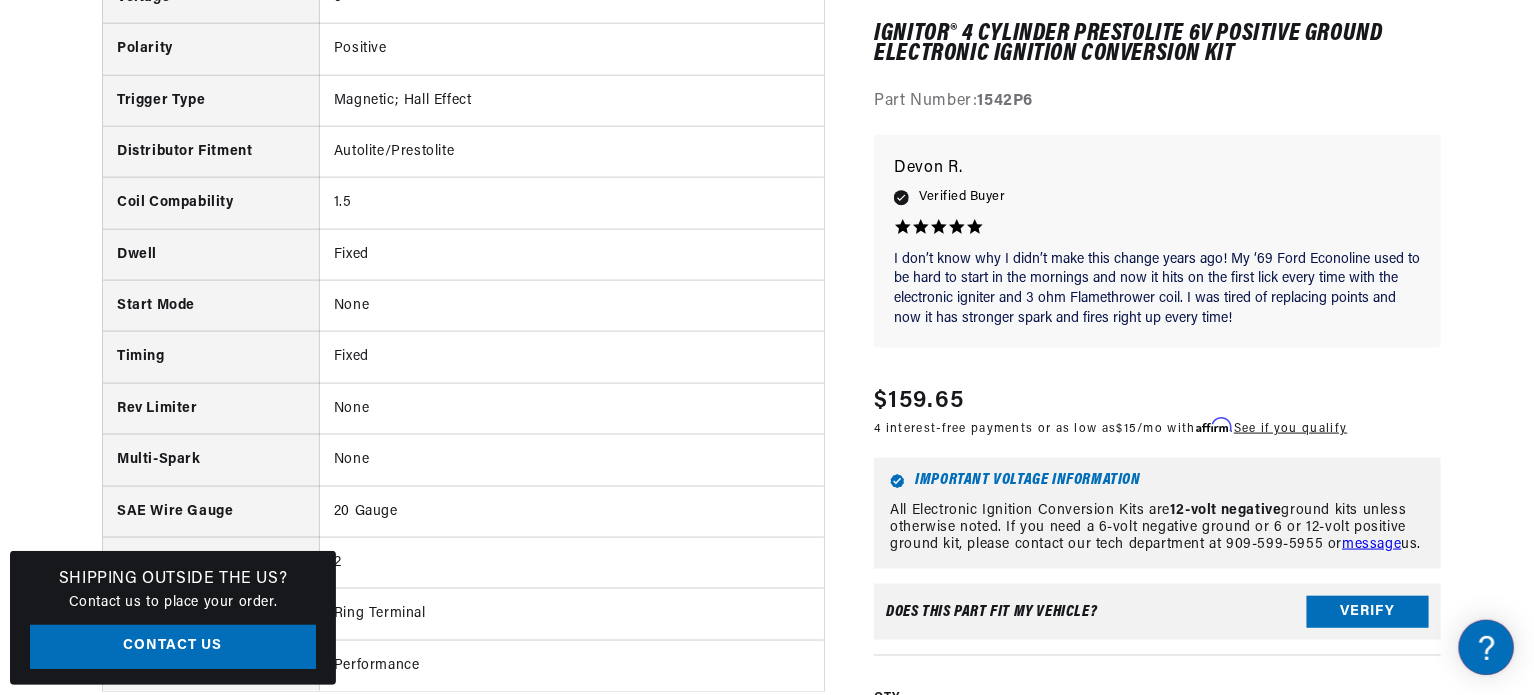 scroll, scrollTop: 1333, scrollLeft: 0, axis: vertical 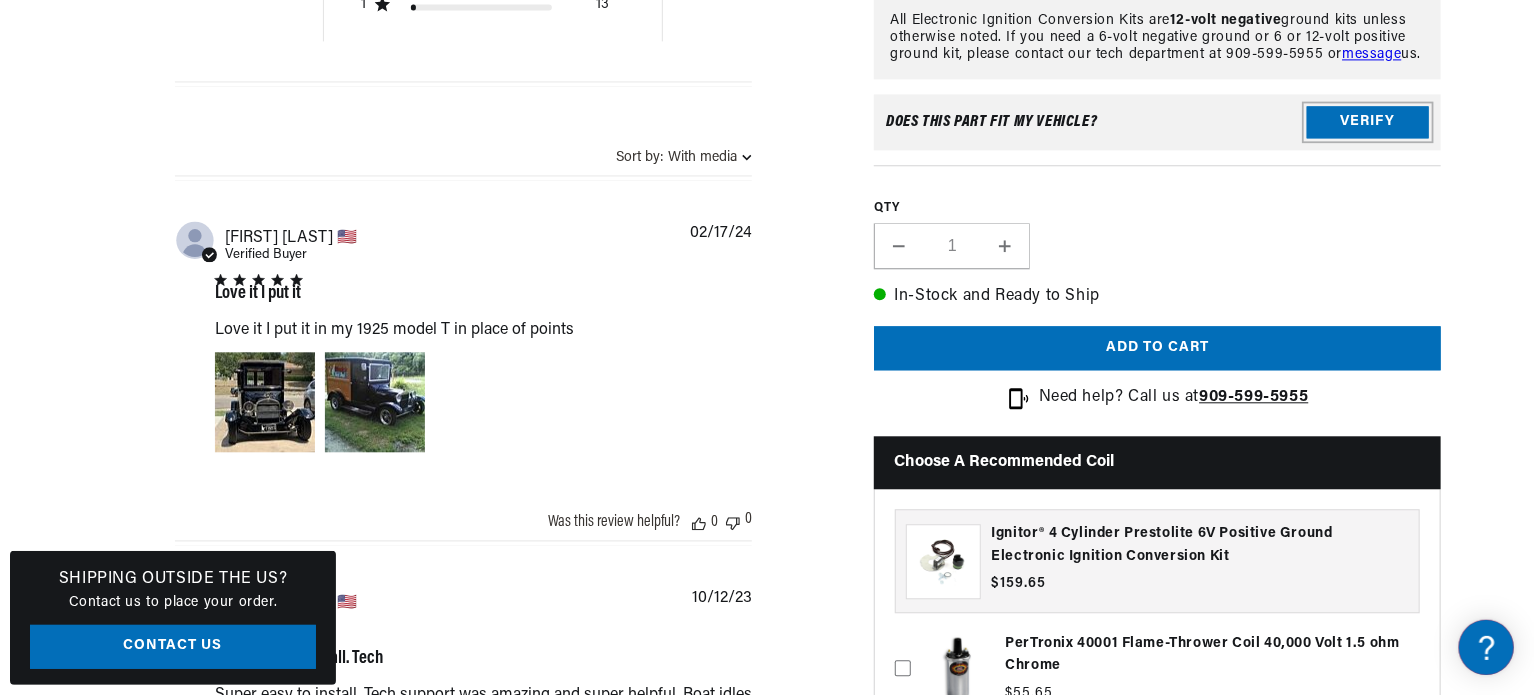 click on "Verify" at bounding box center [1368, 122] 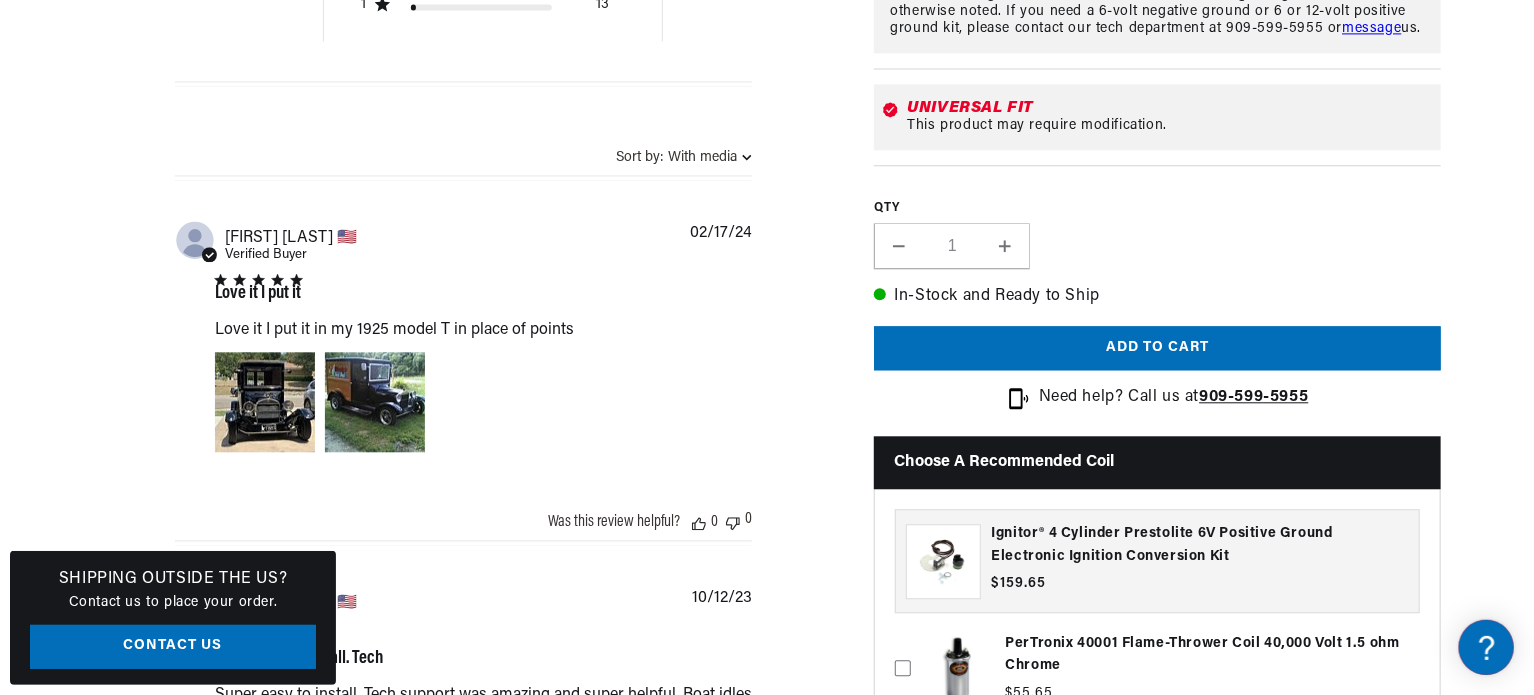 click on "This product may require modification." at bounding box center [1170, 126] 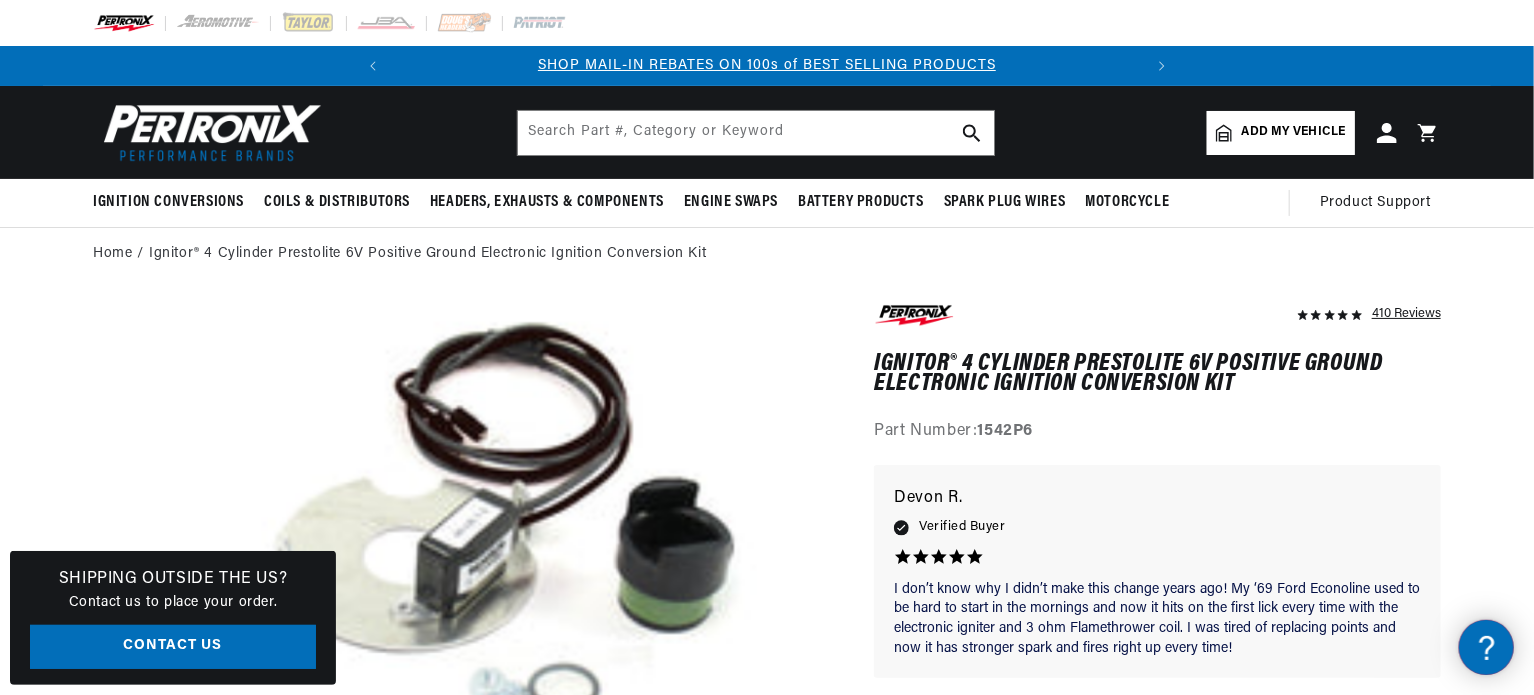 click 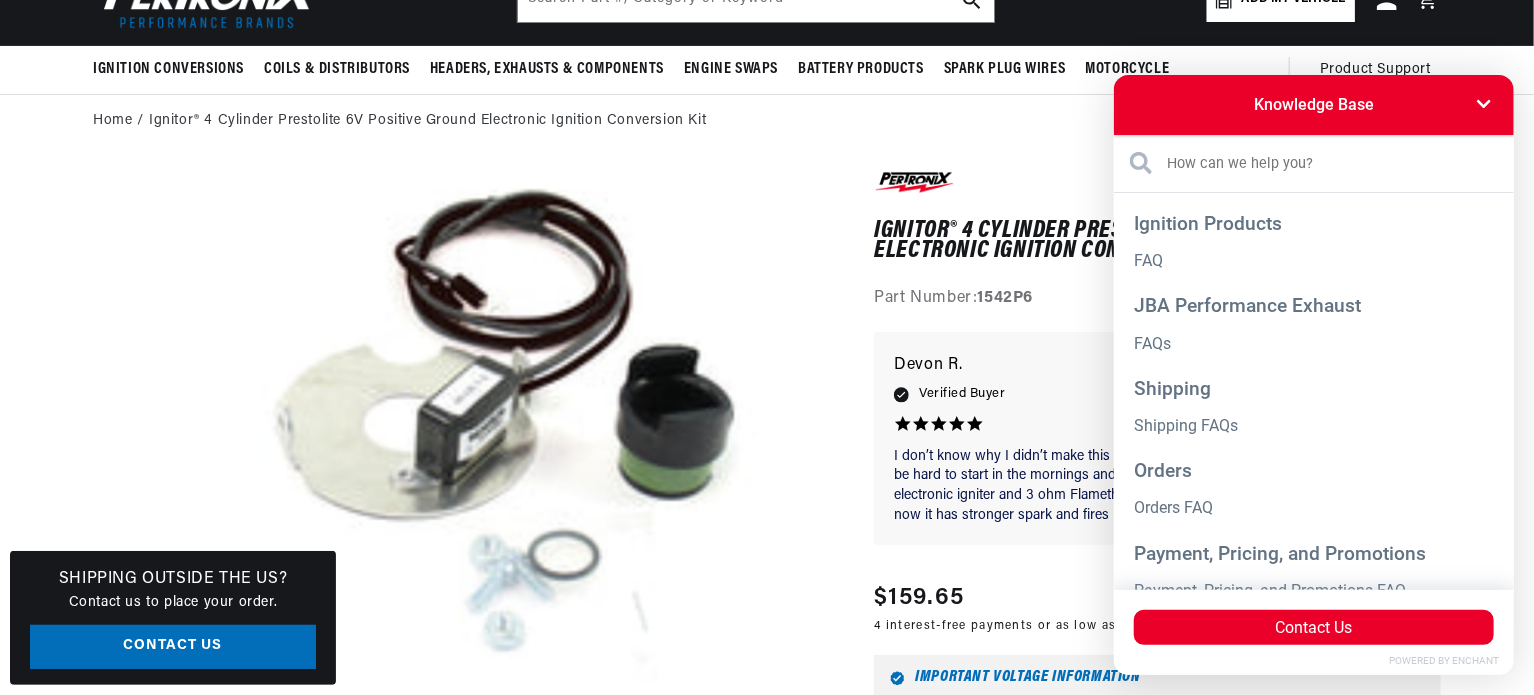 click at bounding box center [1313, 163] 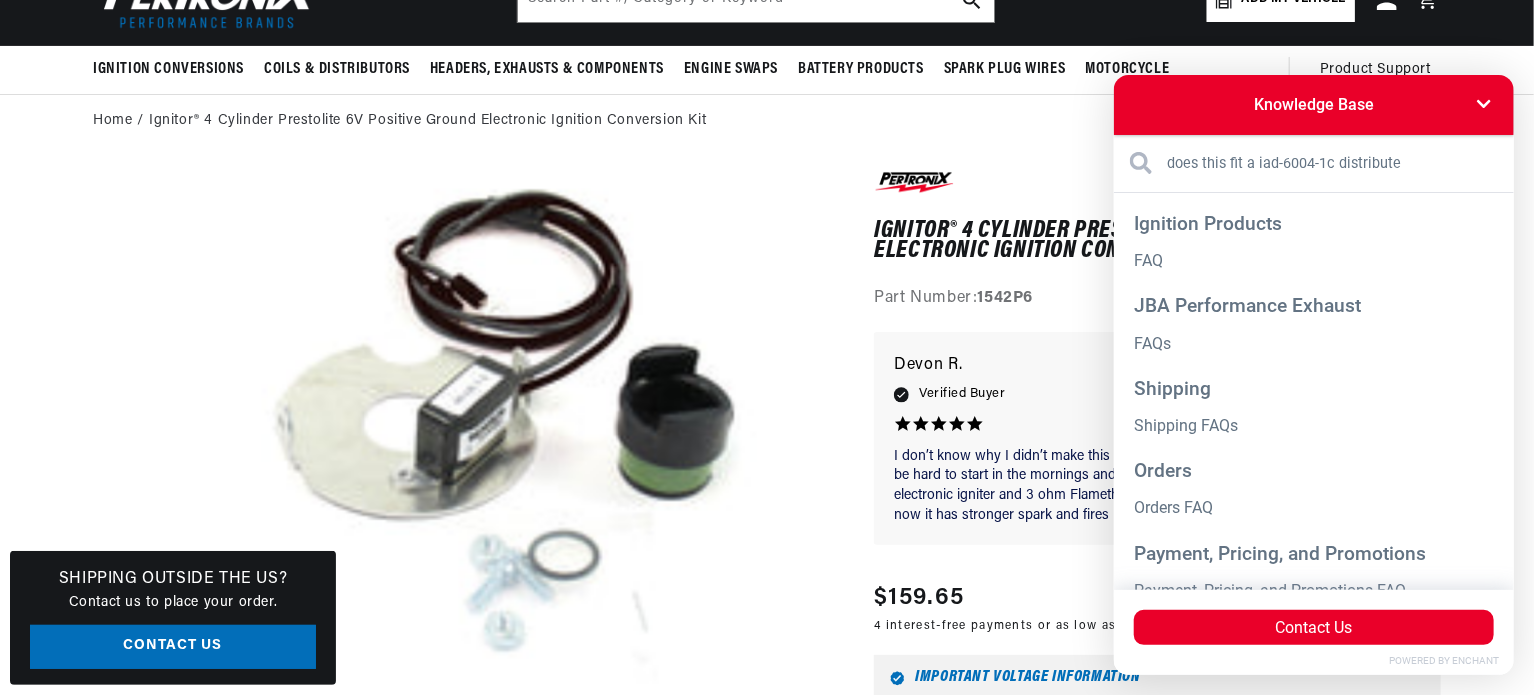 type on "does this fit a iad-6004-1c distributer" 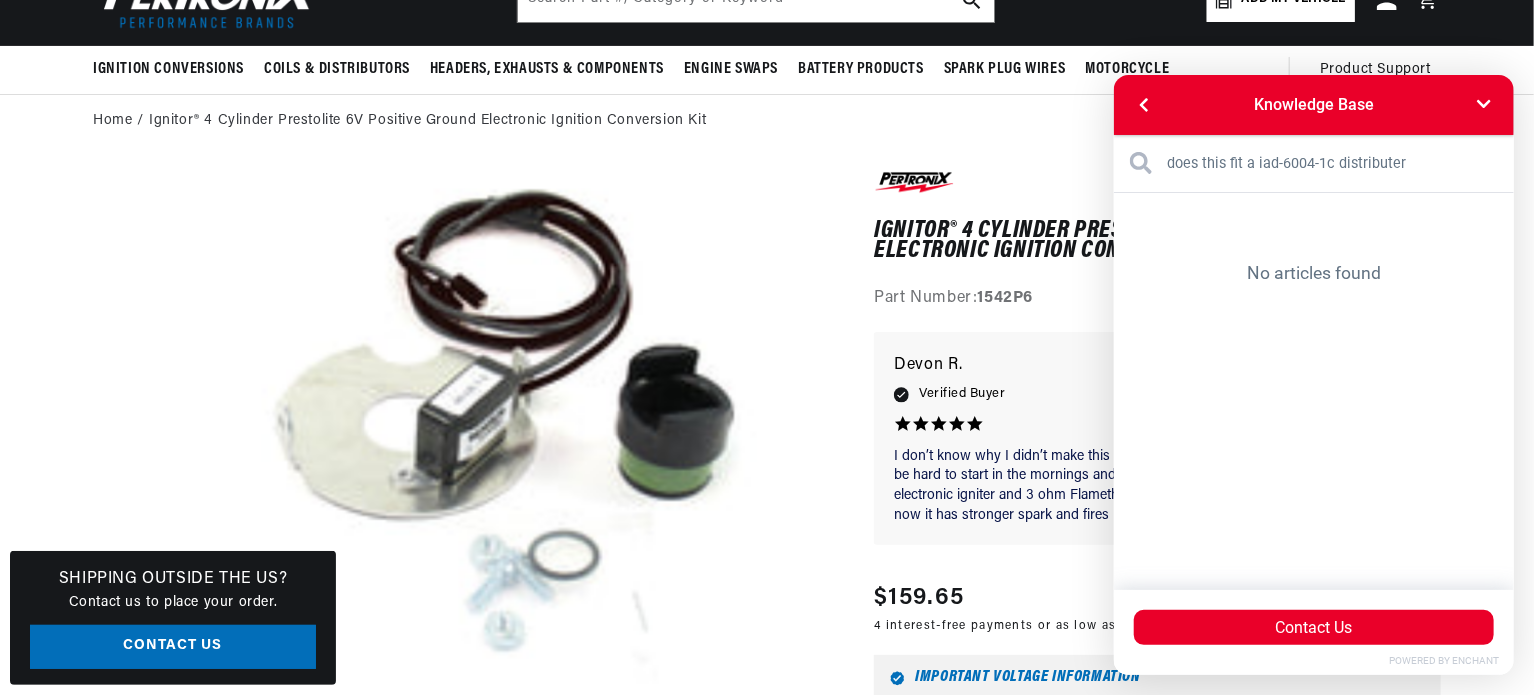 click on "does this fit a iad-6004-1c distributer" at bounding box center (1313, 163) 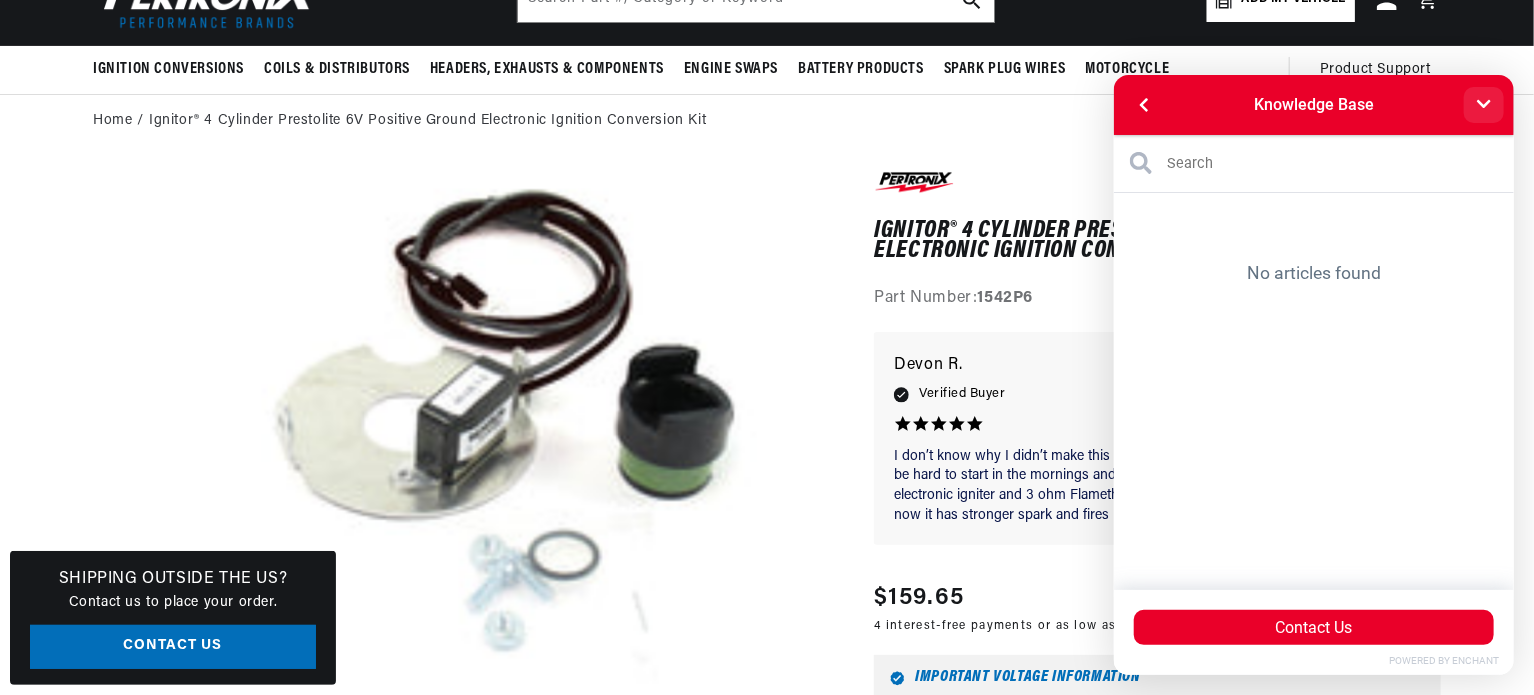 type 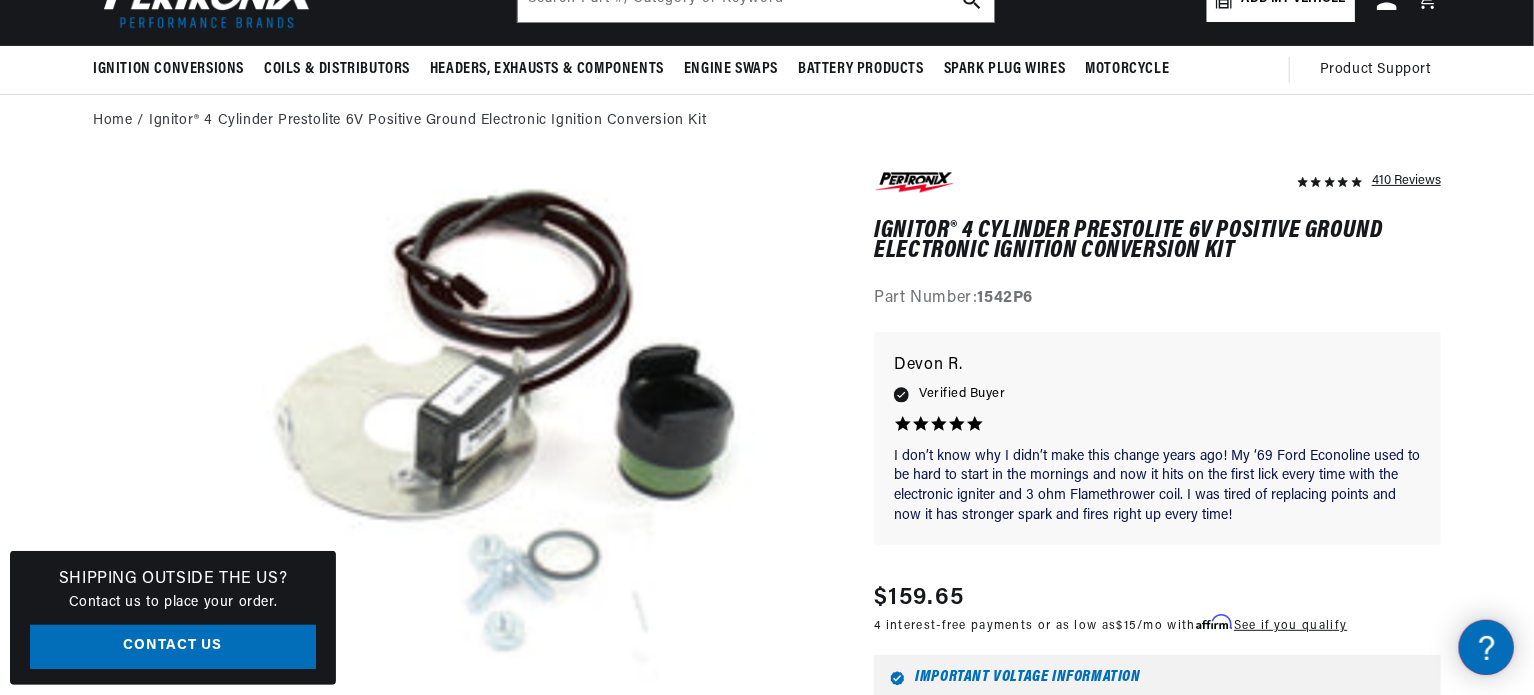drag, startPoint x: 1483, startPoint y: 646, endPoint x: 1810, endPoint y: 1152, distance: 602.46576 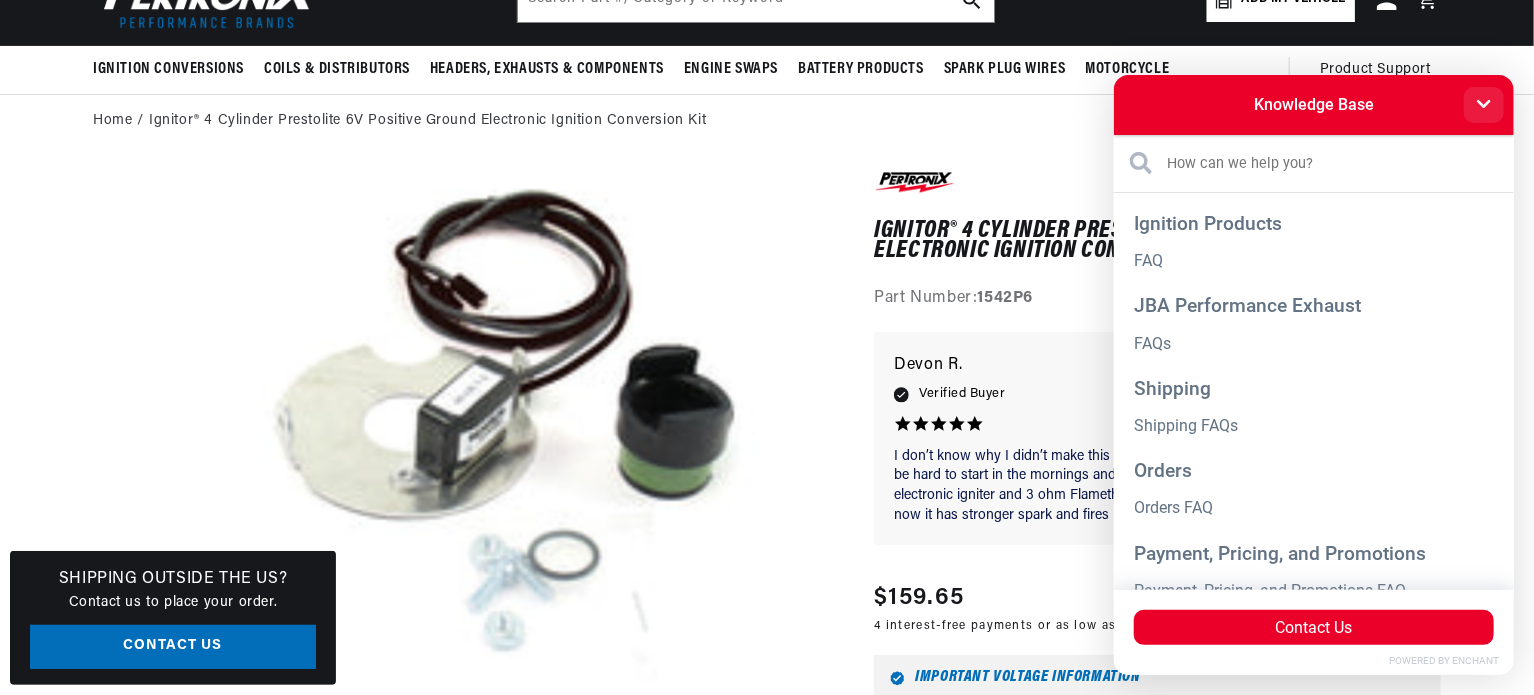 click at bounding box center (1483, 104) 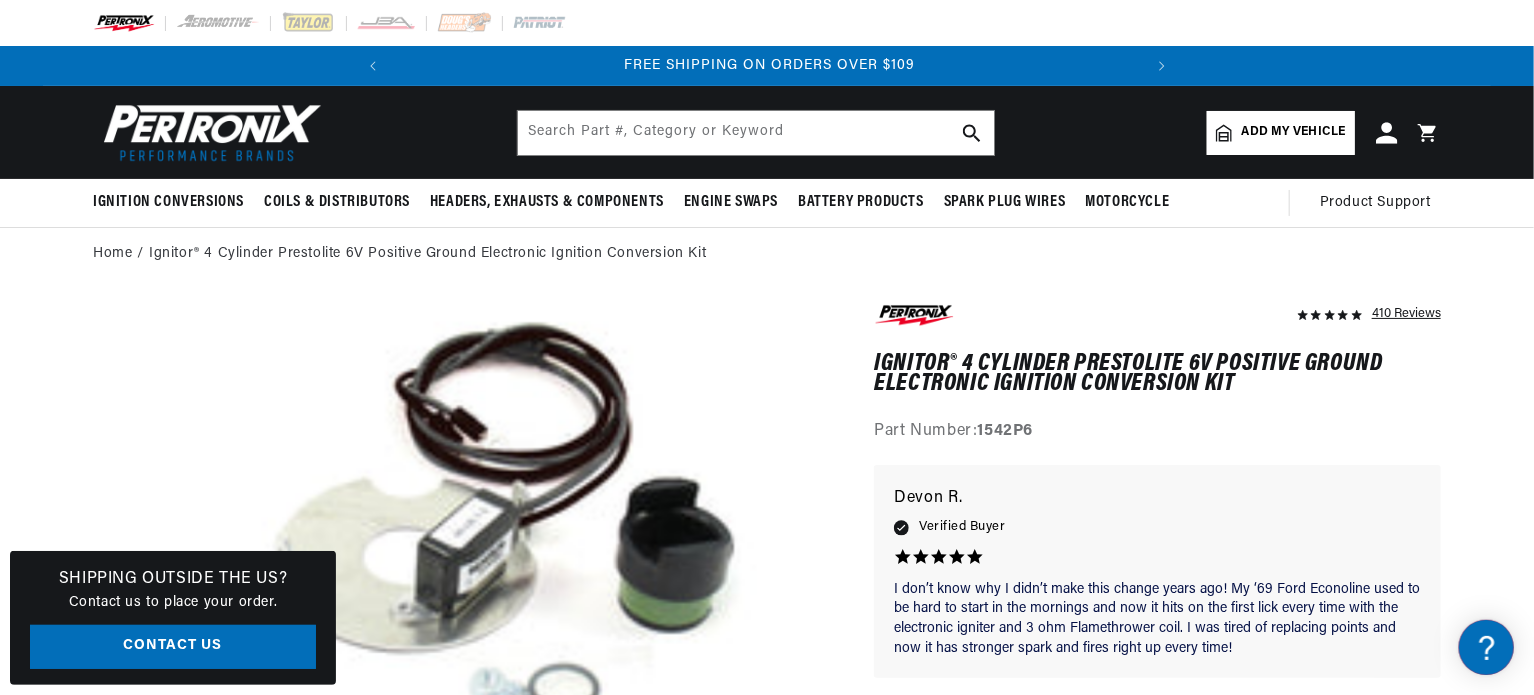 click 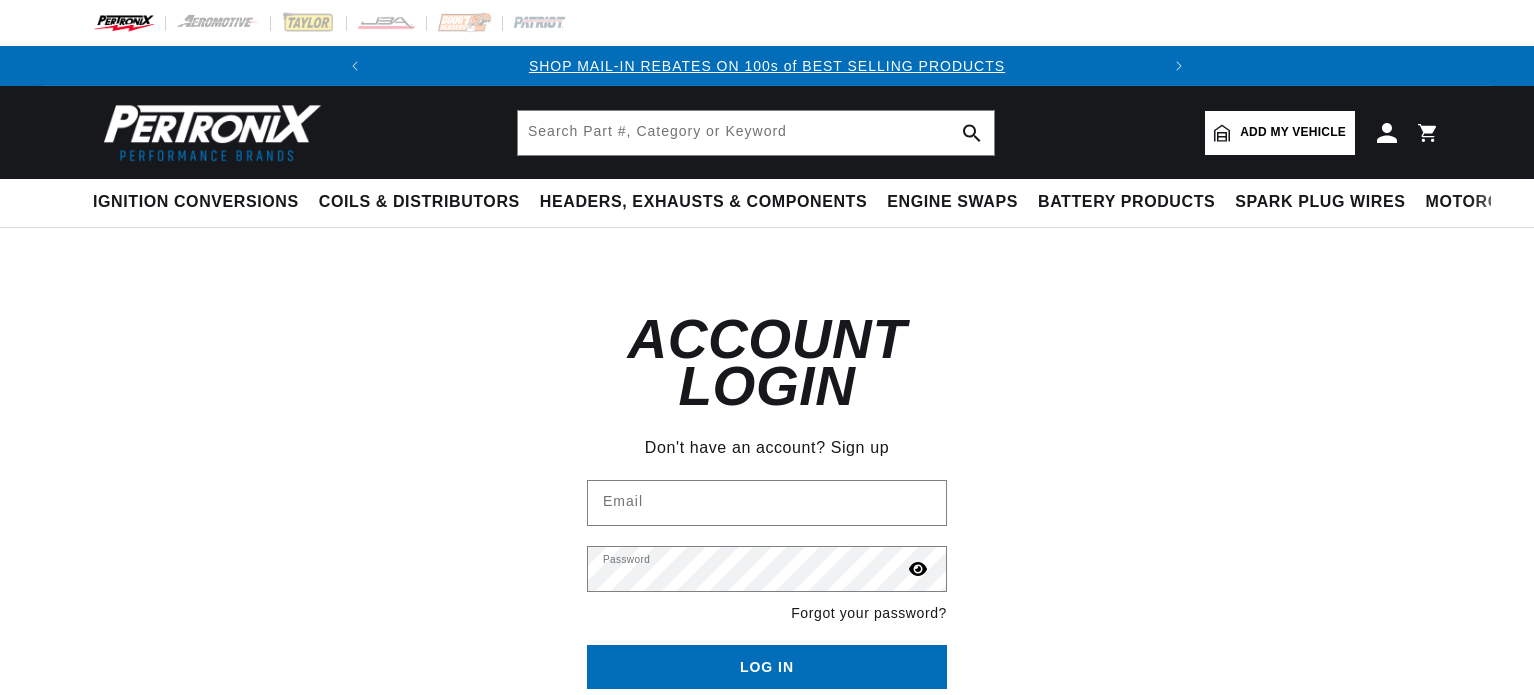 scroll, scrollTop: 0, scrollLeft: 0, axis: both 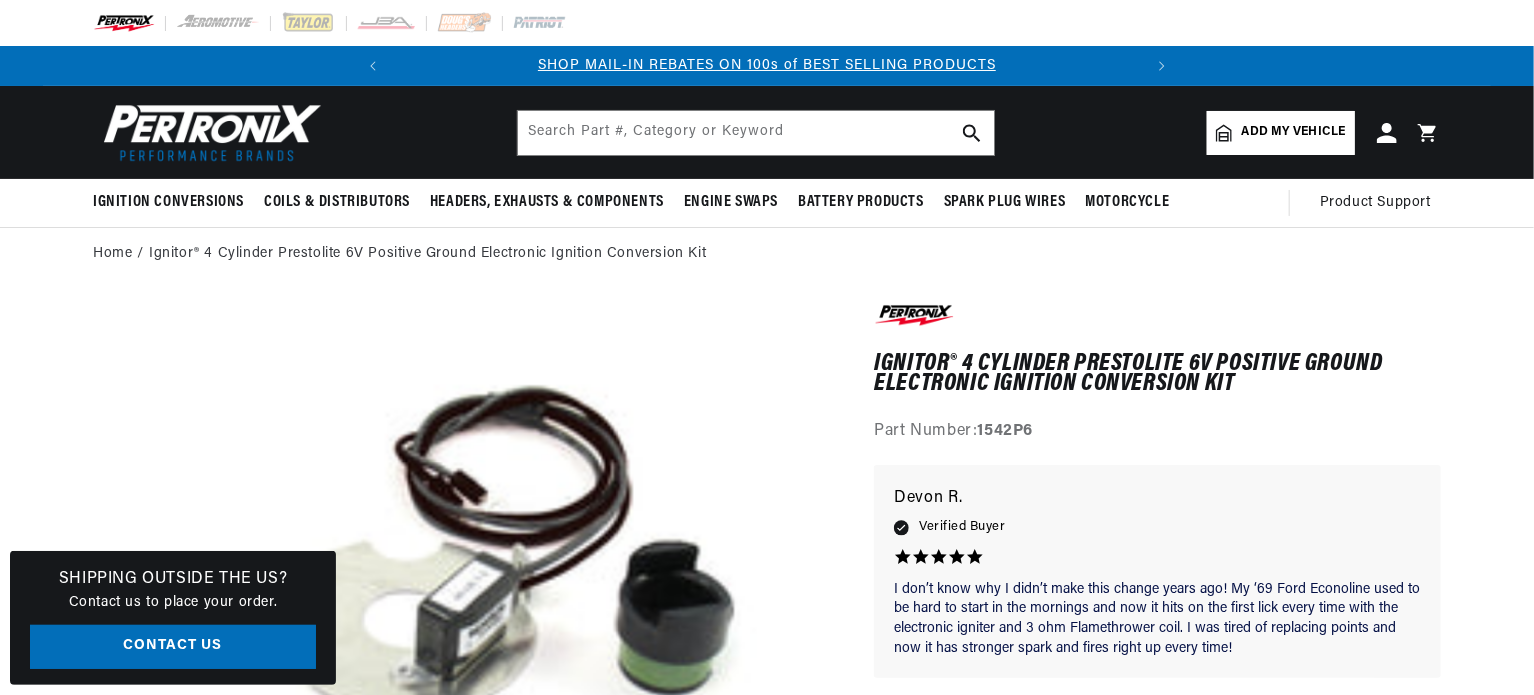 click on "BETTER SEARCH RESULTS Add your vehicle's year, make, and model to find parts best suited to you.
Ignition Conversions
Back
Ignition Conversions
Ignitor© Ignitor© II" at bounding box center [767, 132] 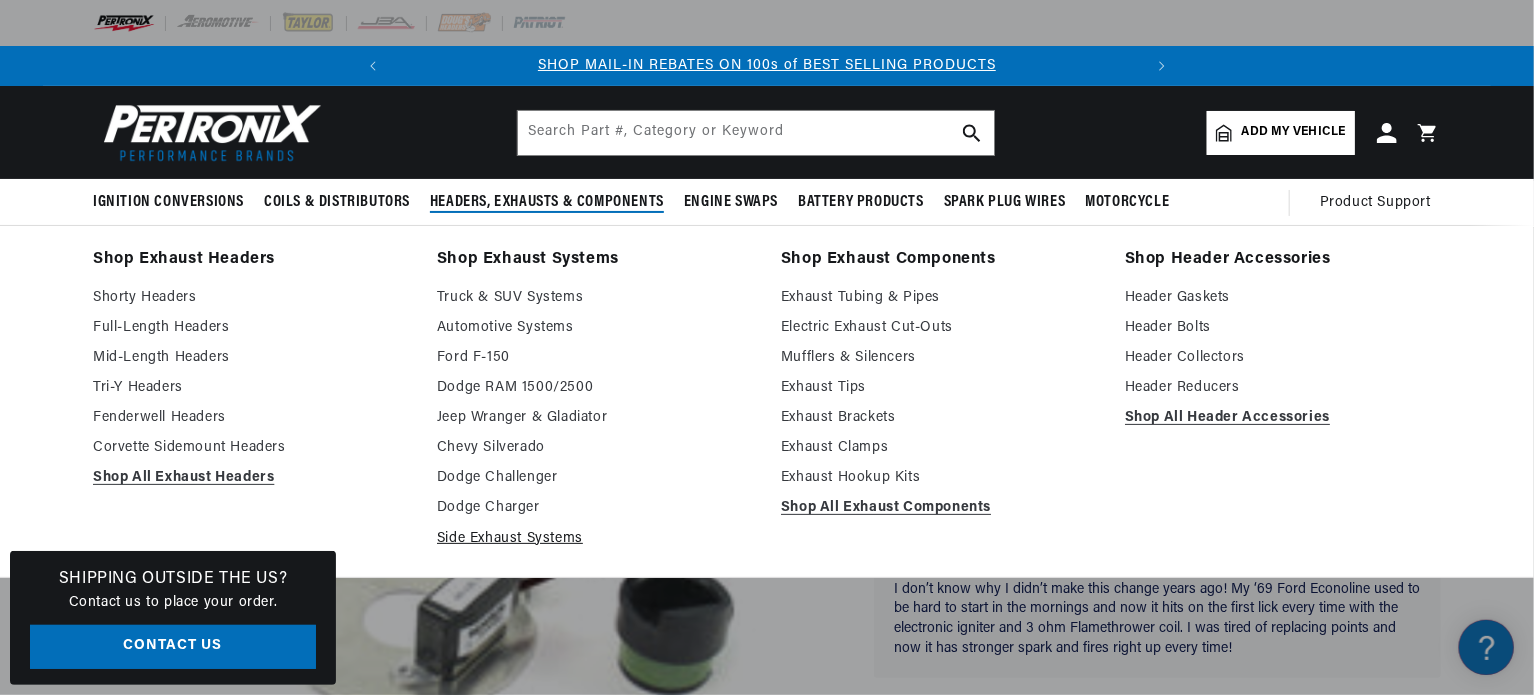 scroll, scrollTop: 0, scrollLeft: 0, axis: both 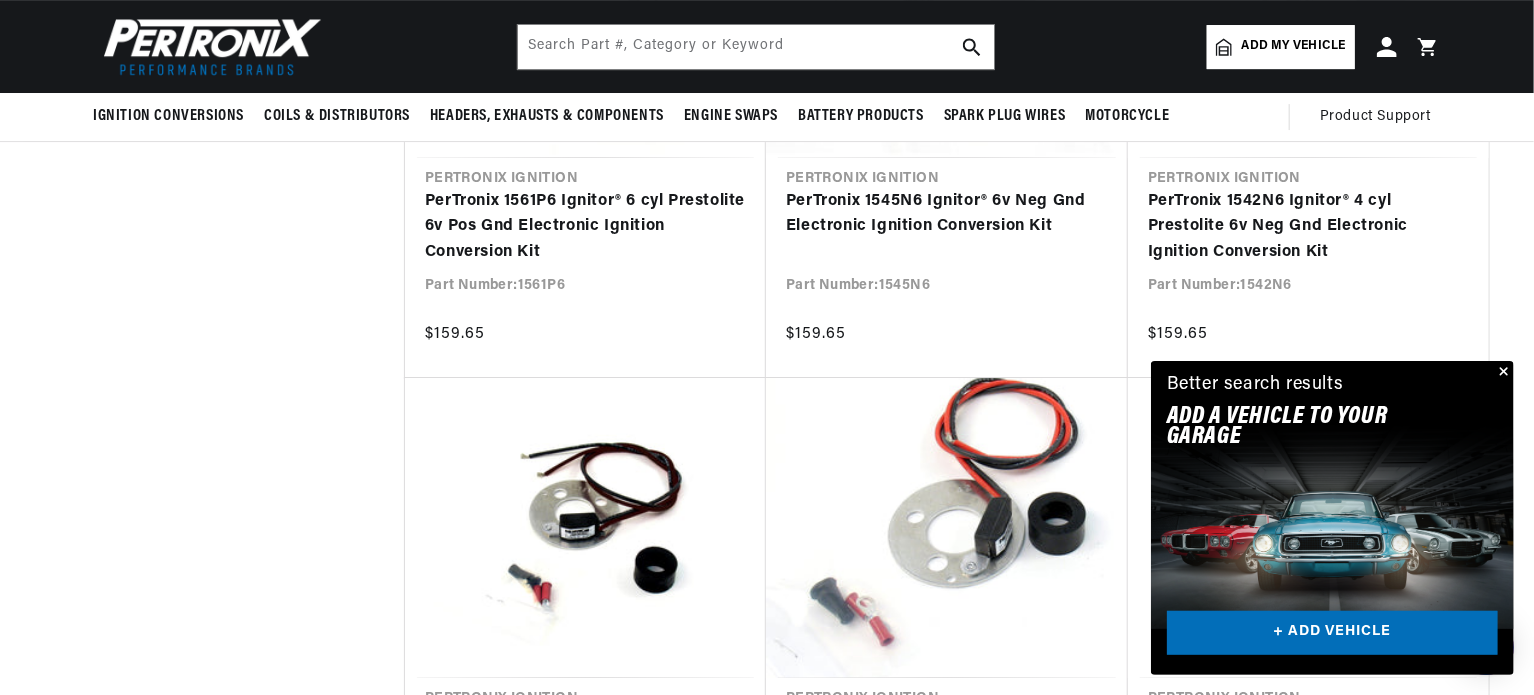 click at bounding box center (1502, 373) 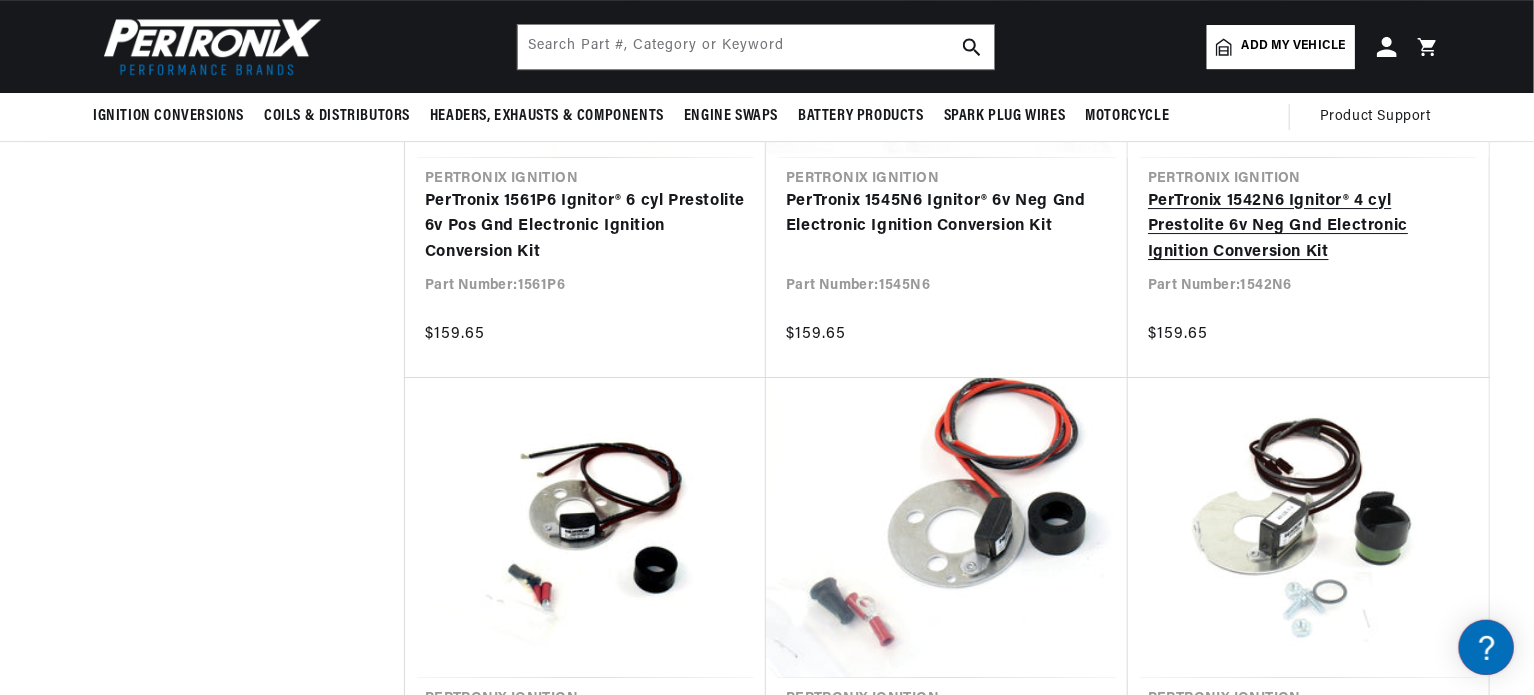 scroll, scrollTop: 0, scrollLeft: 11, axis: horizontal 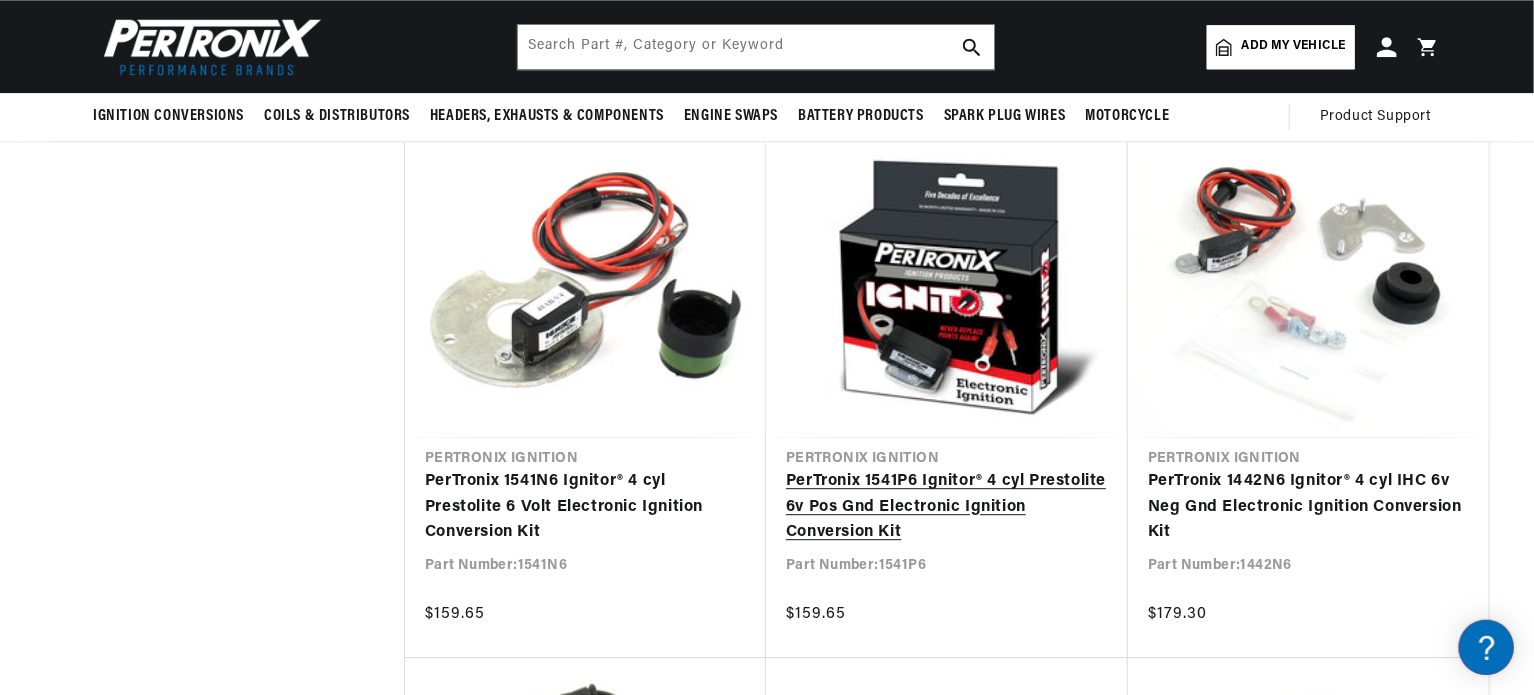 click on "PerTronix 1541P6 Ignitor® 4 cyl Prestolite 6v Pos Gnd Electronic Ignition Conversion Kit" at bounding box center (947, 507) 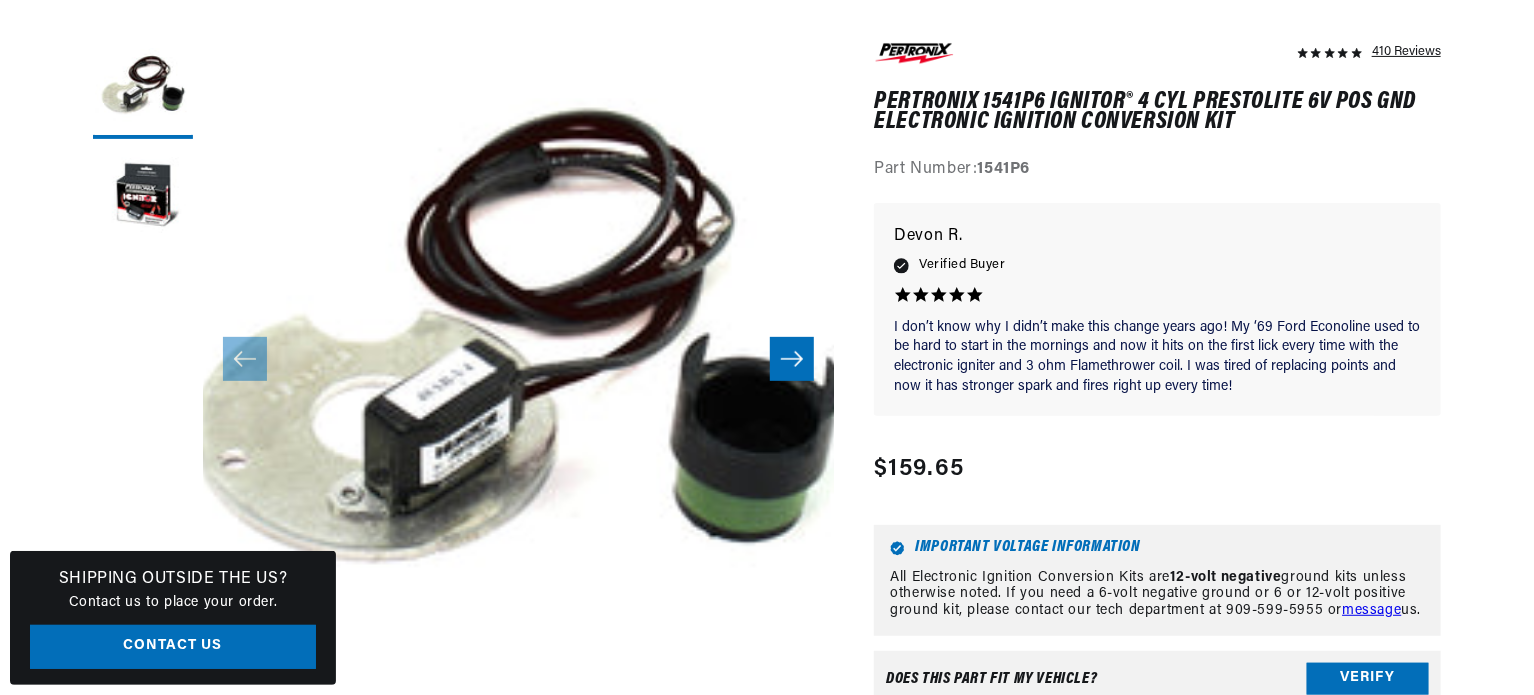 scroll, scrollTop: 266, scrollLeft: 0, axis: vertical 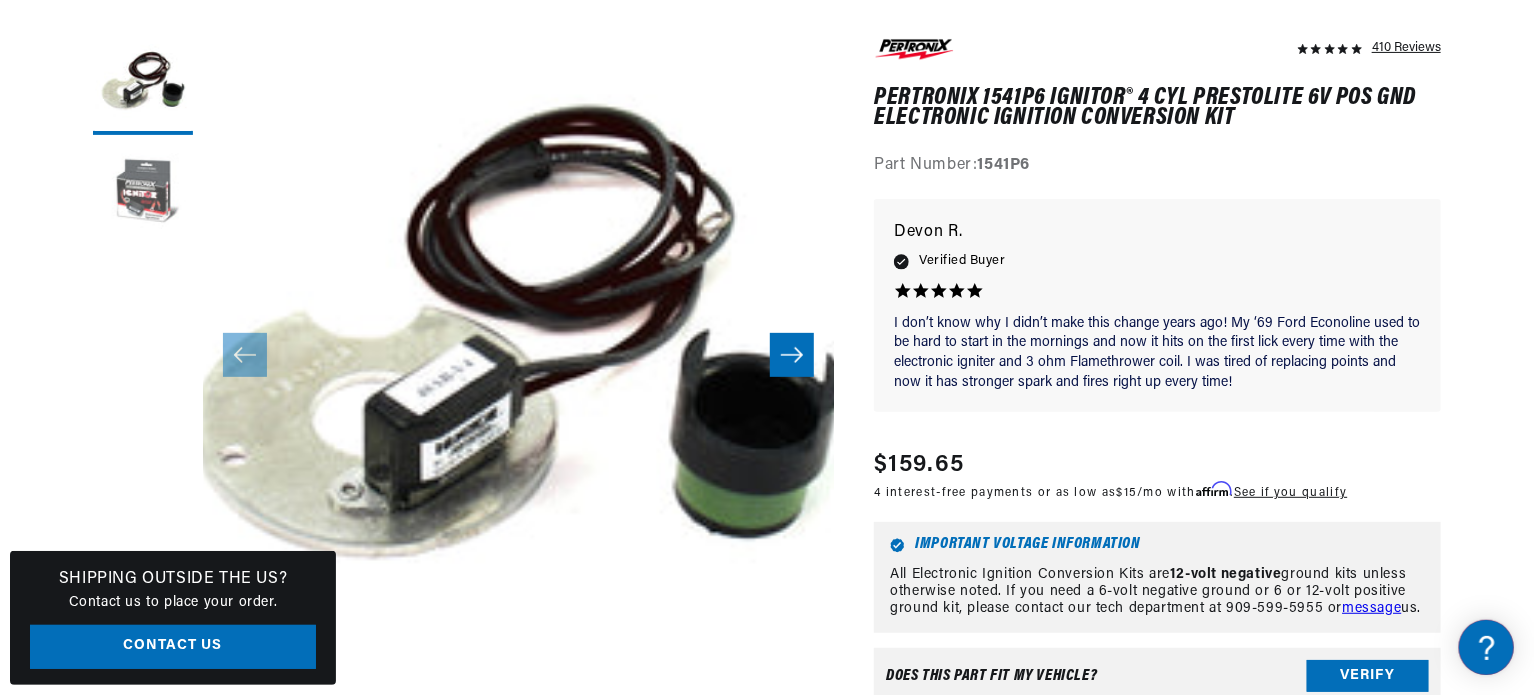 click at bounding box center (143, 195) 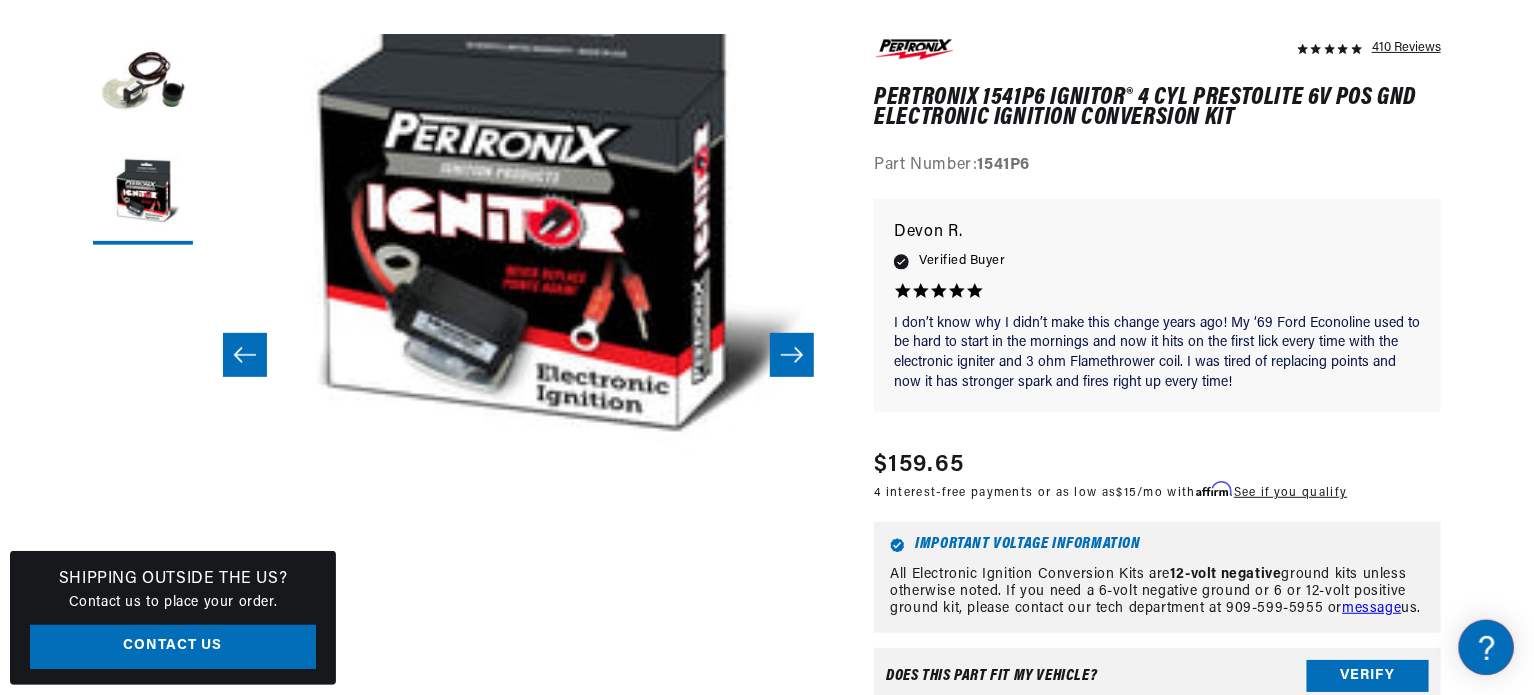 scroll, scrollTop: 63, scrollLeft: 631, axis: both 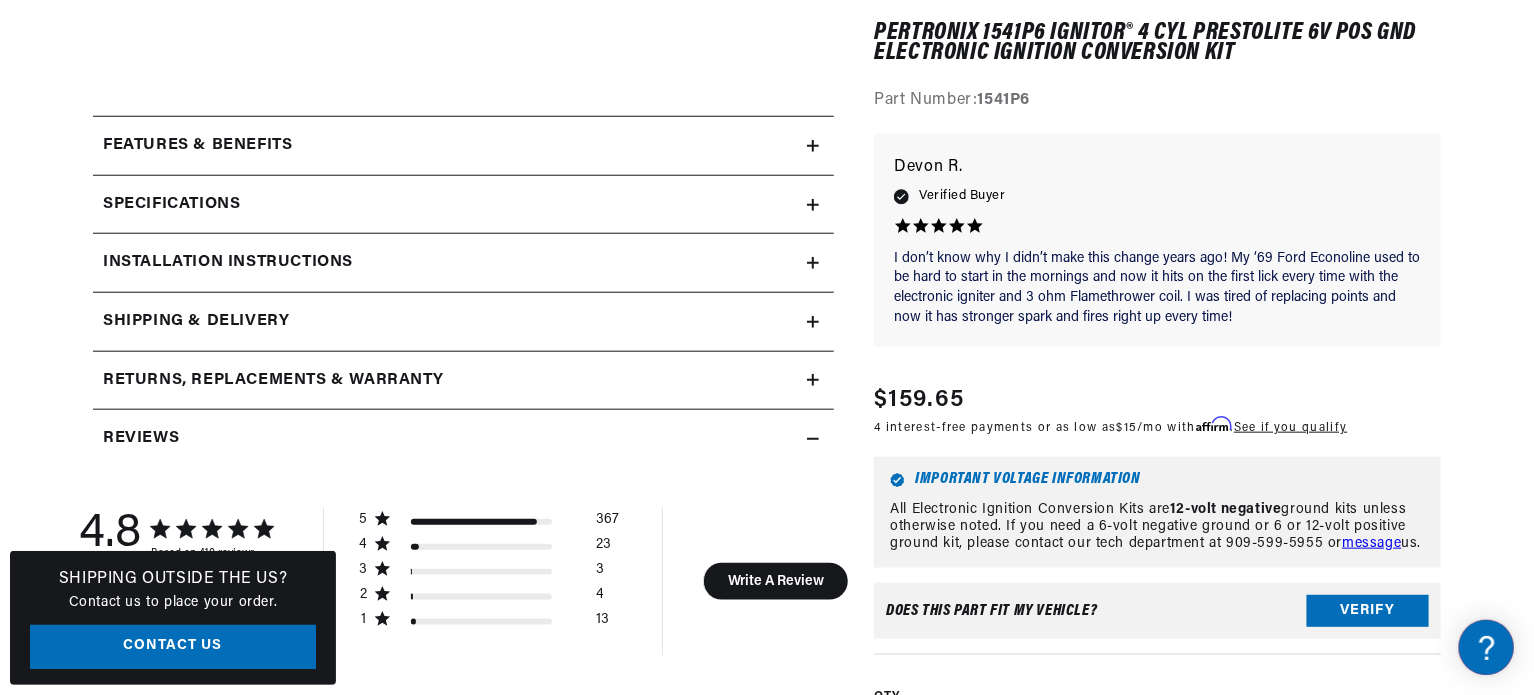 click on "Specifications" at bounding box center (450, 146) 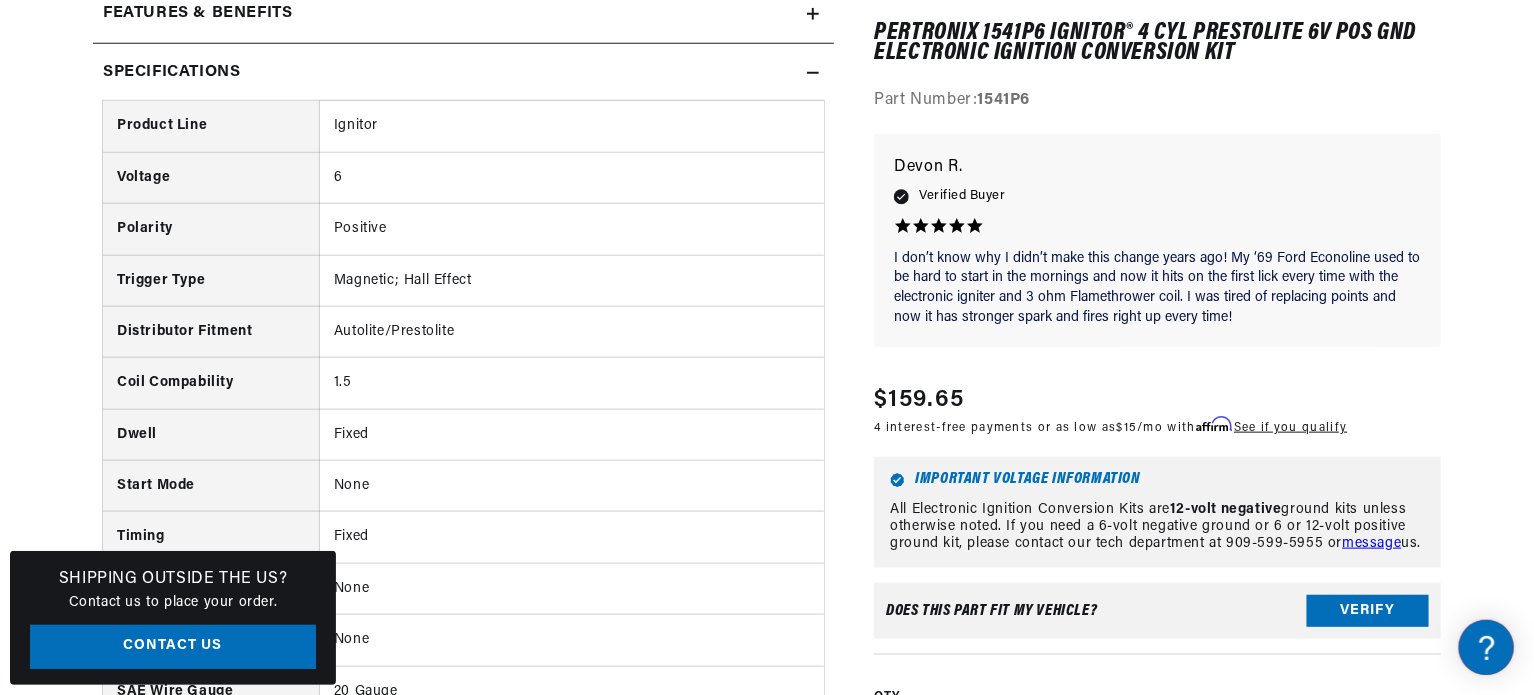 scroll, scrollTop: 1000, scrollLeft: 0, axis: vertical 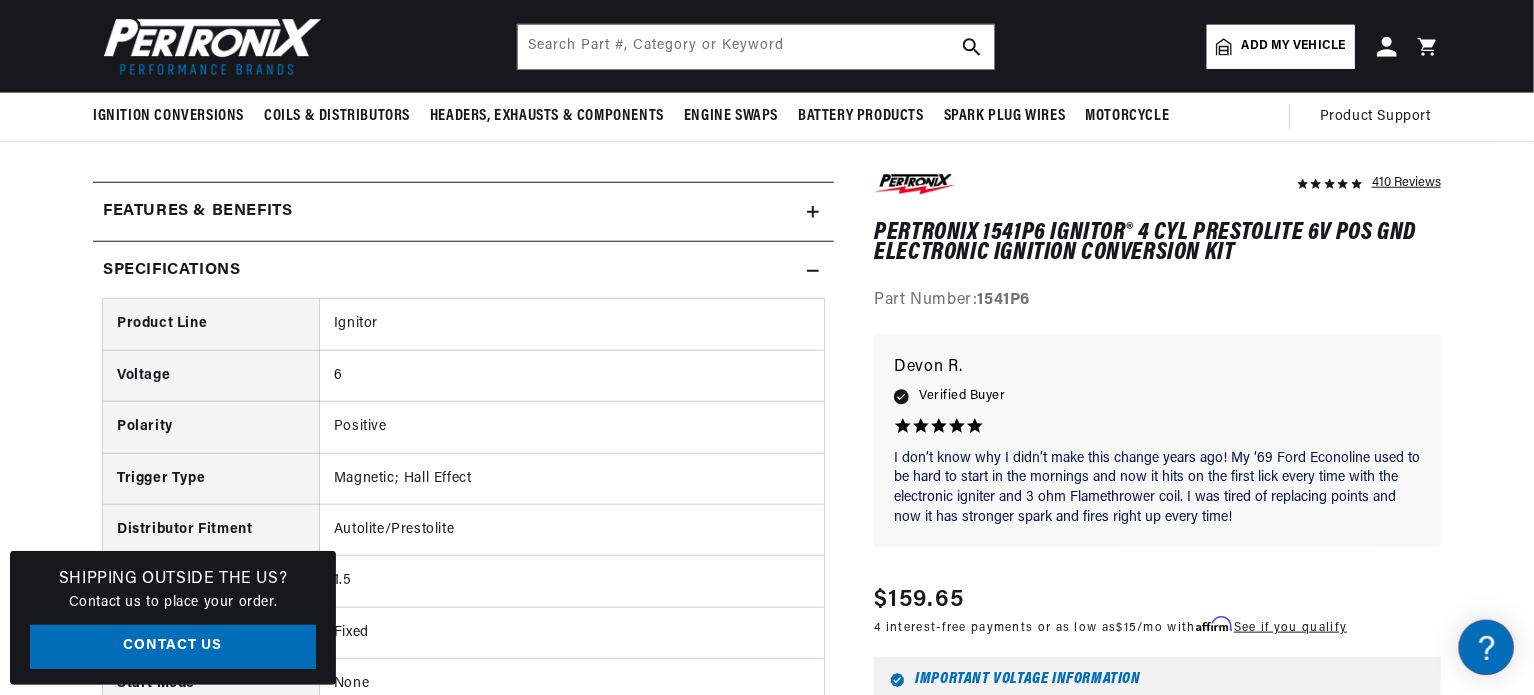 click on "Features & Benefits" at bounding box center [450, 212] 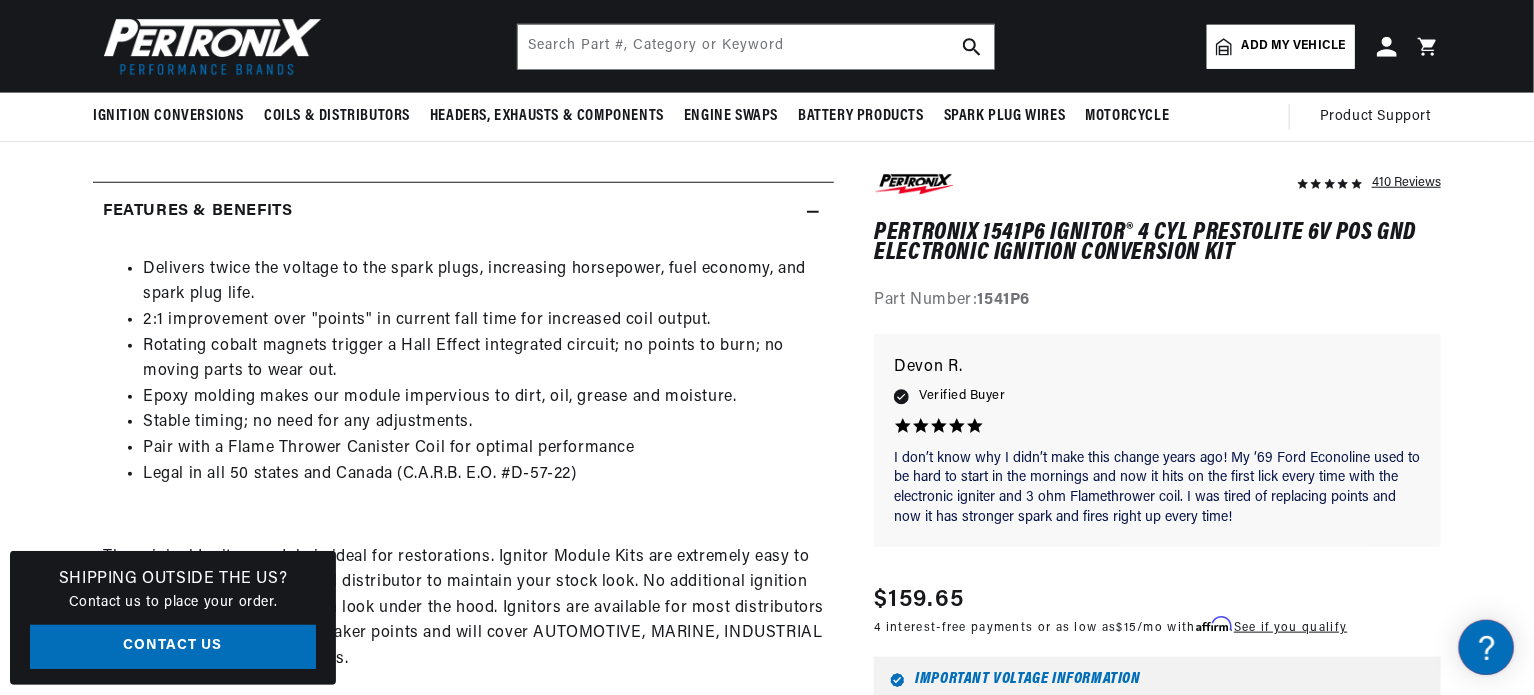 scroll, scrollTop: 0, scrollLeft: 746, axis: horizontal 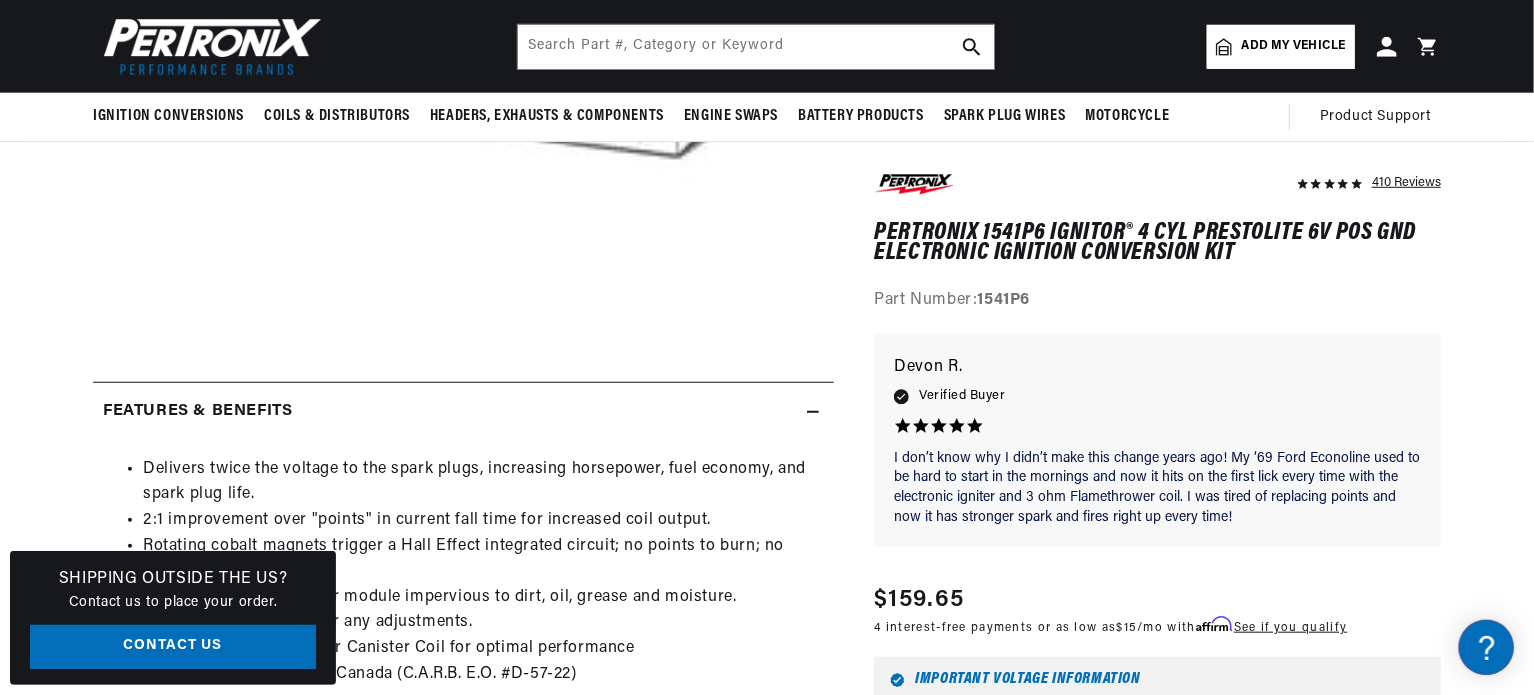 click on "Features & Benefits" at bounding box center [197, 412] 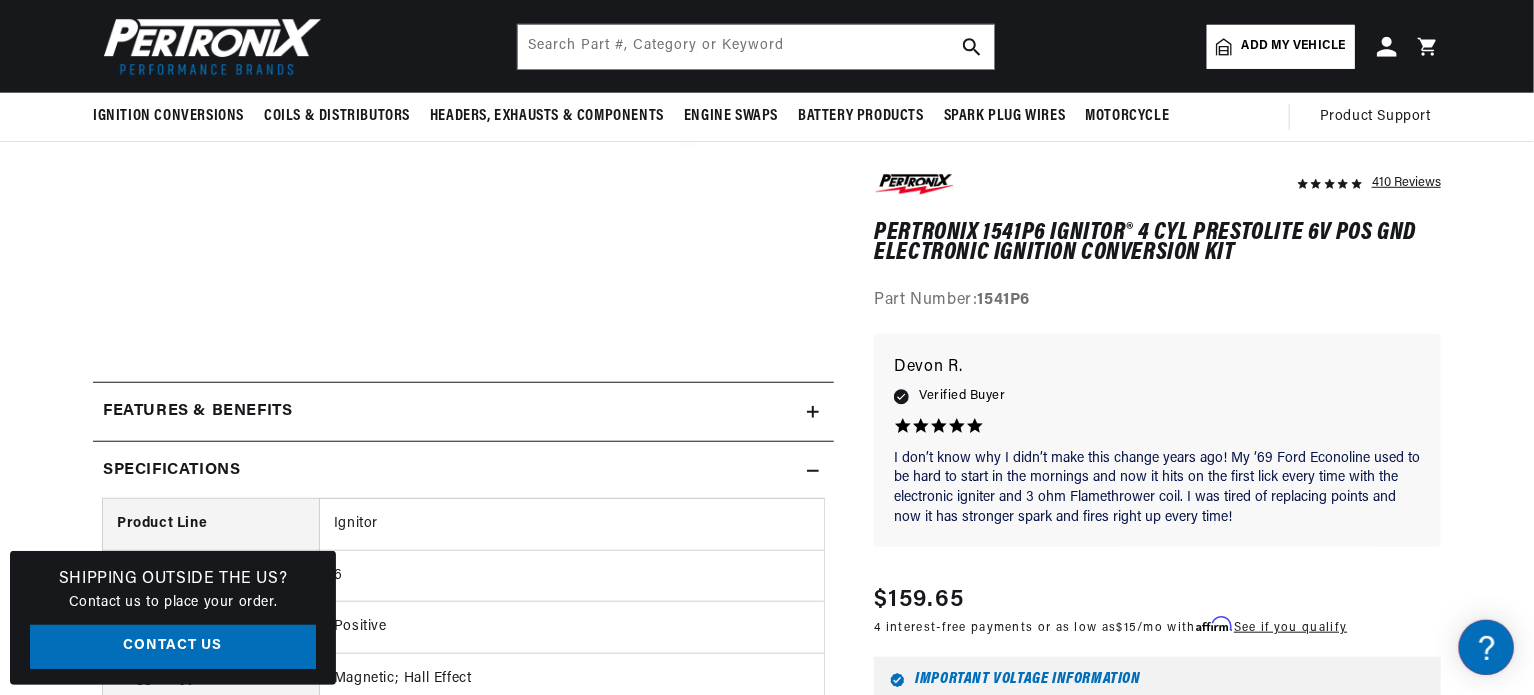 scroll, scrollTop: 63, scrollLeft: 631, axis: both 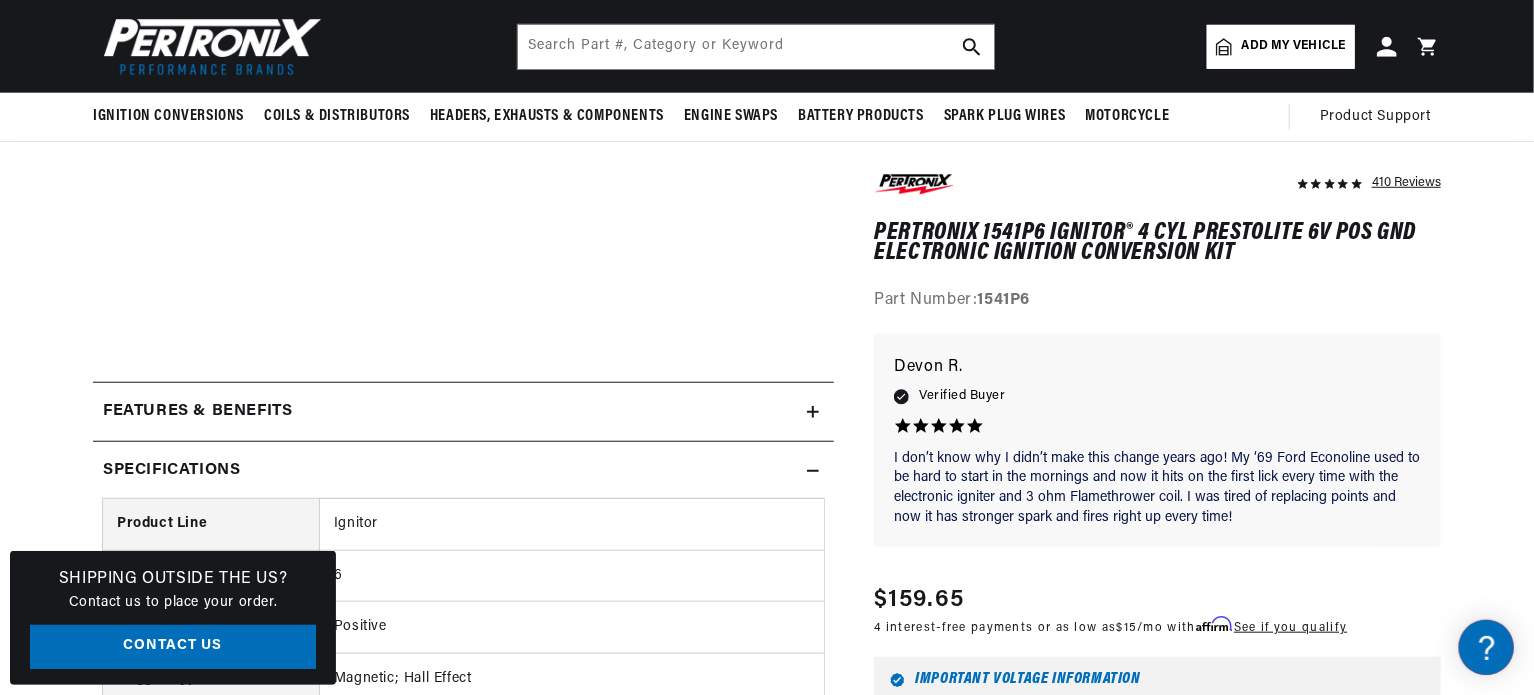 click on "Specifications" at bounding box center (197, 412) 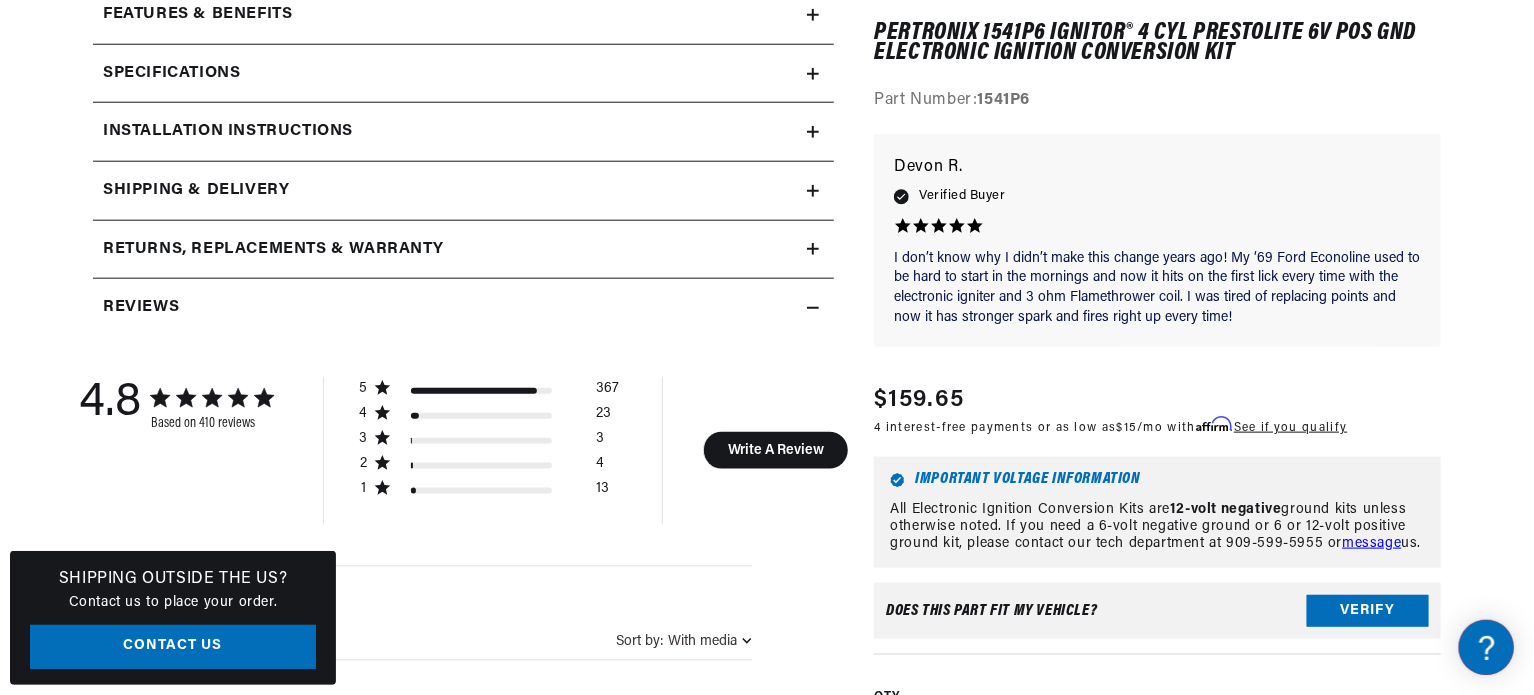 scroll, scrollTop: 1000, scrollLeft: 0, axis: vertical 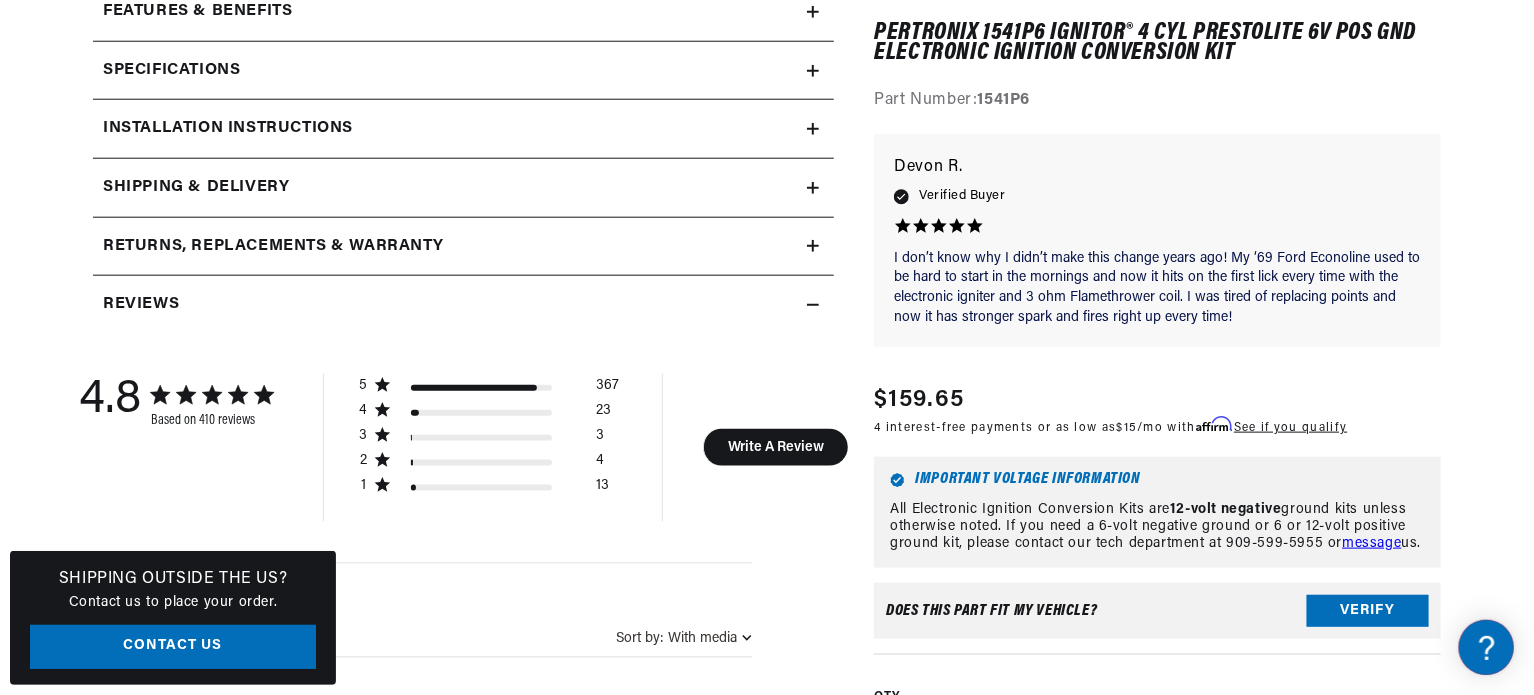 click on "Reviews" at bounding box center [463, 12] 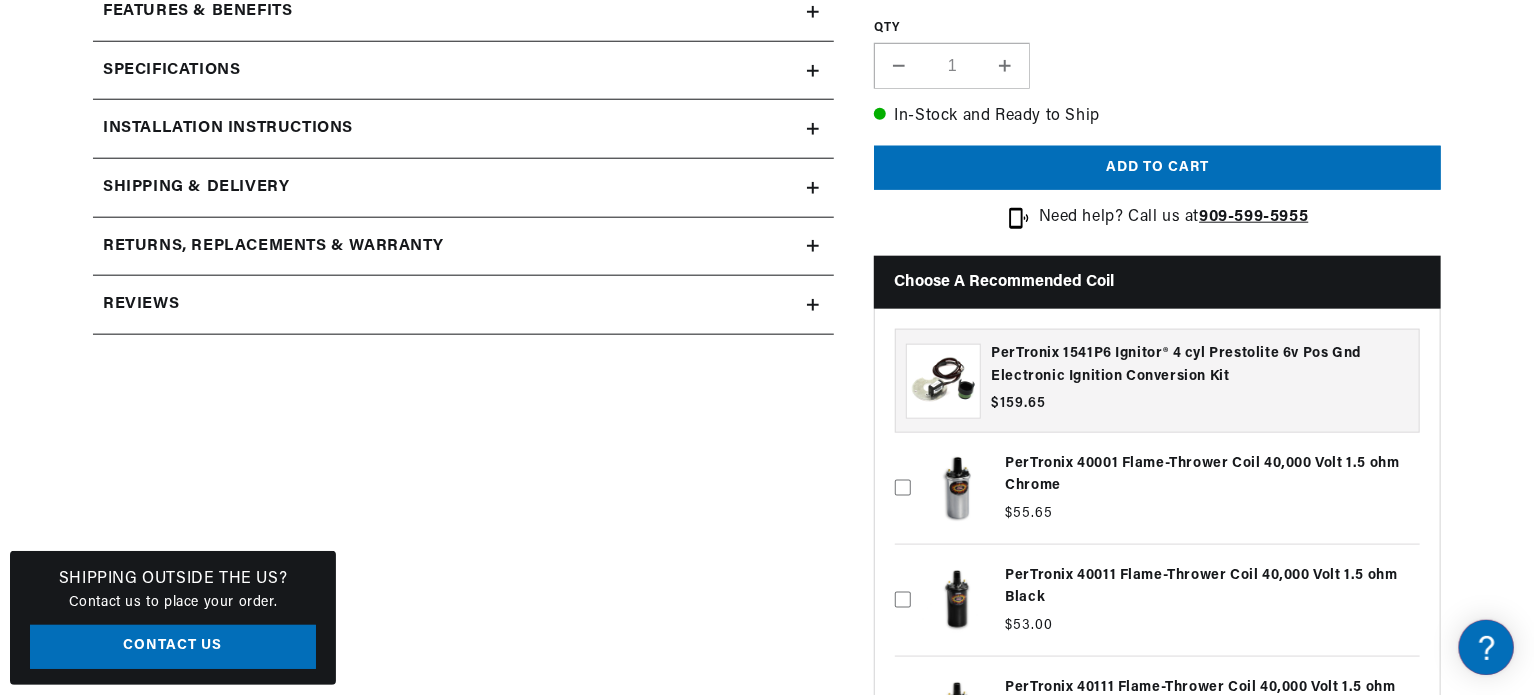 scroll, scrollTop: 0, scrollLeft: 0, axis: both 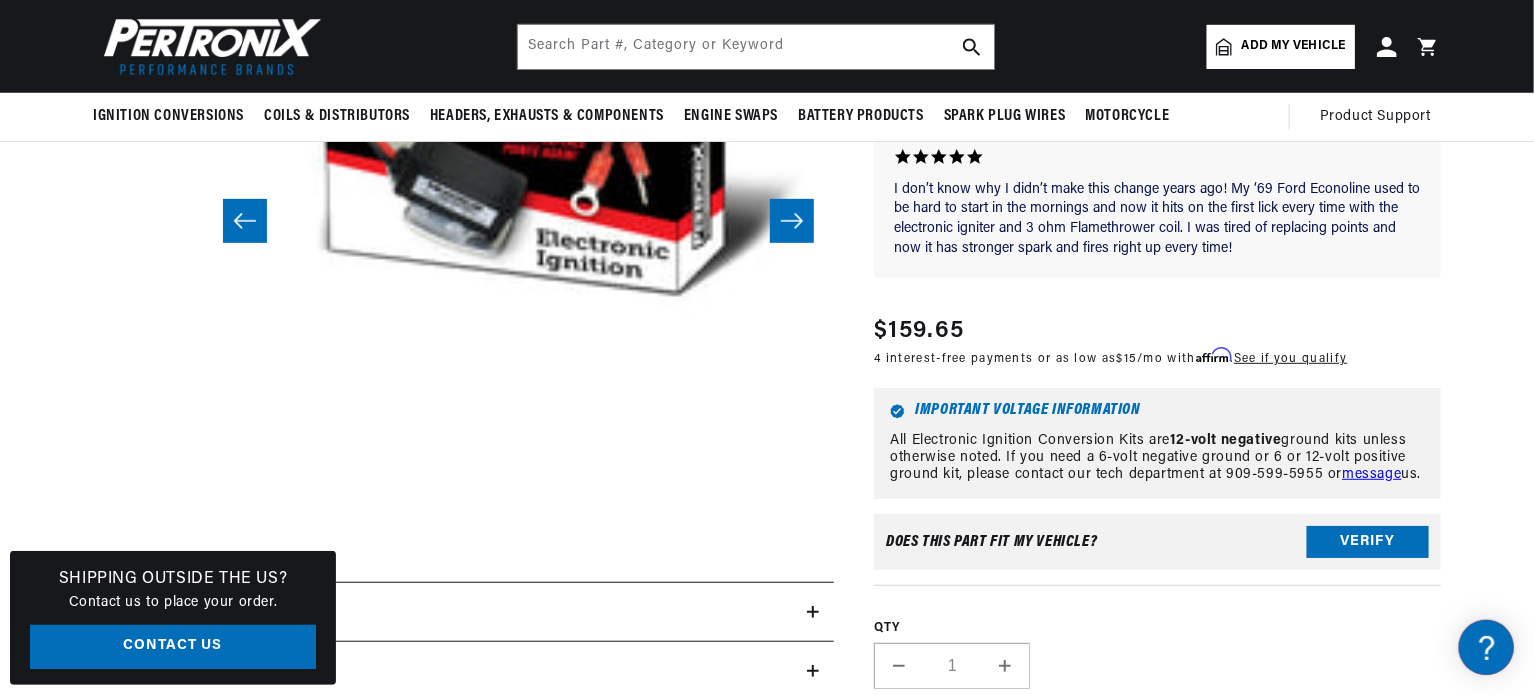 click on "Does This part fit My vehicle?
Verify" at bounding box center [1157, 542] 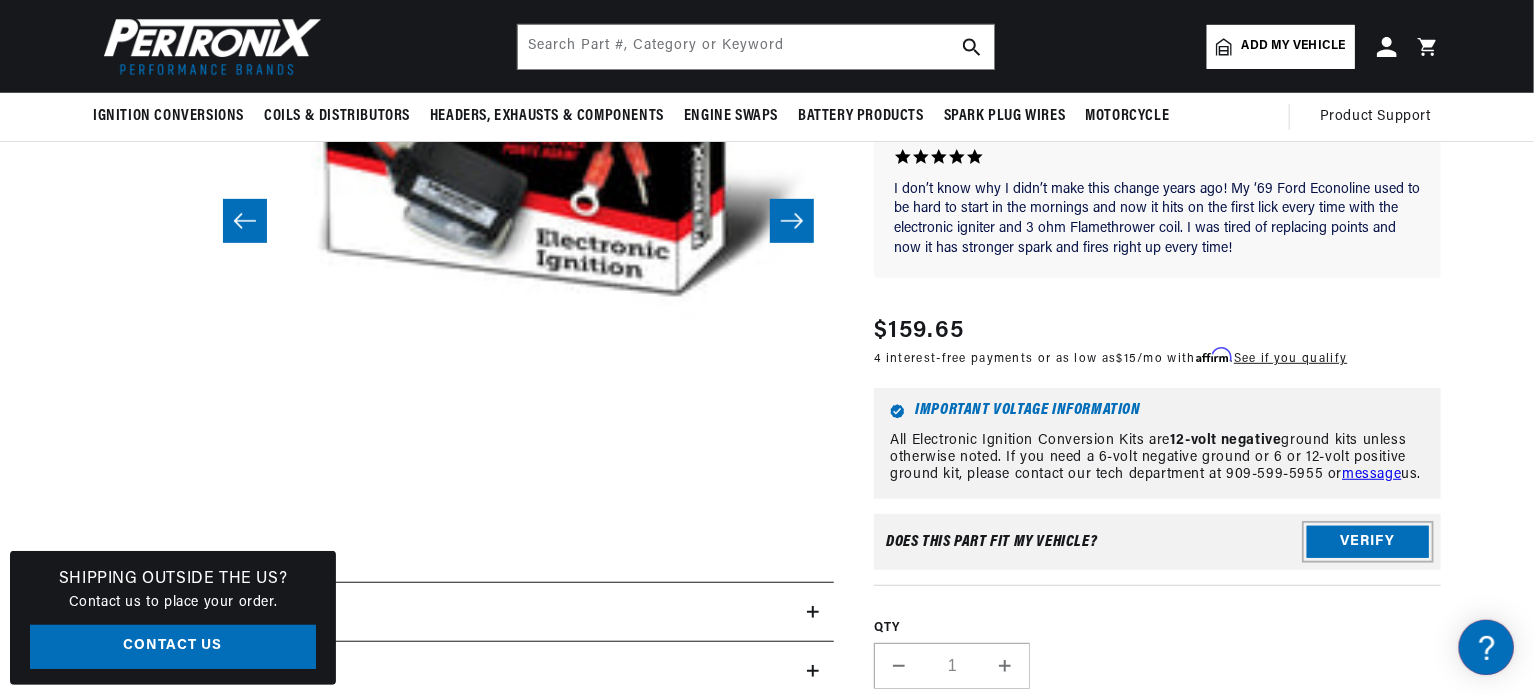click on "Verify" at bounding box center (1368, 542) 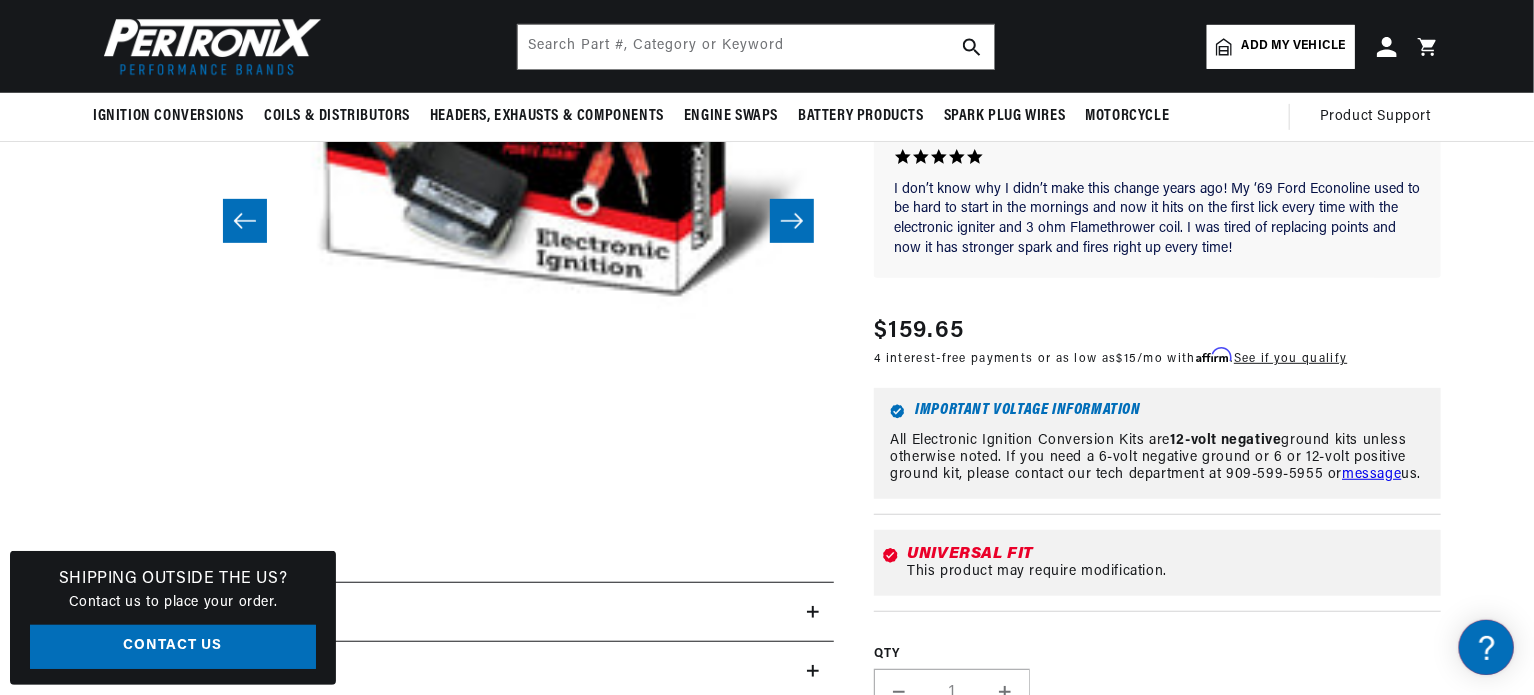 click on "Universal Fit" at bounding box center [1170, 554] 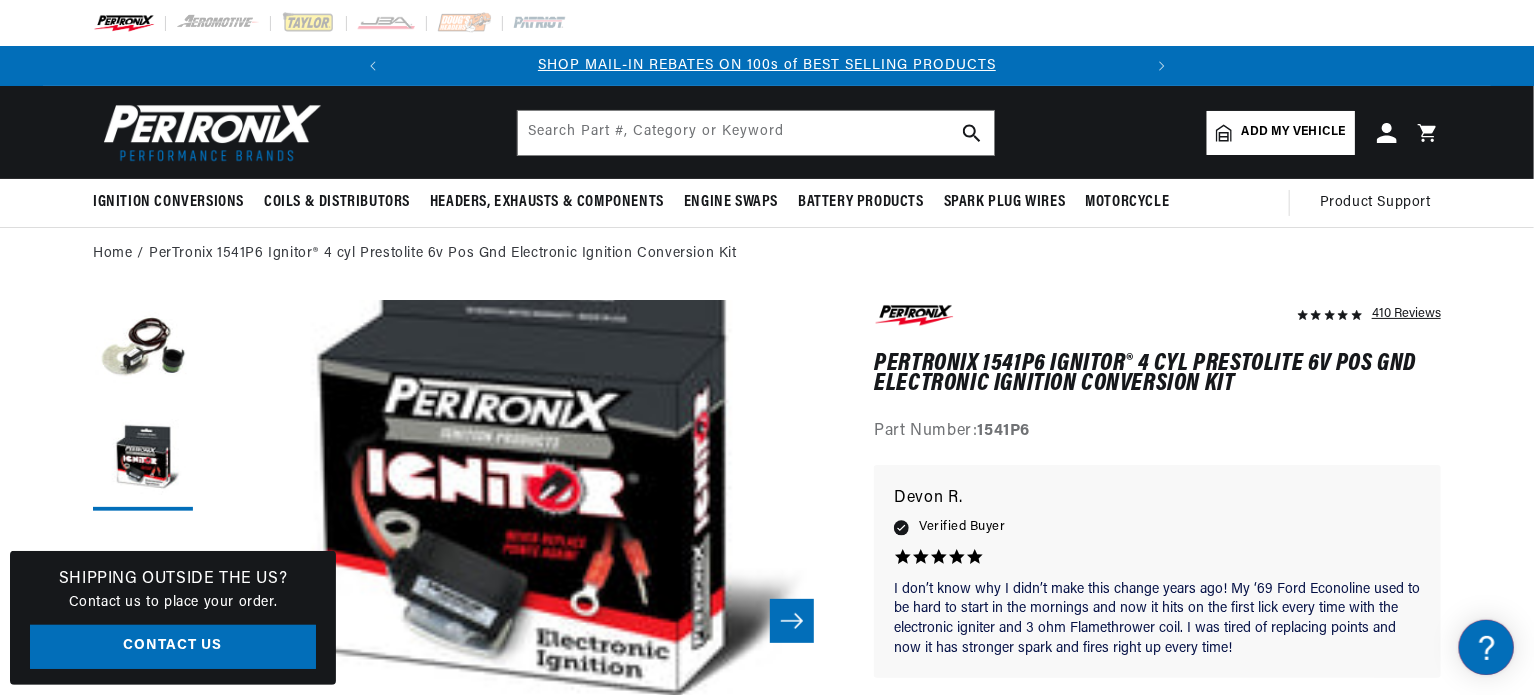click on "410 Reviews" at bounding box center [767, 1621] 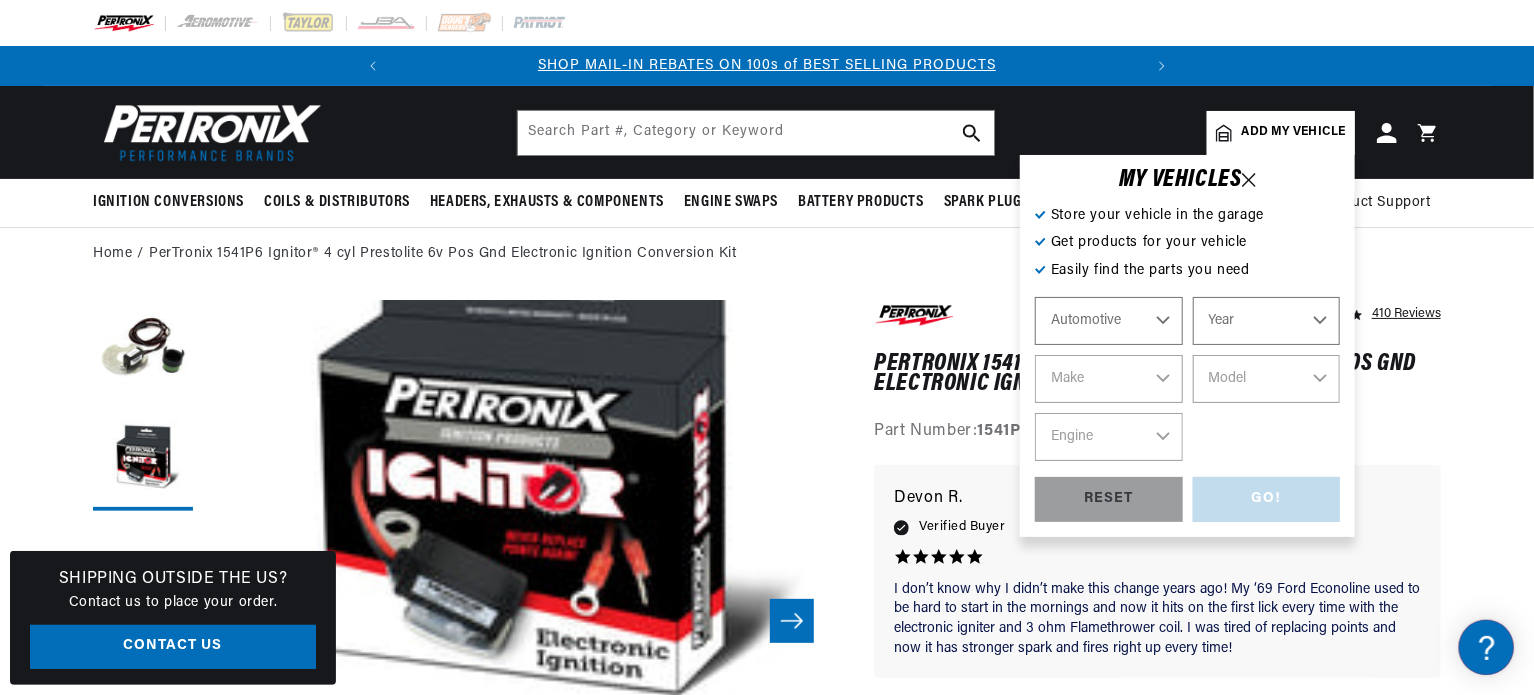 click on "Automotive
Agricultural
Industrial
Marine
Motorcycle" at bounding box center [1109, 321] 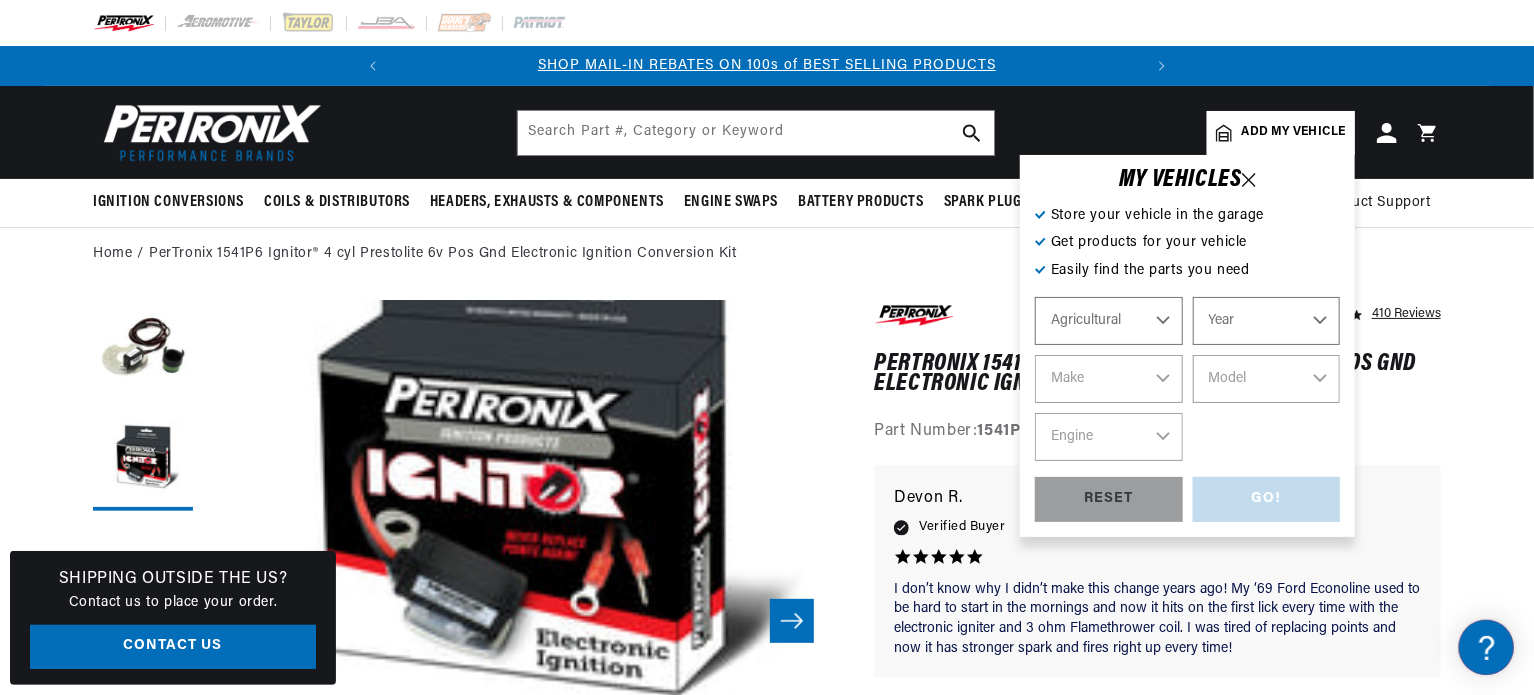 click on "Automotive
Agricultural
Industrial
Marine
Motorcycle" at bounding box center (1109, 321) 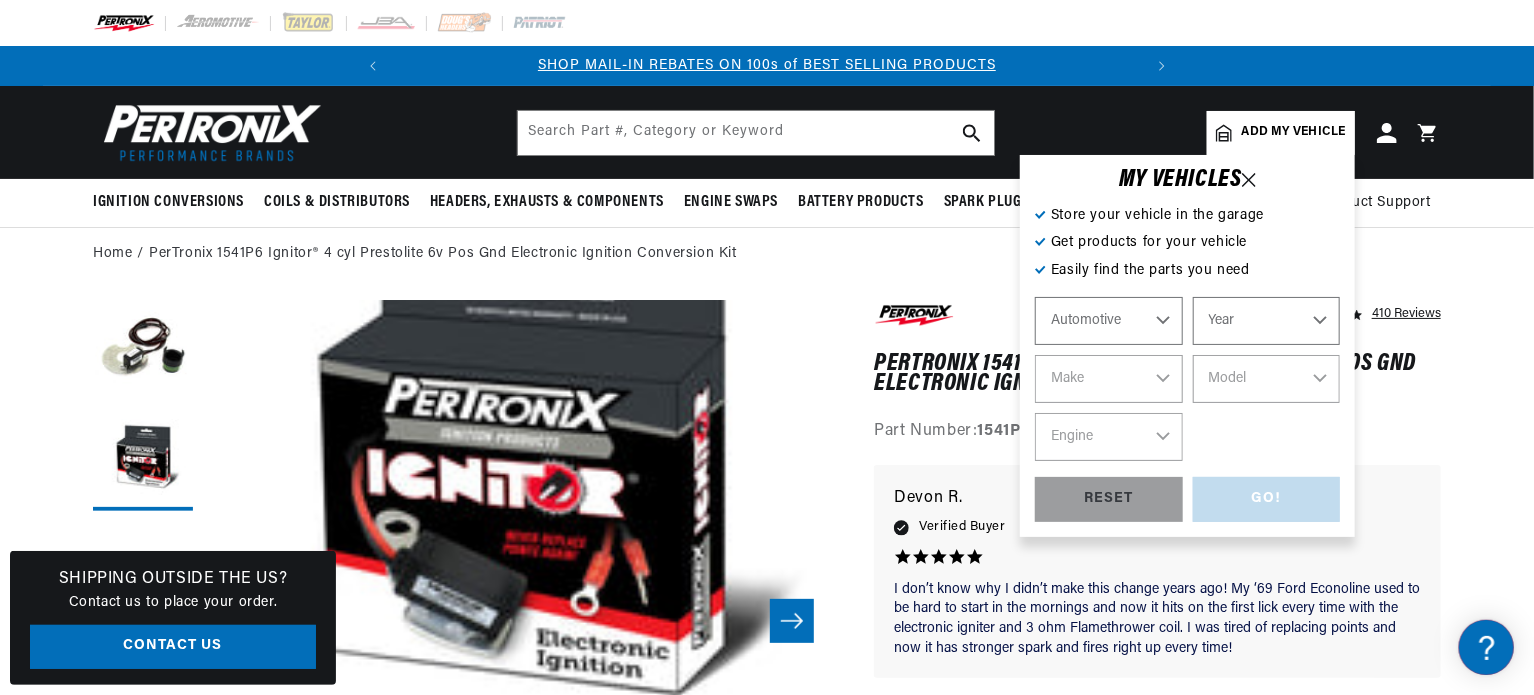 select on "Agricultural" 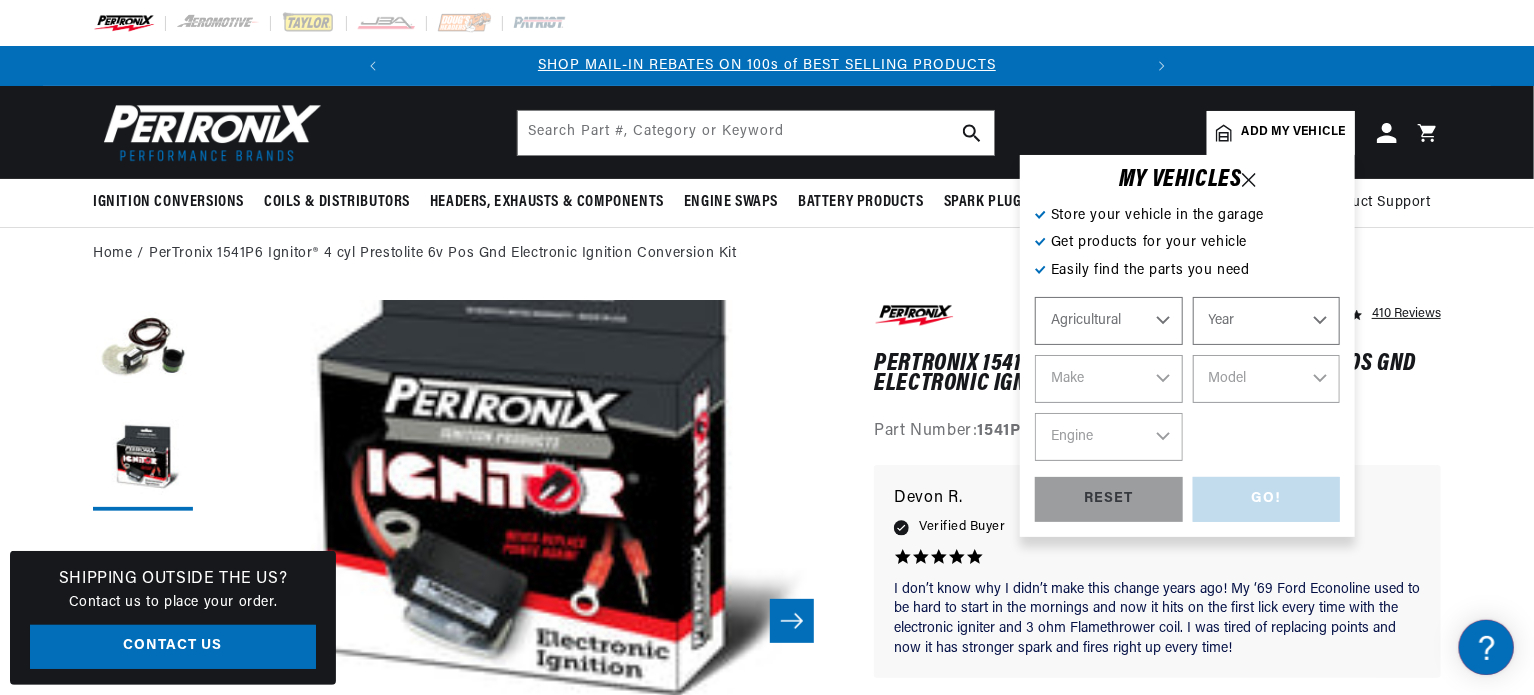 click on "Year
1970
1965
1964
1960
1959
1958
1957
1939
1938
1937" at bounding box center (1267, 321) 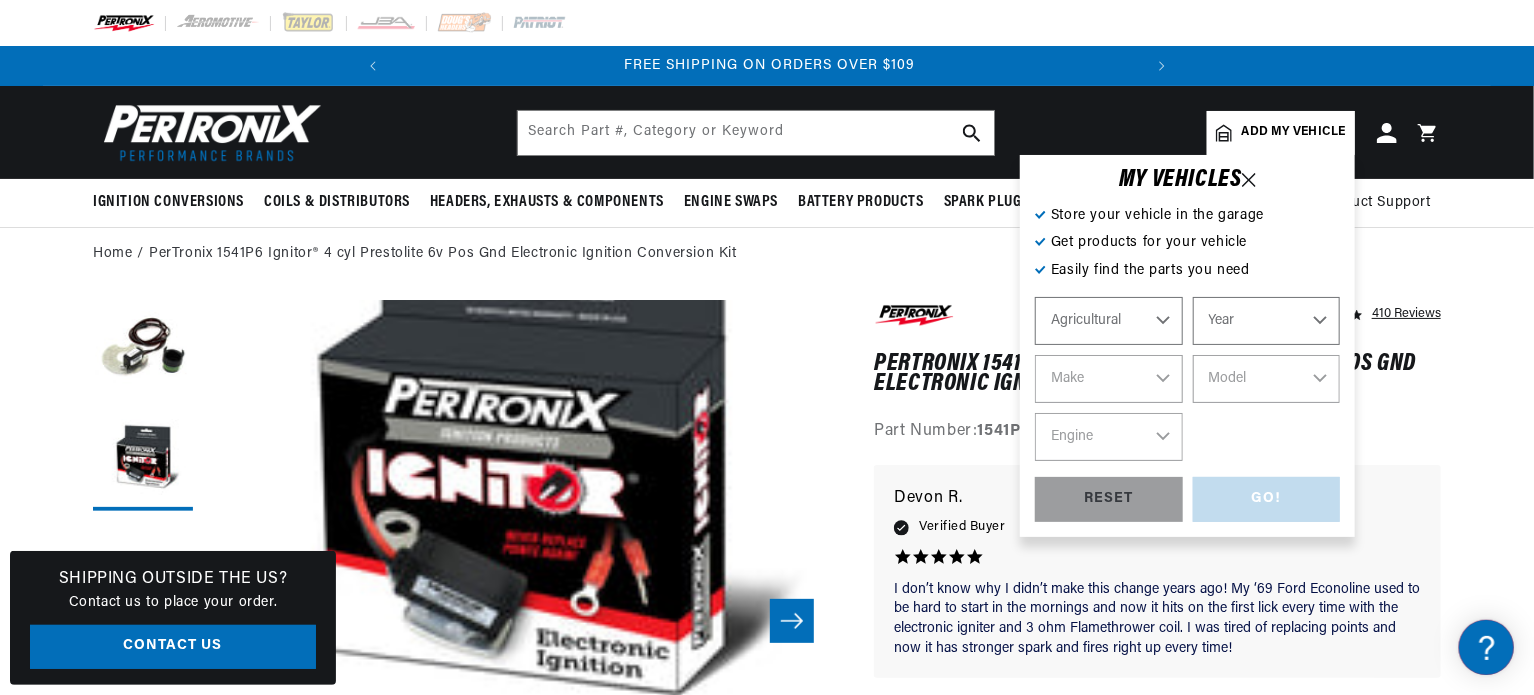 select on "1957" 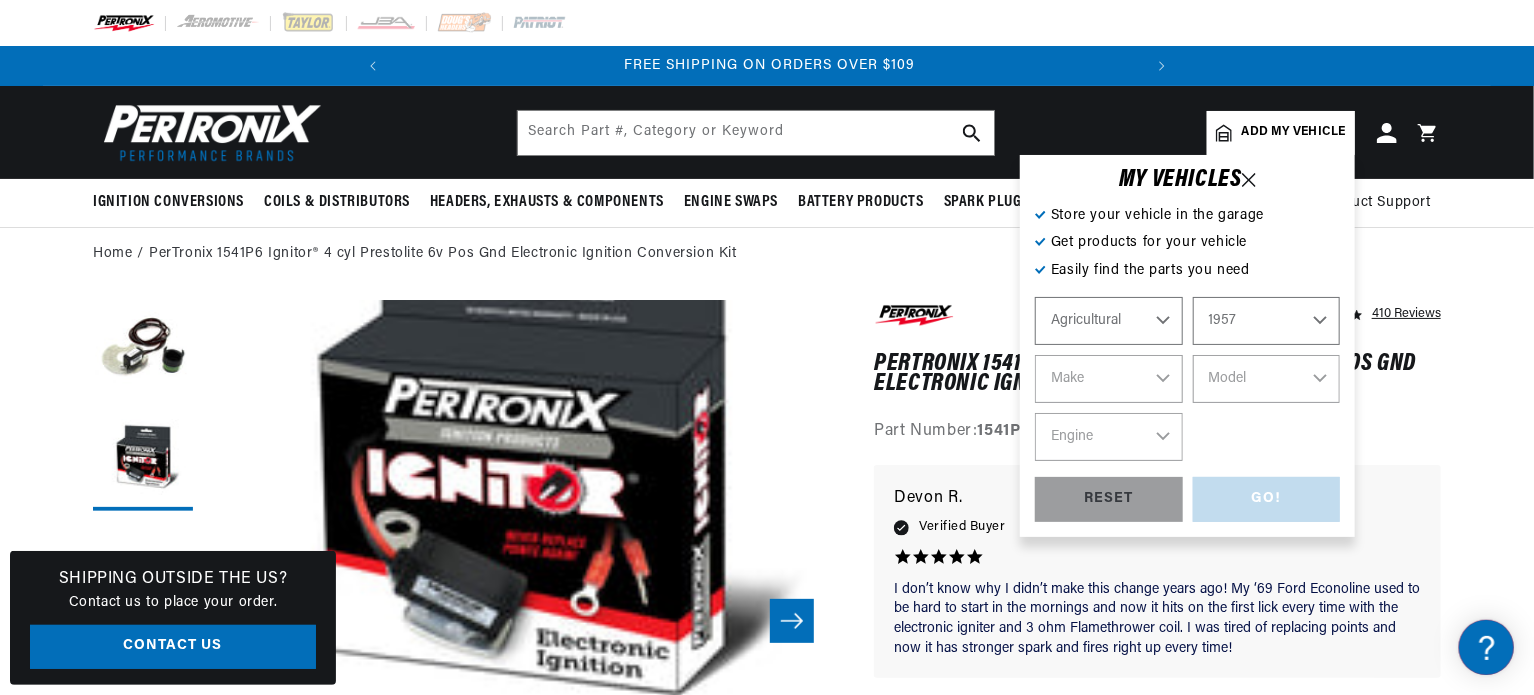 click on "Year
1970
1965
1964
1960
1959
1958
1957
1939
1938
1937" at bounding box center [1267, 321] 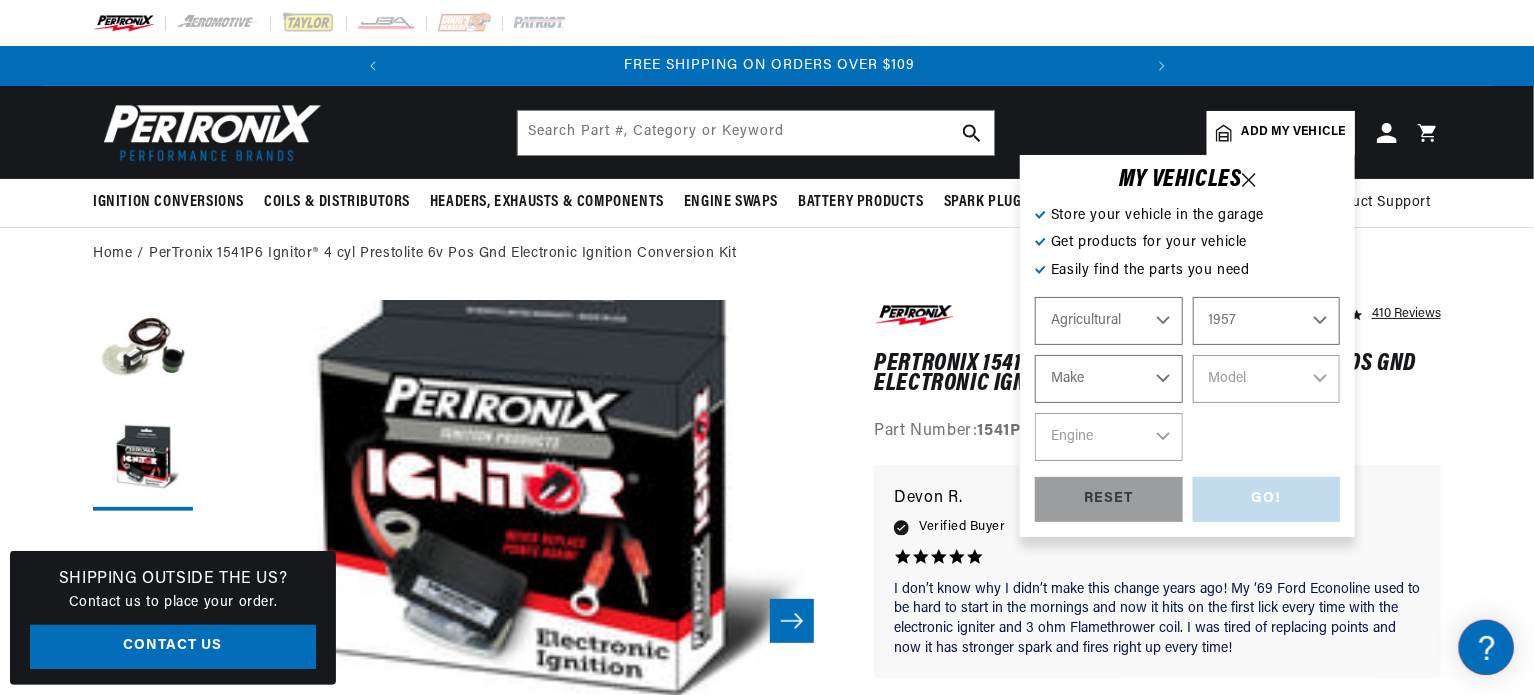 click on "Make
John Bean" at bounding box center [1109, 379] 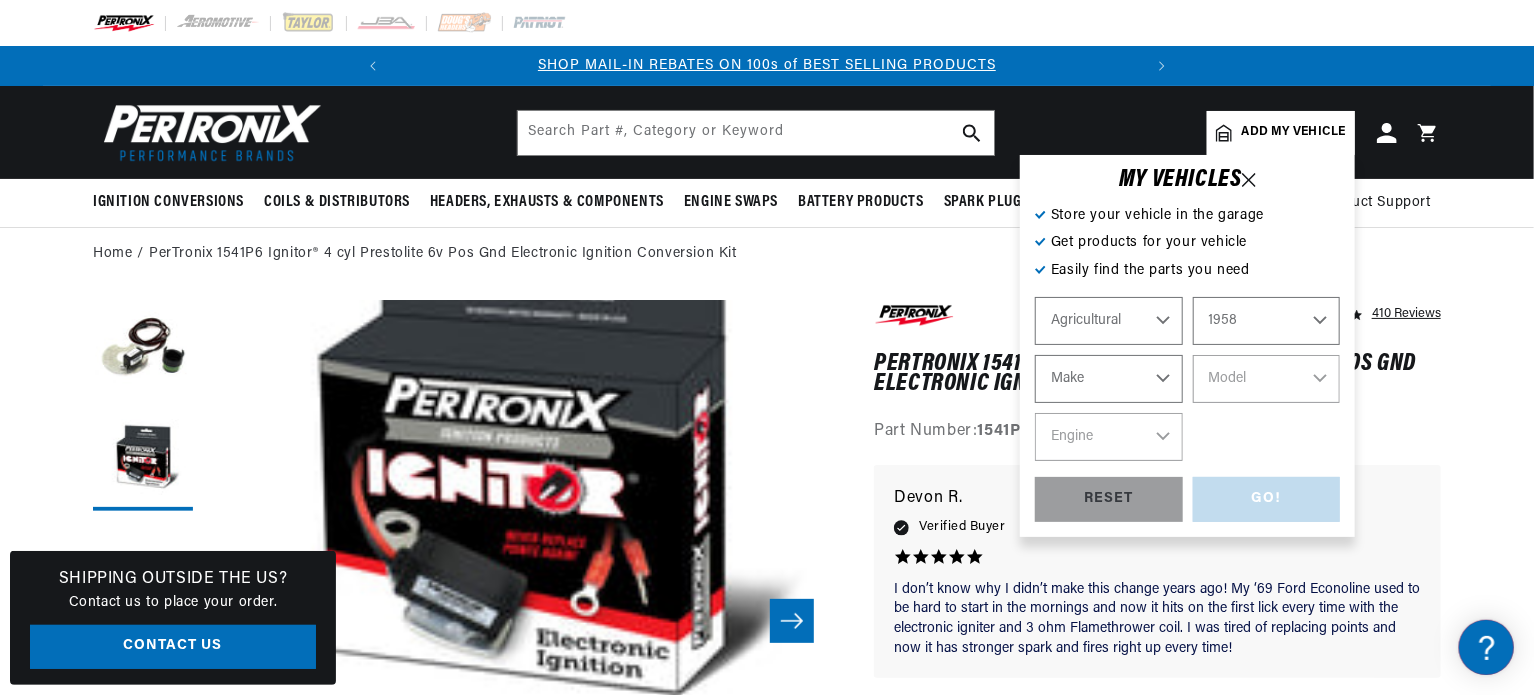 click on "1970
1965
1964
1960
1959
1958
1957
1939
1938
1937" at bounding box center [1267, 321] 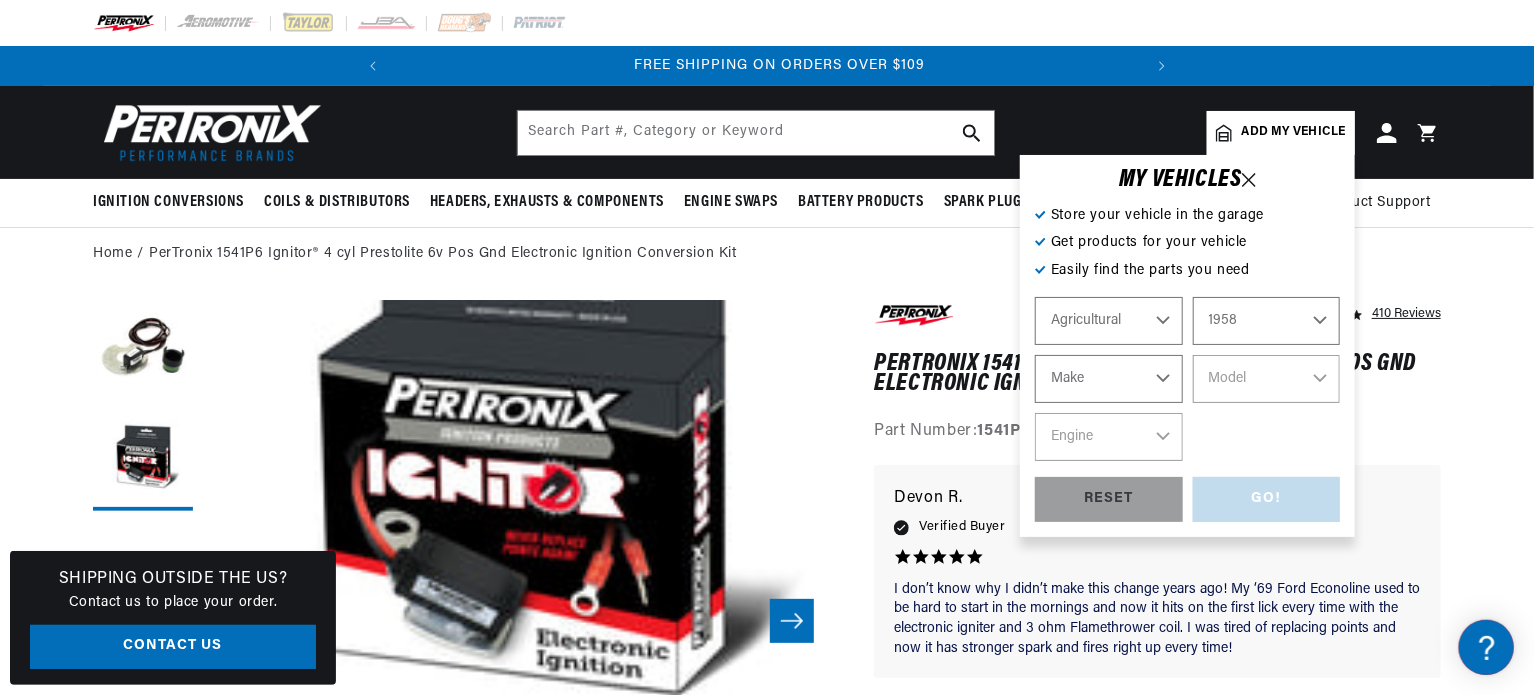 scroll, scrollTop: 0, scrollLeft: 746, axis: horizontal 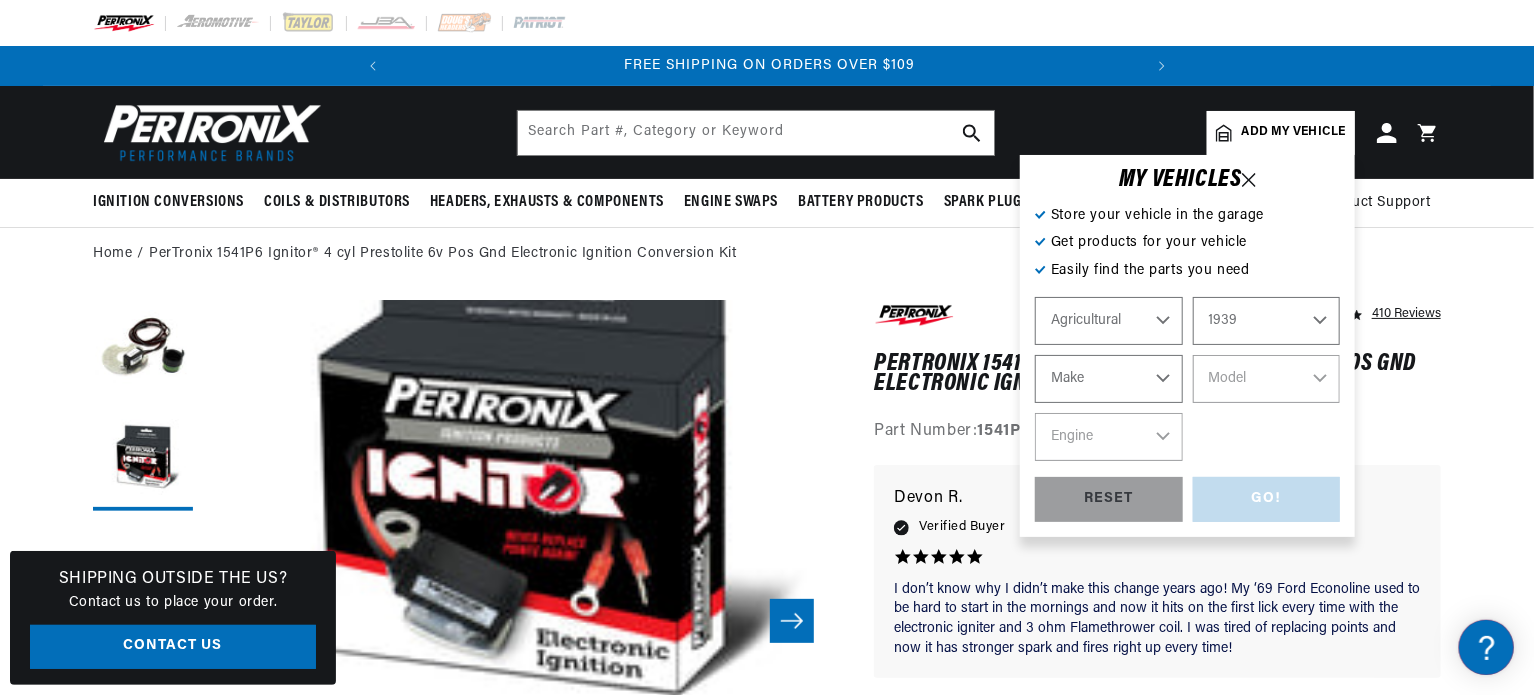 click on "1970
1965
1964
1960
1959
1958
1957
1939
1938
1937" at bounding box center [1267, 321] 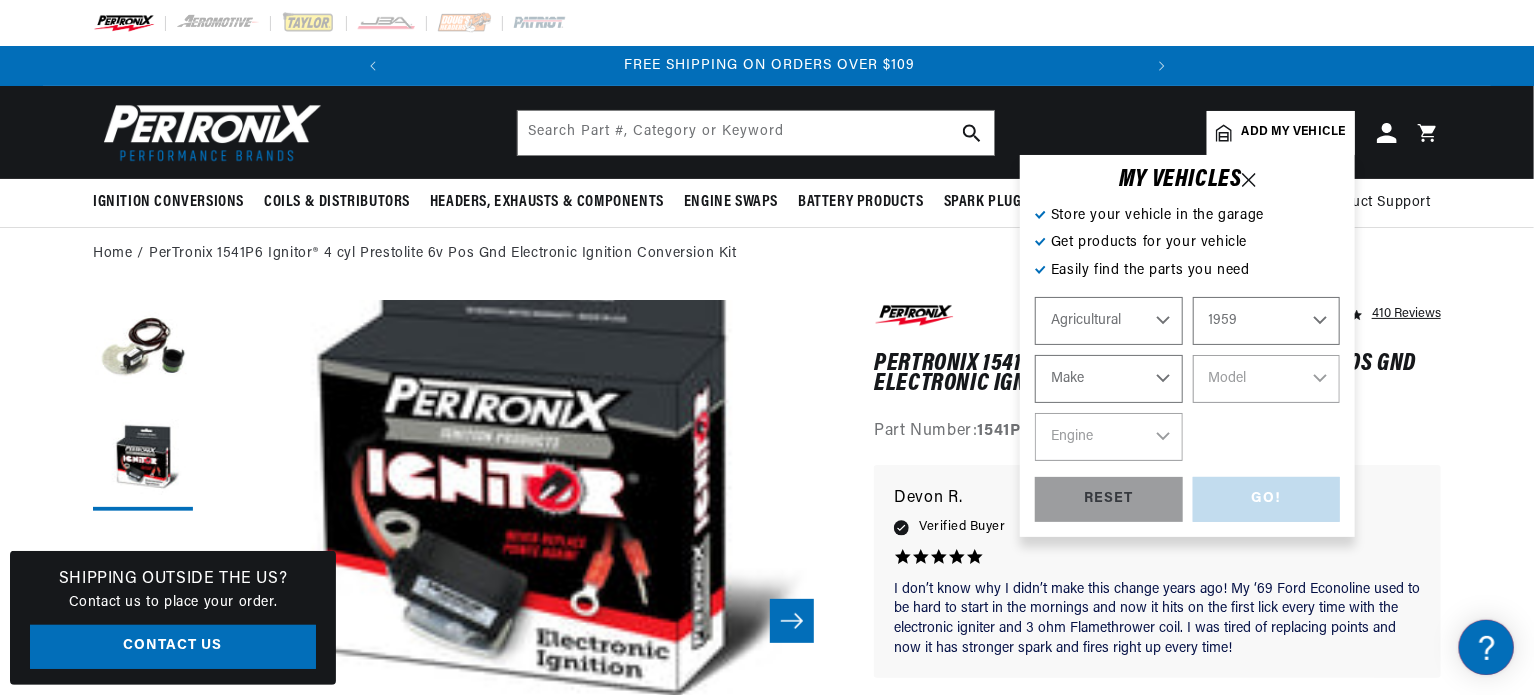 click on "1970
1965
1964
1960
1959
1958
1957
1939
1938
1937" at bounding box center (1267, 321) 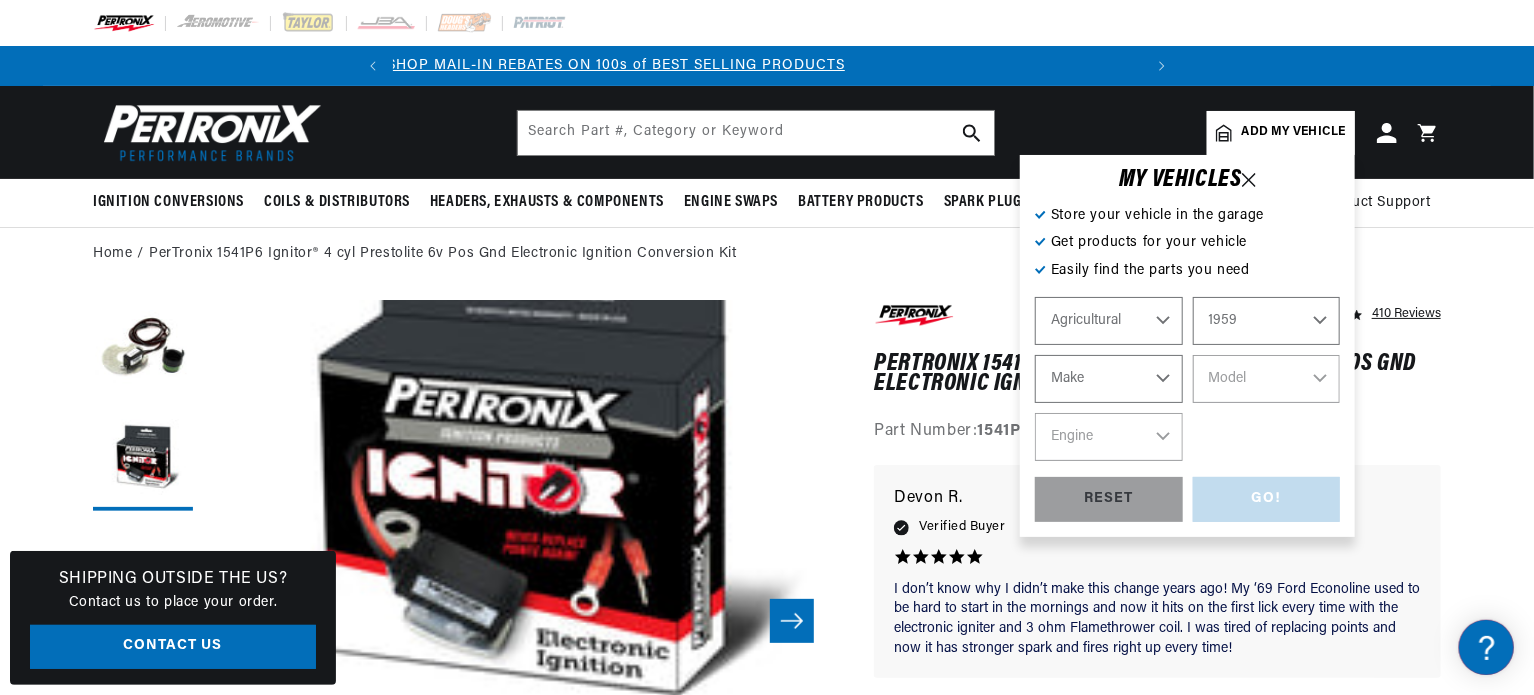 scroll, scrollTop: 0, scrollLeft: 0, axis: both 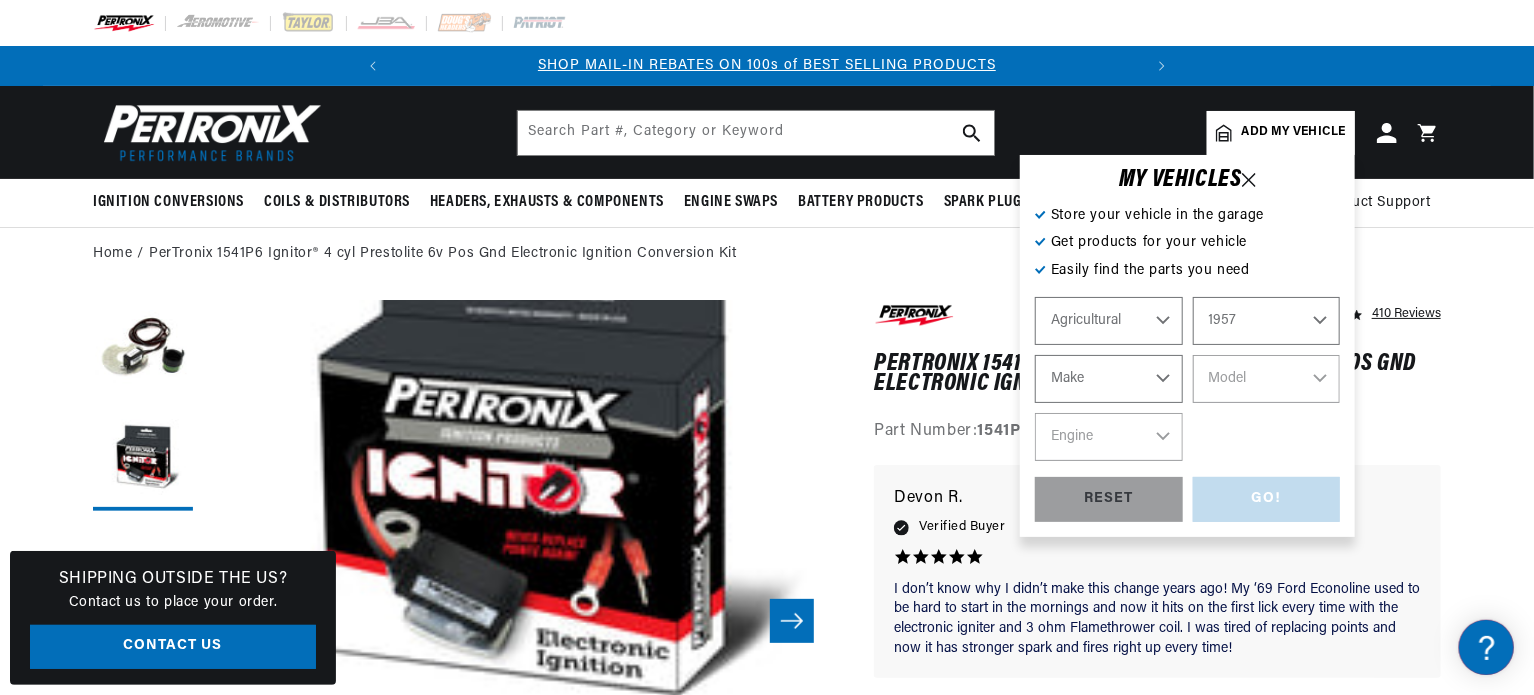 click on "1970
1965
1964
1960
1959
1958
1957
1939
1938
1937" at bounding box center (1267, 321) 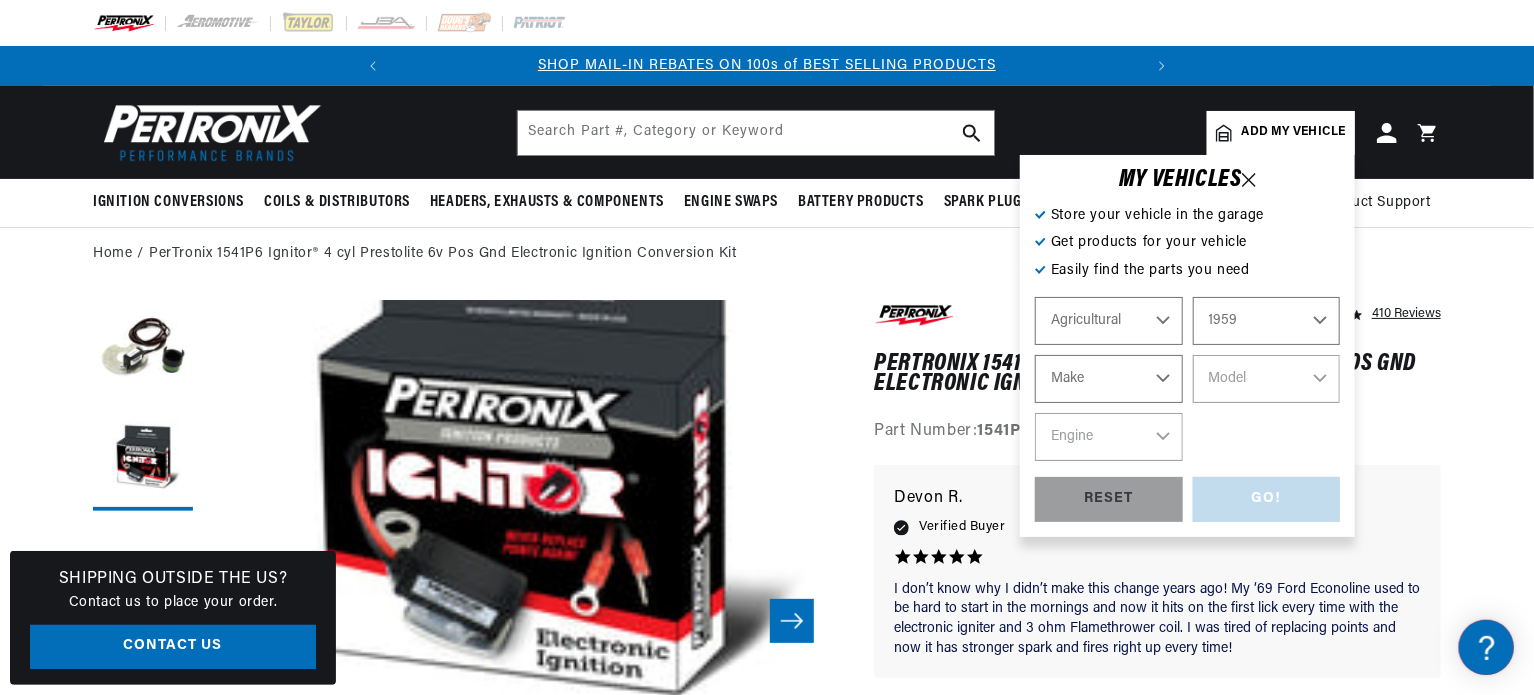 select on "1957" 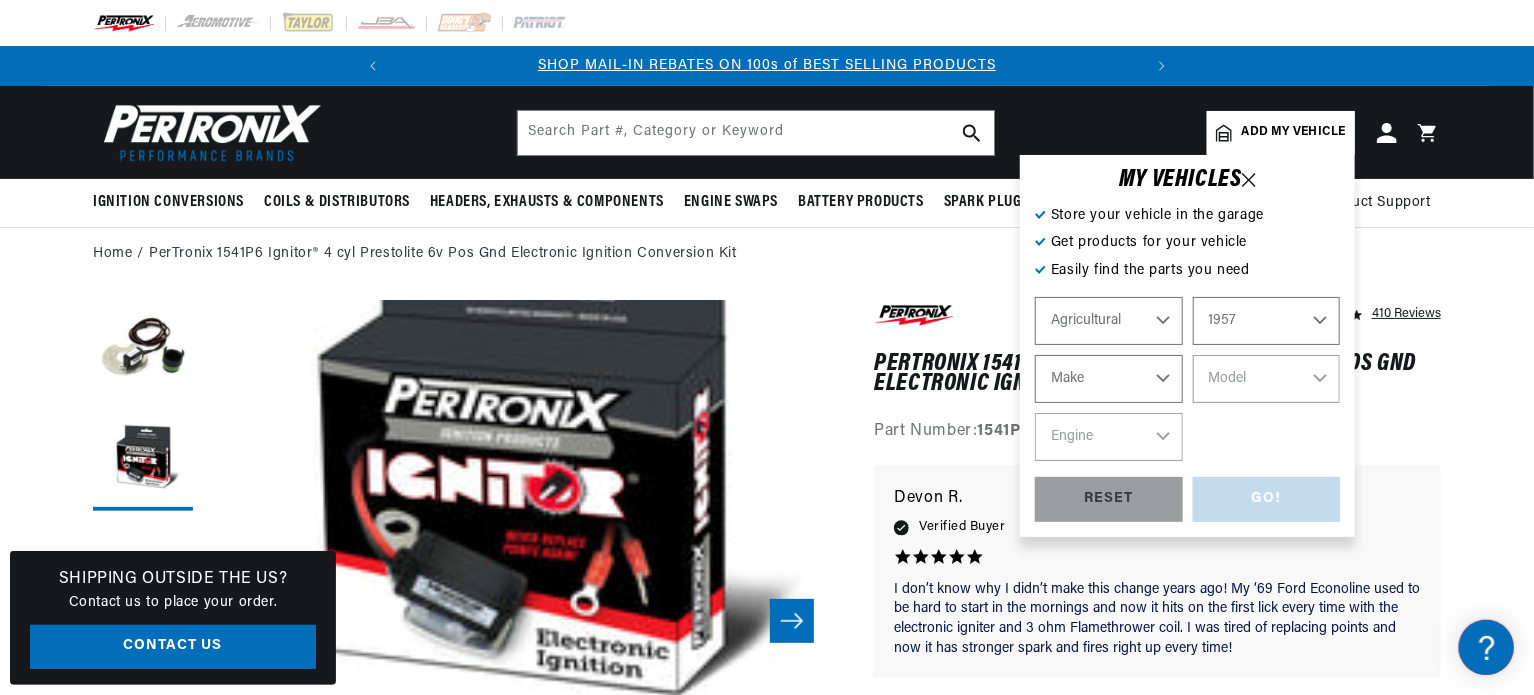 click on "Make
John Bean" at bounding box center [1109, 379] 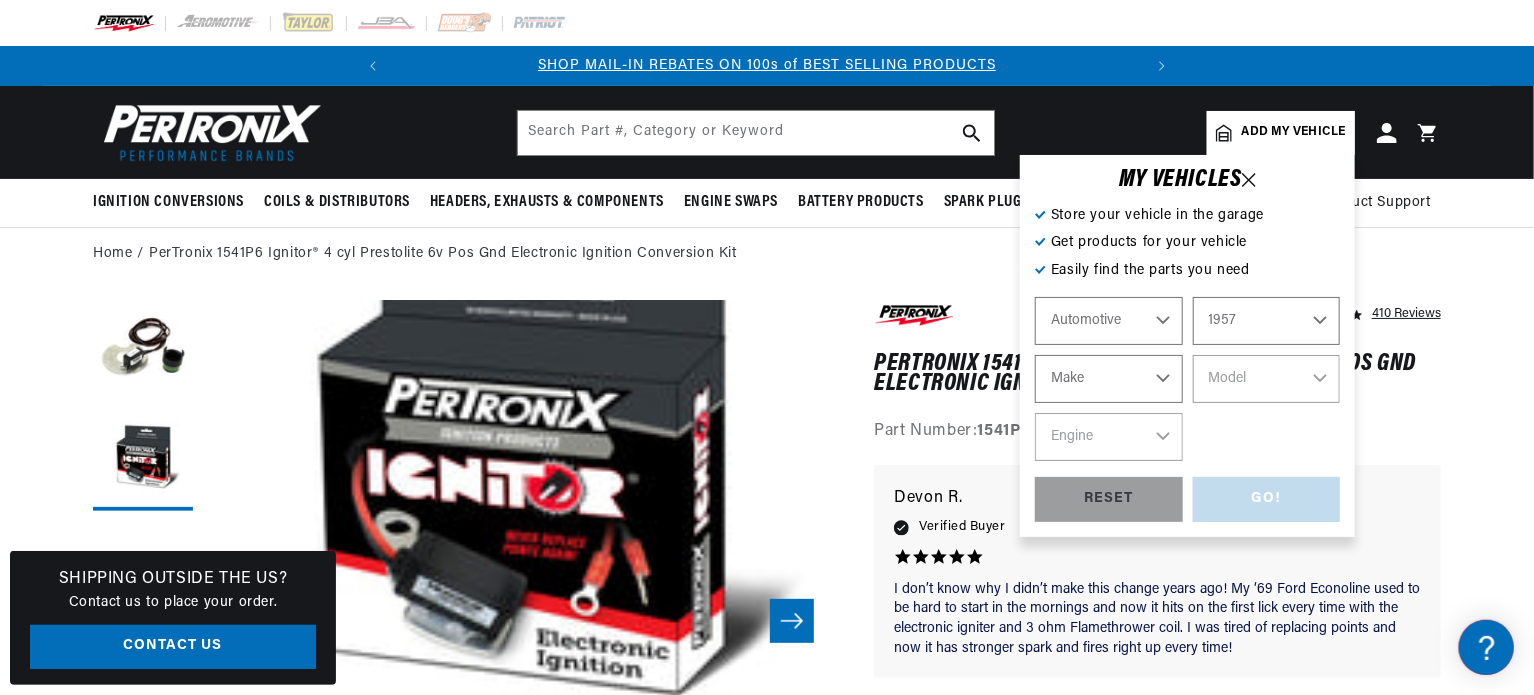 click on "Automotive
Agricultural
Industrial
Marine
Motorcycle" at bounding box center [1109, 321] 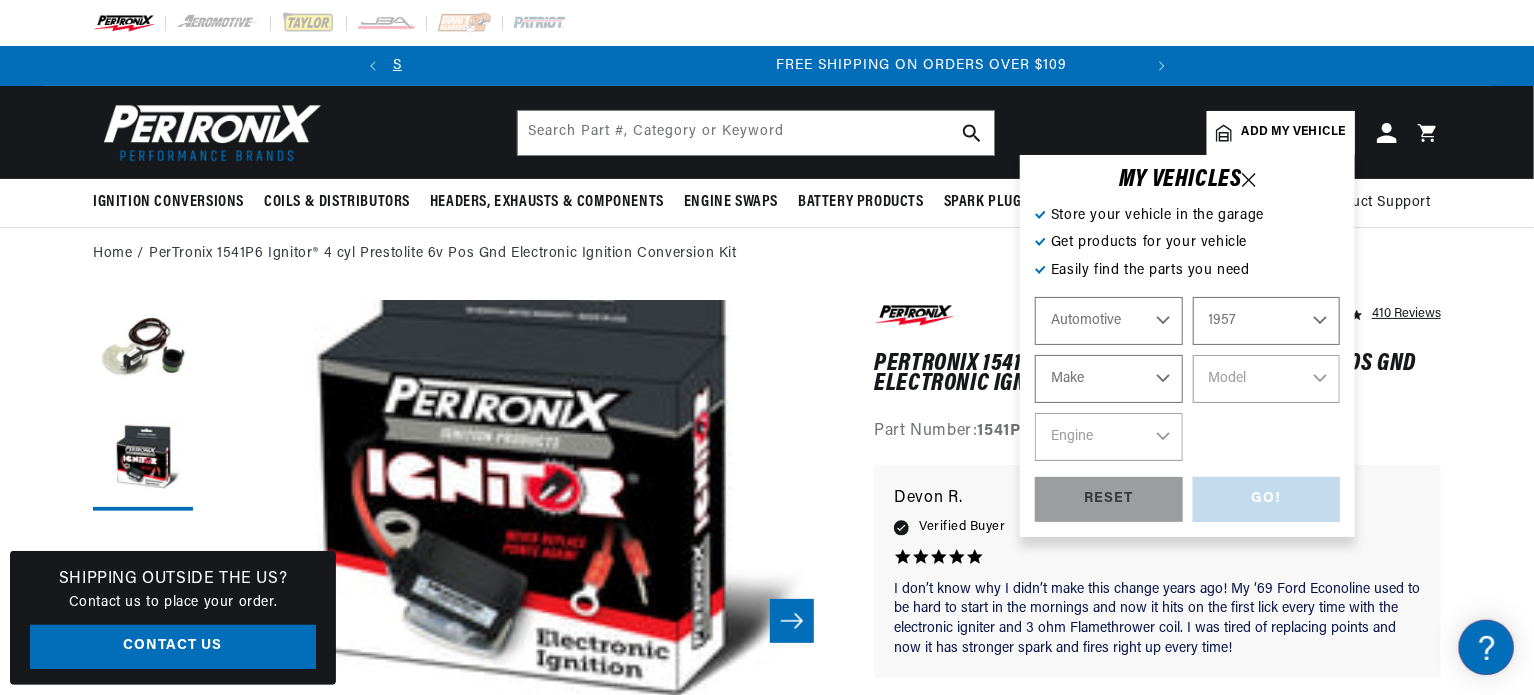 scroll, scrollTop: 0, scrollLeft: 746, axis: horizontal 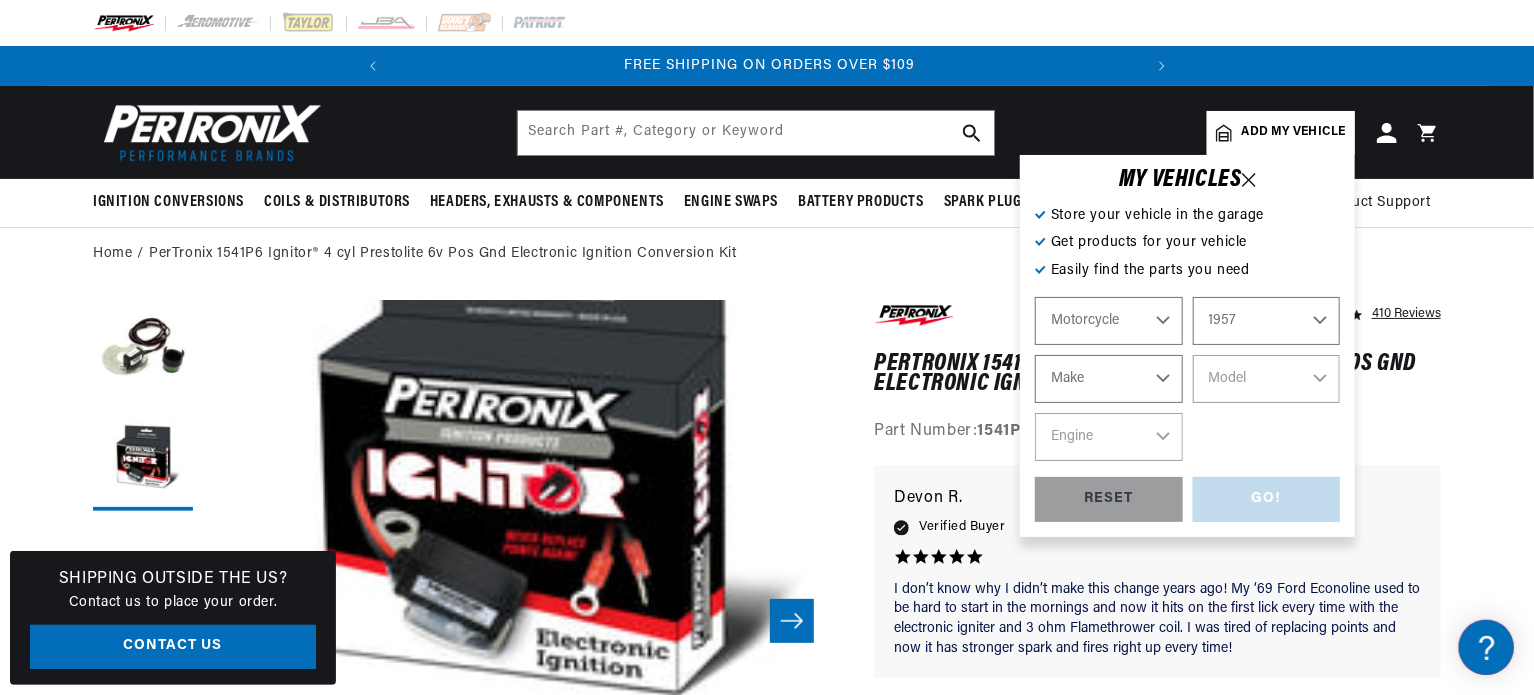 click on "Automotive
Agricultural
Industrial
Marine
Motorcycle" at bounding box center (1109, 321) 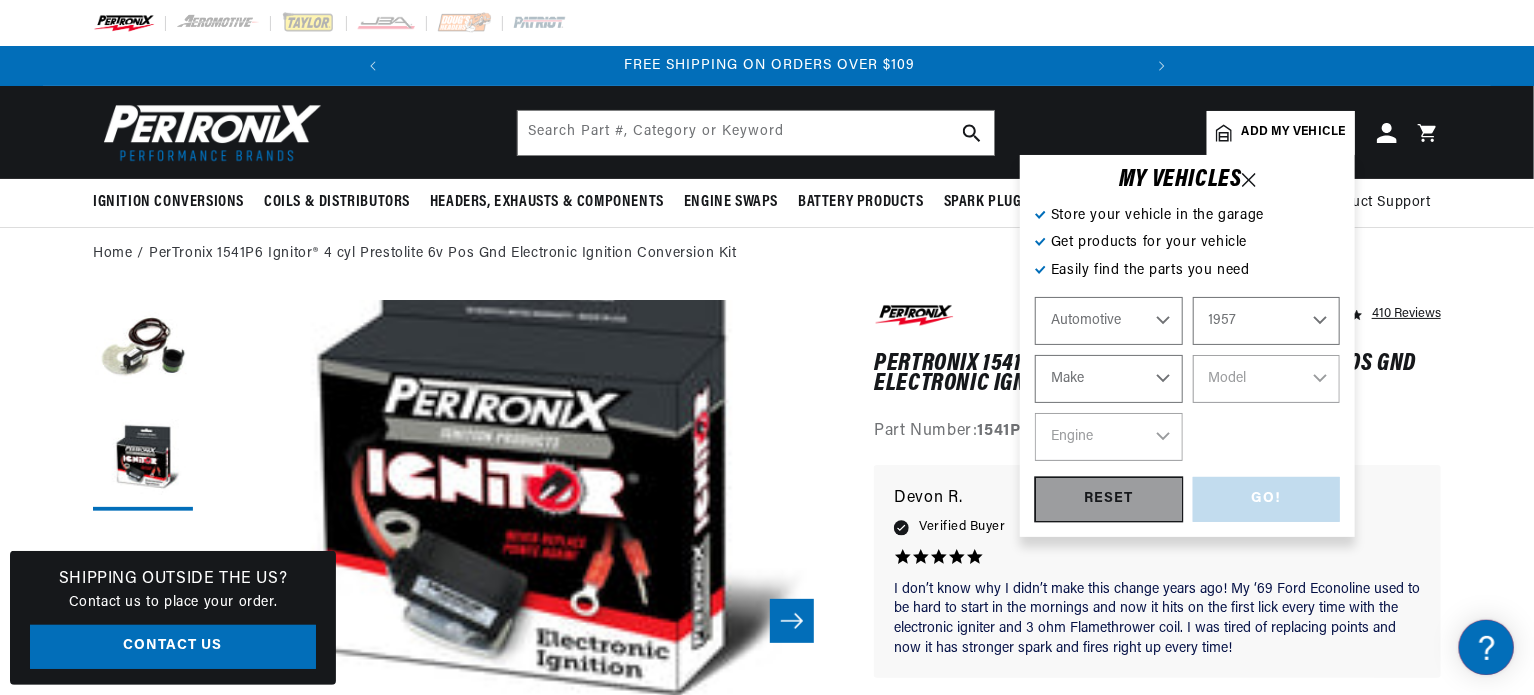 select on "Motorcycle" 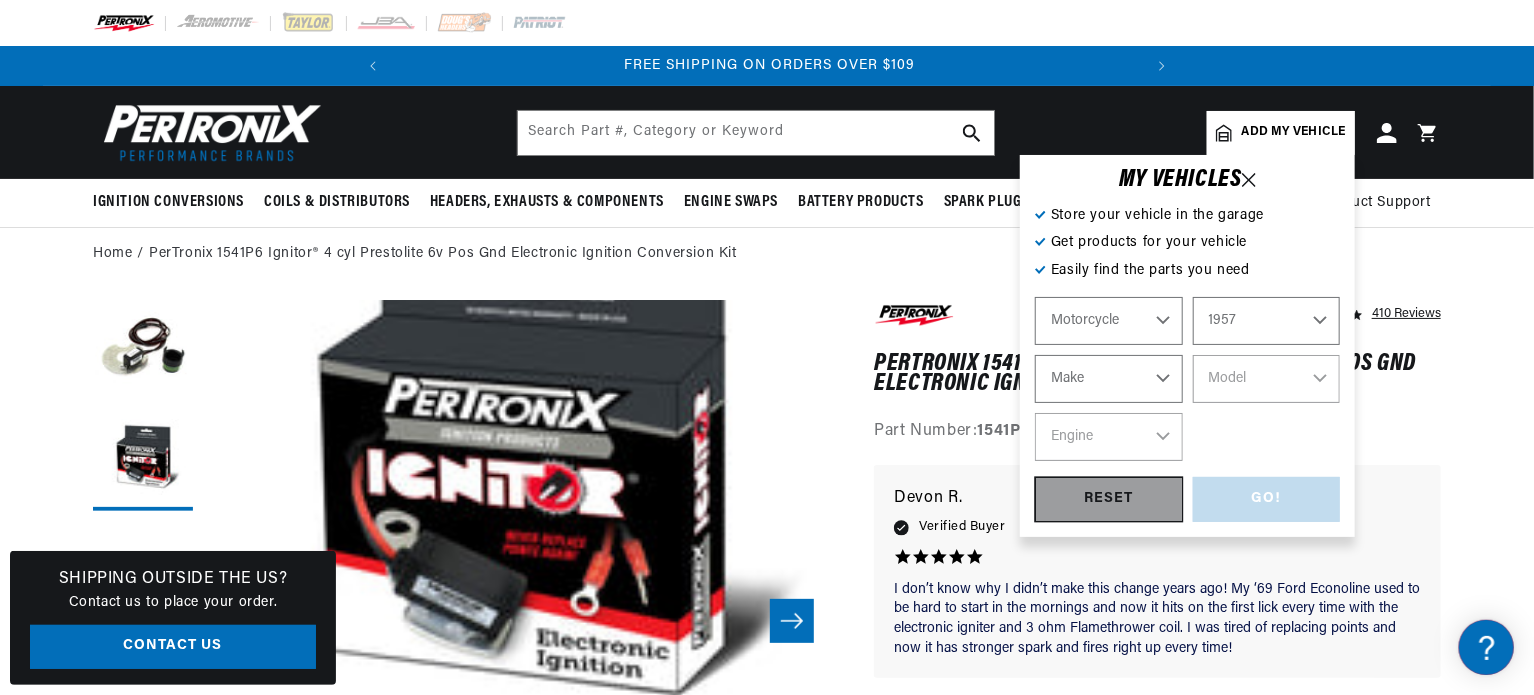 select 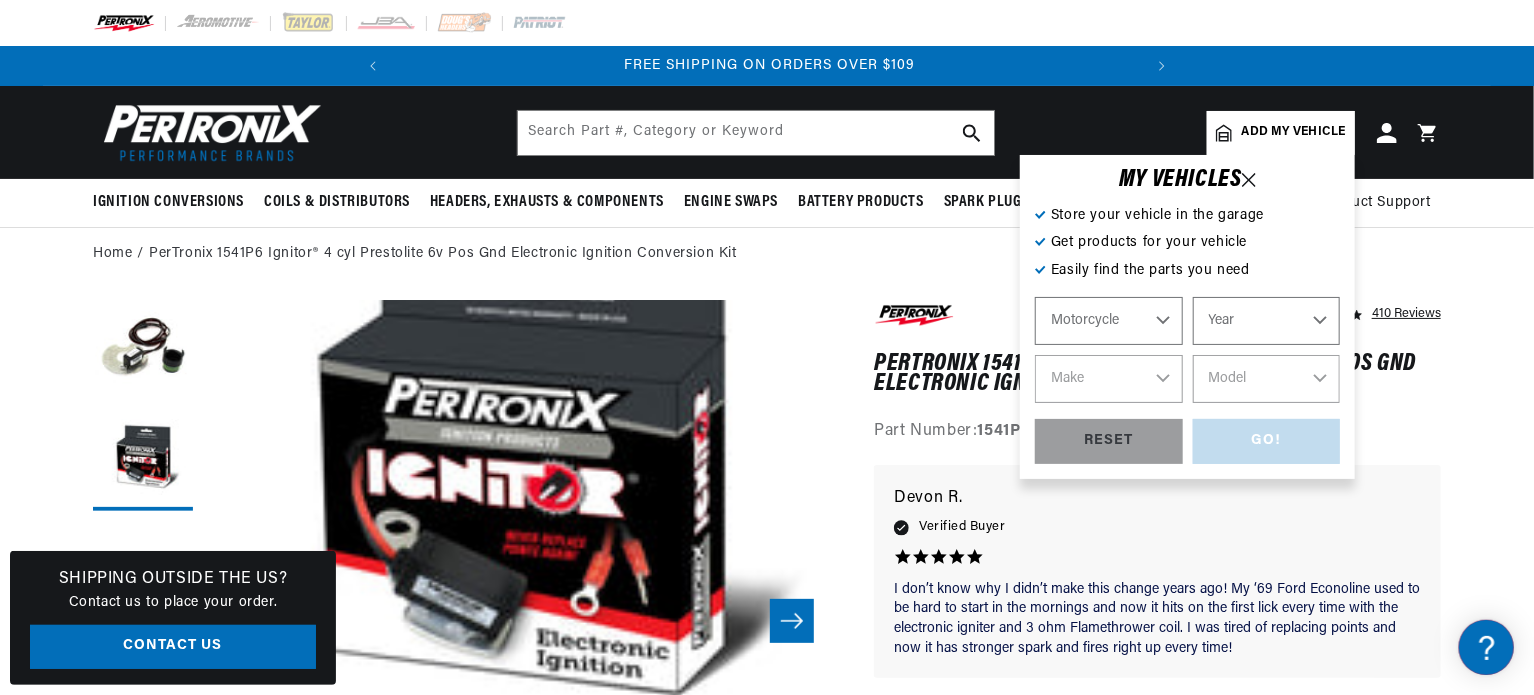 click on "Automotive
Agricultural
Industrial
Marine
Motorcycle" at bounding box center (1109, 321) 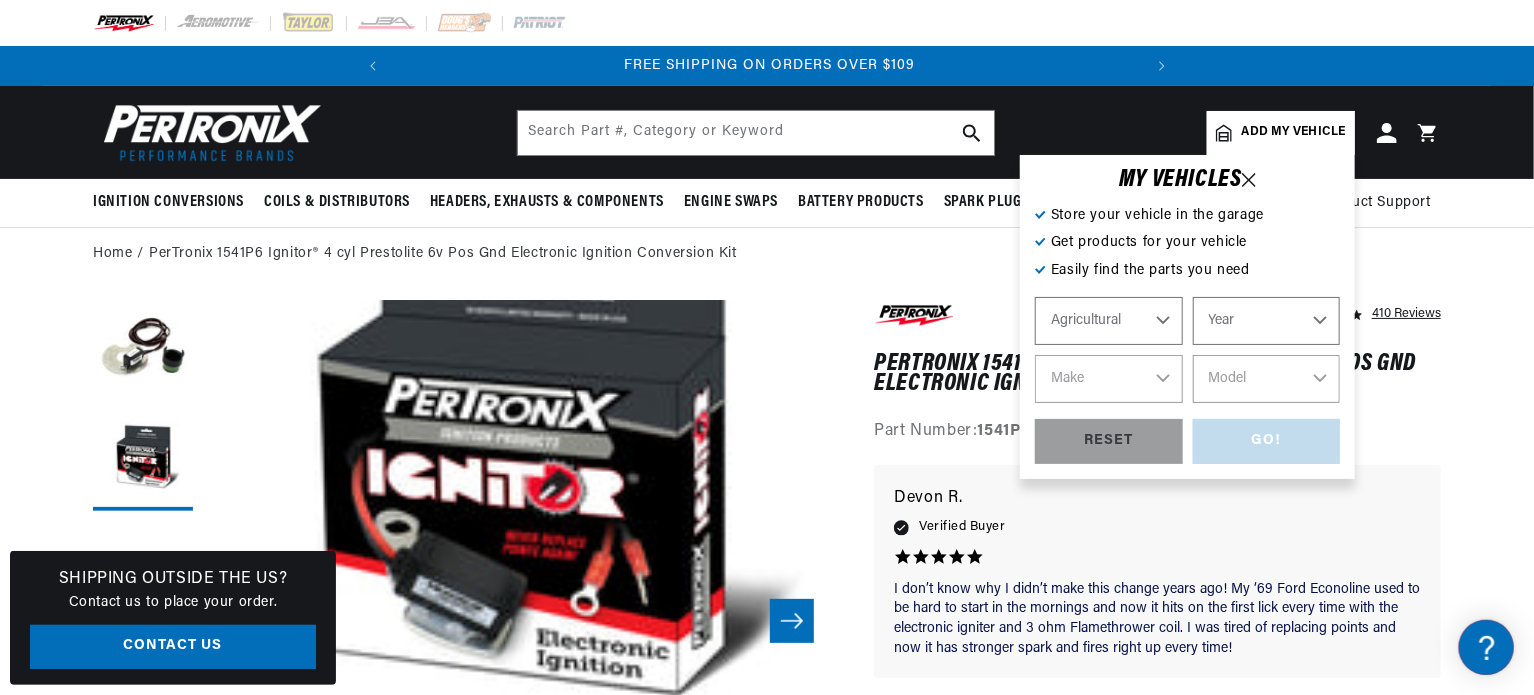 click on "Automotive
Agricultural
Industrial
Marine
Motorcycle" at bounding box center (1109, 321) 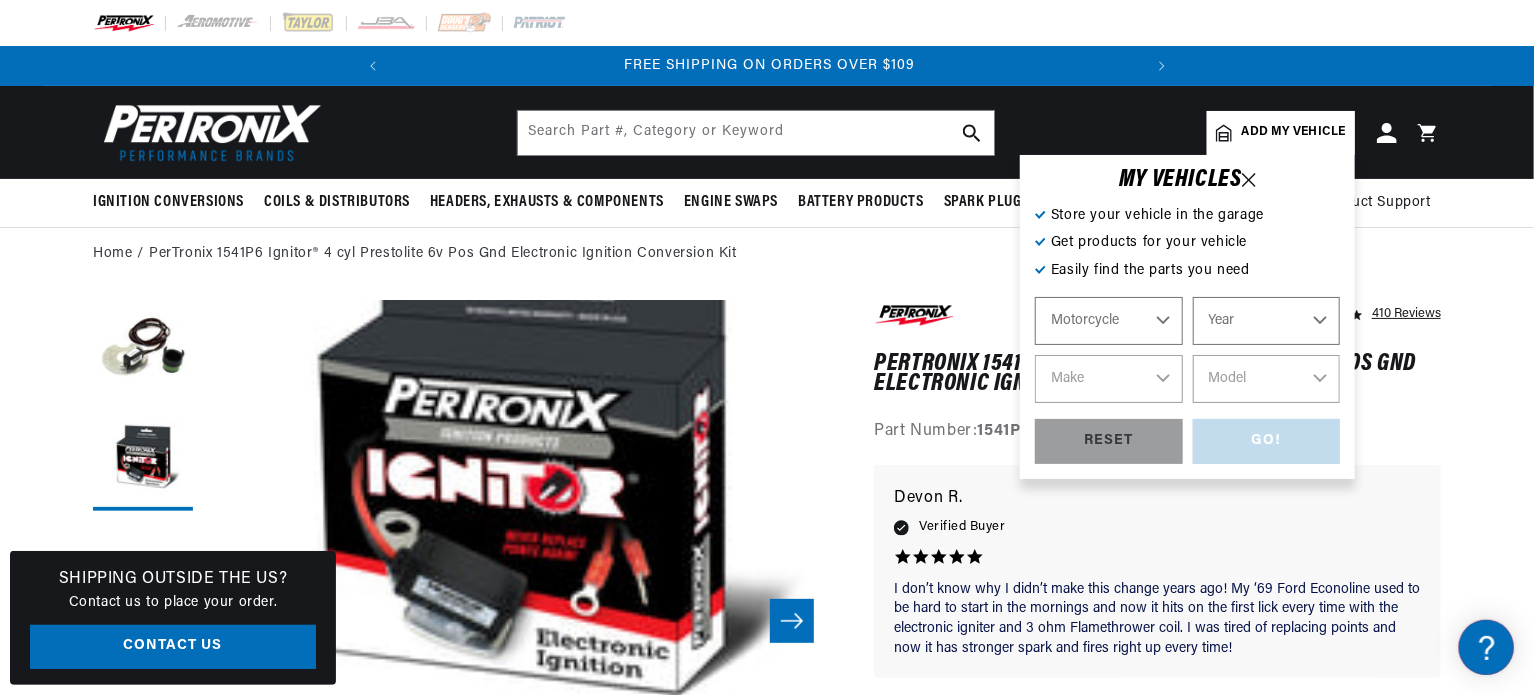 select on "Agricultural" 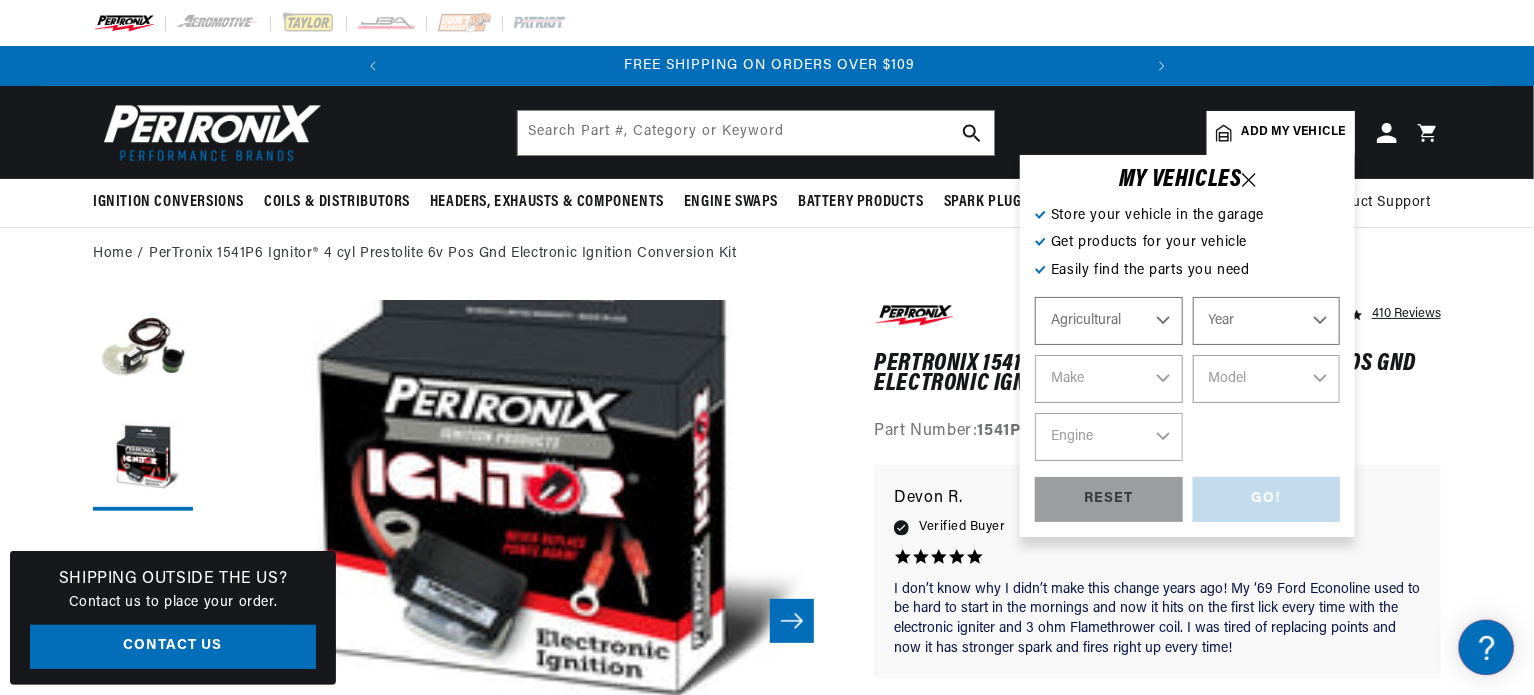 click on "GO!
RESET" at bounding box center (1187, 499) 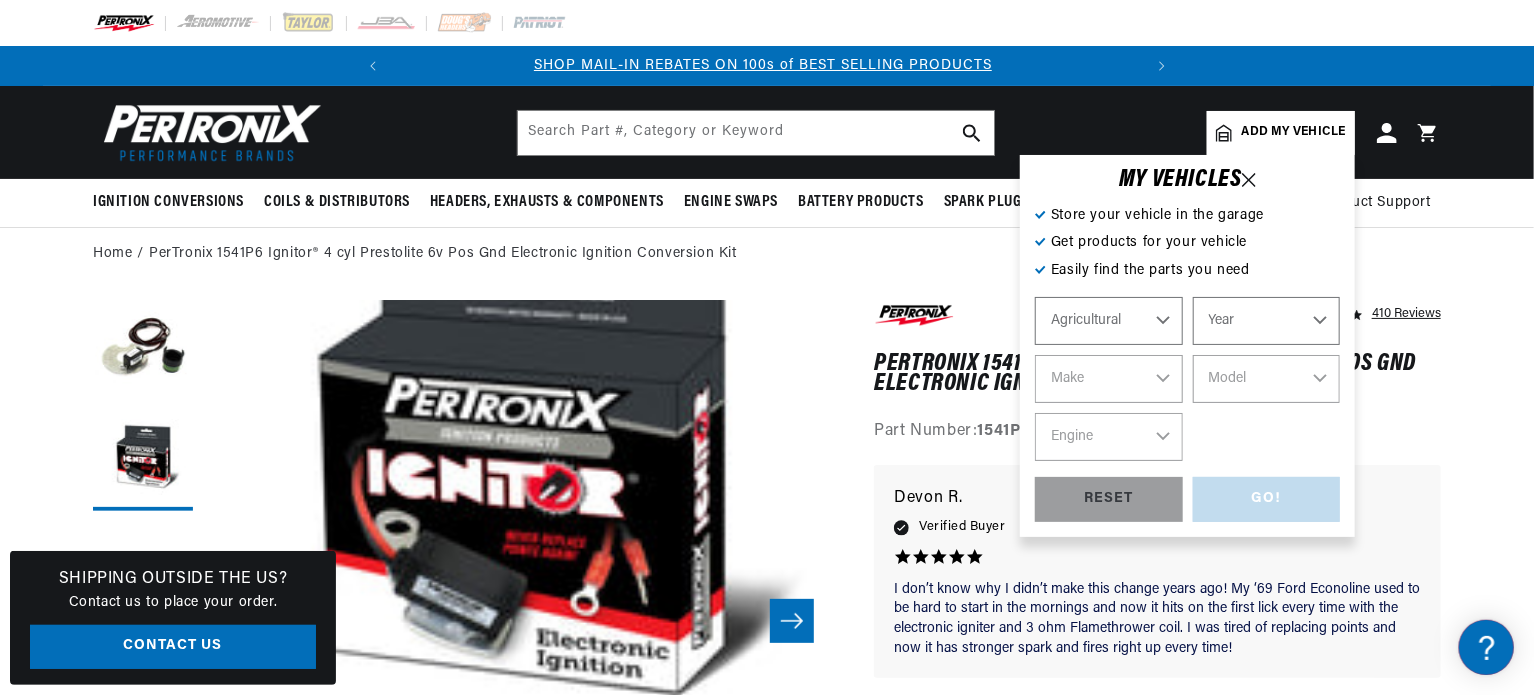 scroll, scrollTop: 0, scrollLeft: 0, axis: both 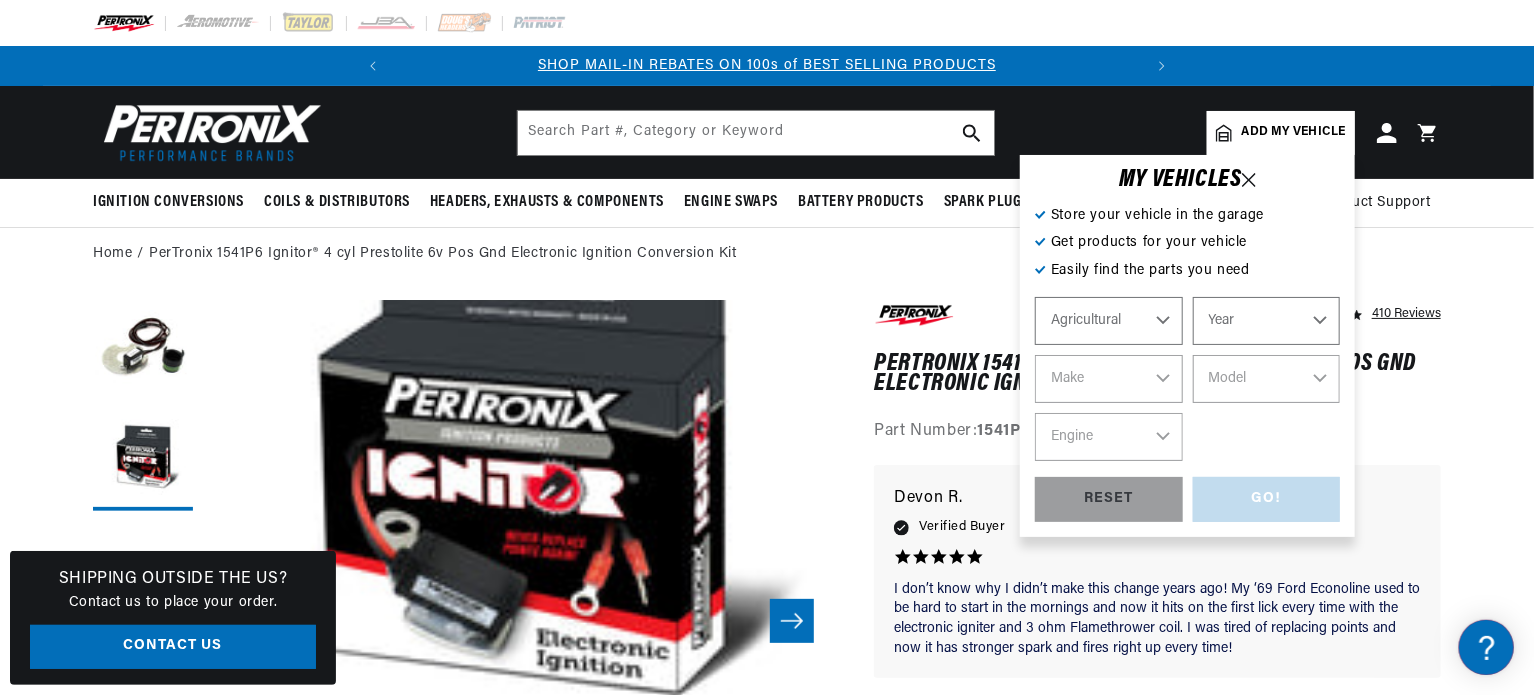 select on "1957" 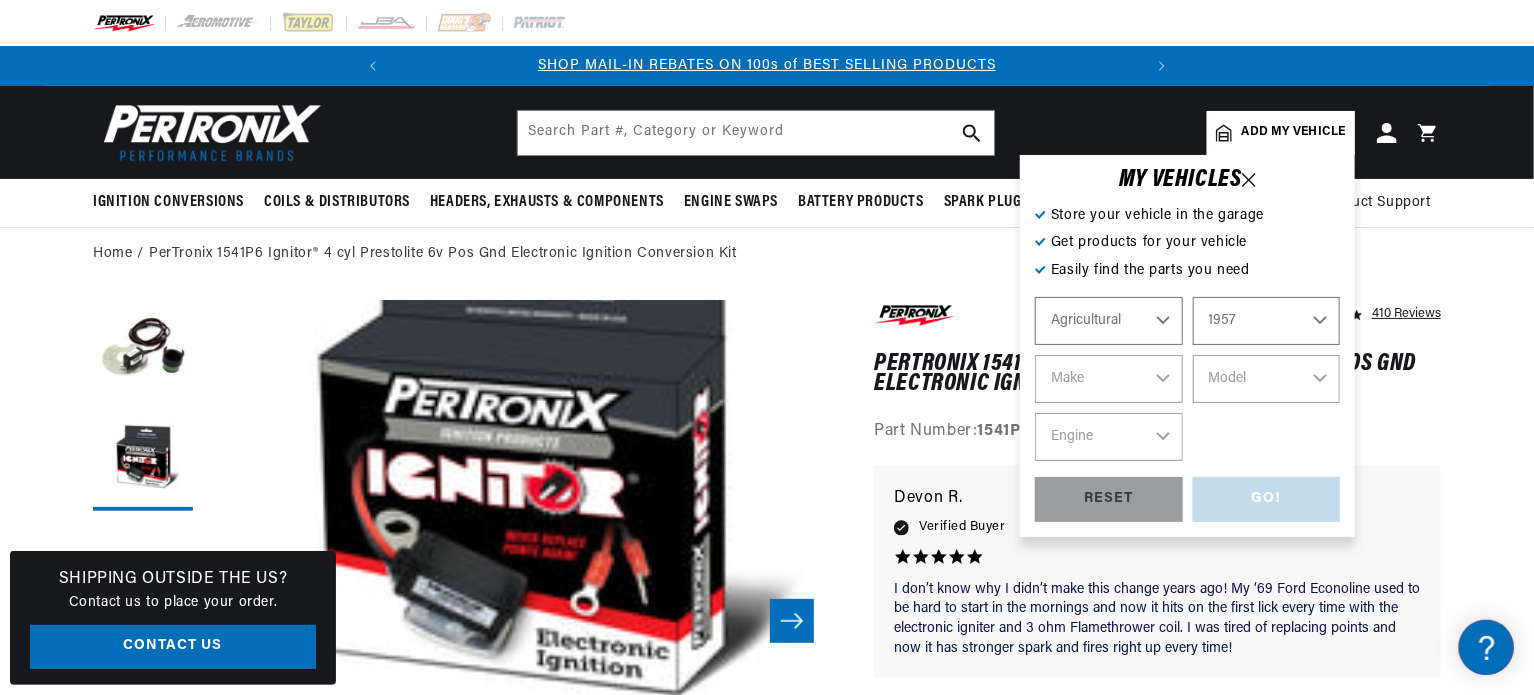 click on "Year
1970
1965
1964
1960
1959
1958
1957
1939
1938
1937" at bounding box center [1267, 321] 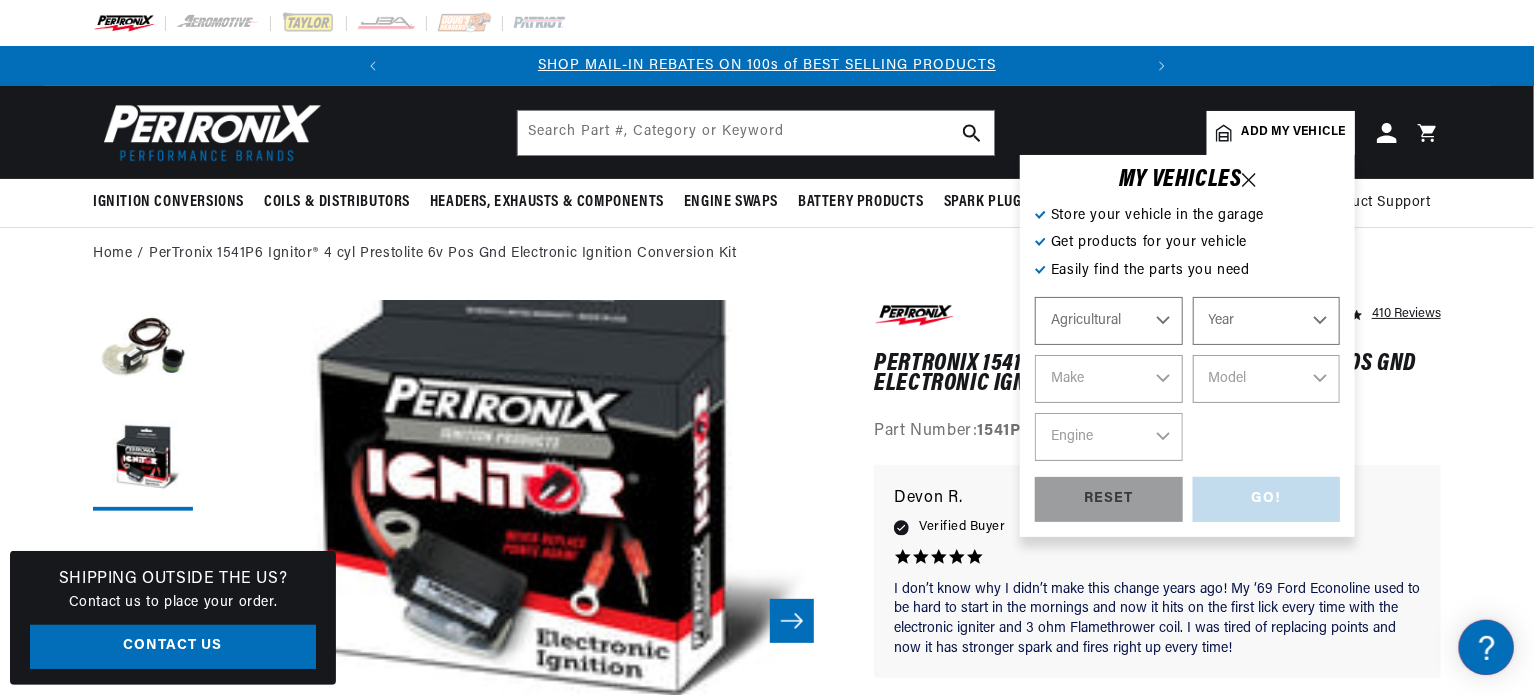select on "1957" 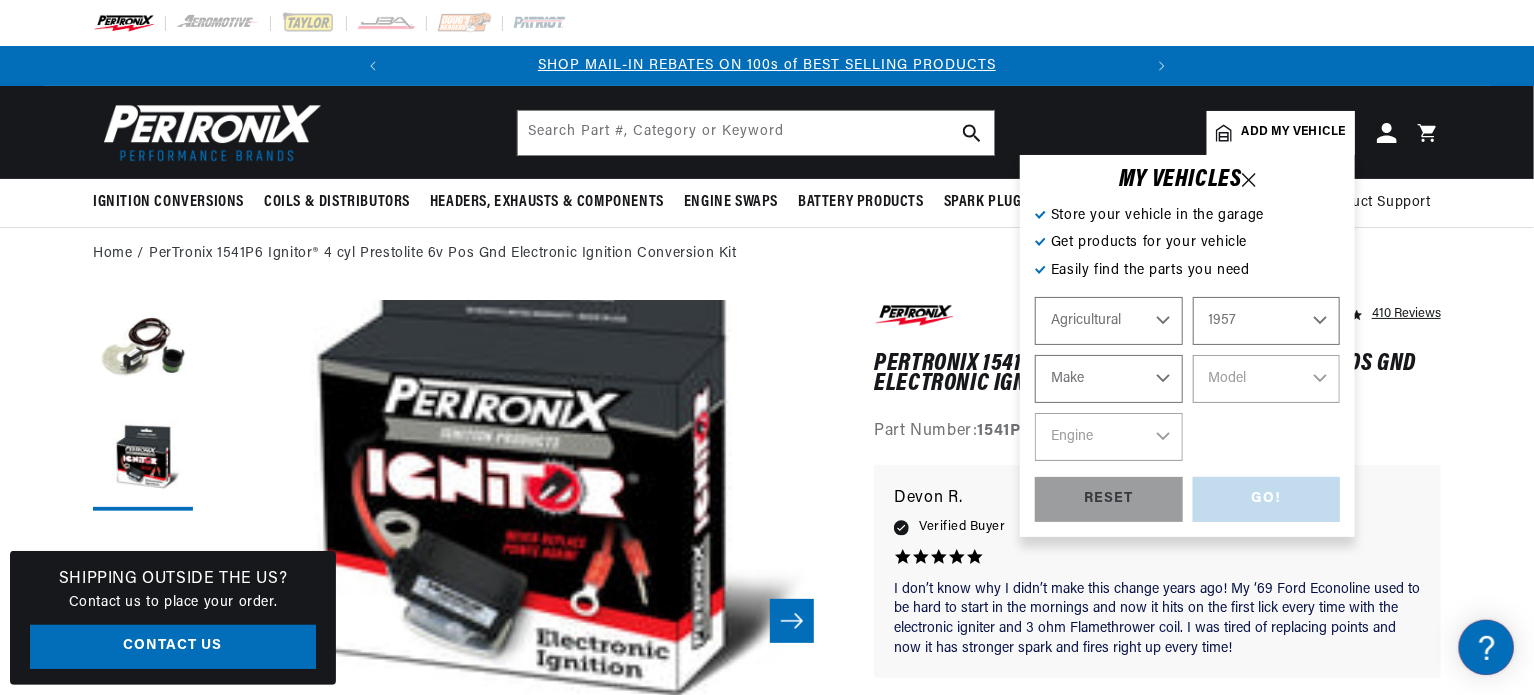 click on "Make
John Bean" at bounding box center [1109, 379] 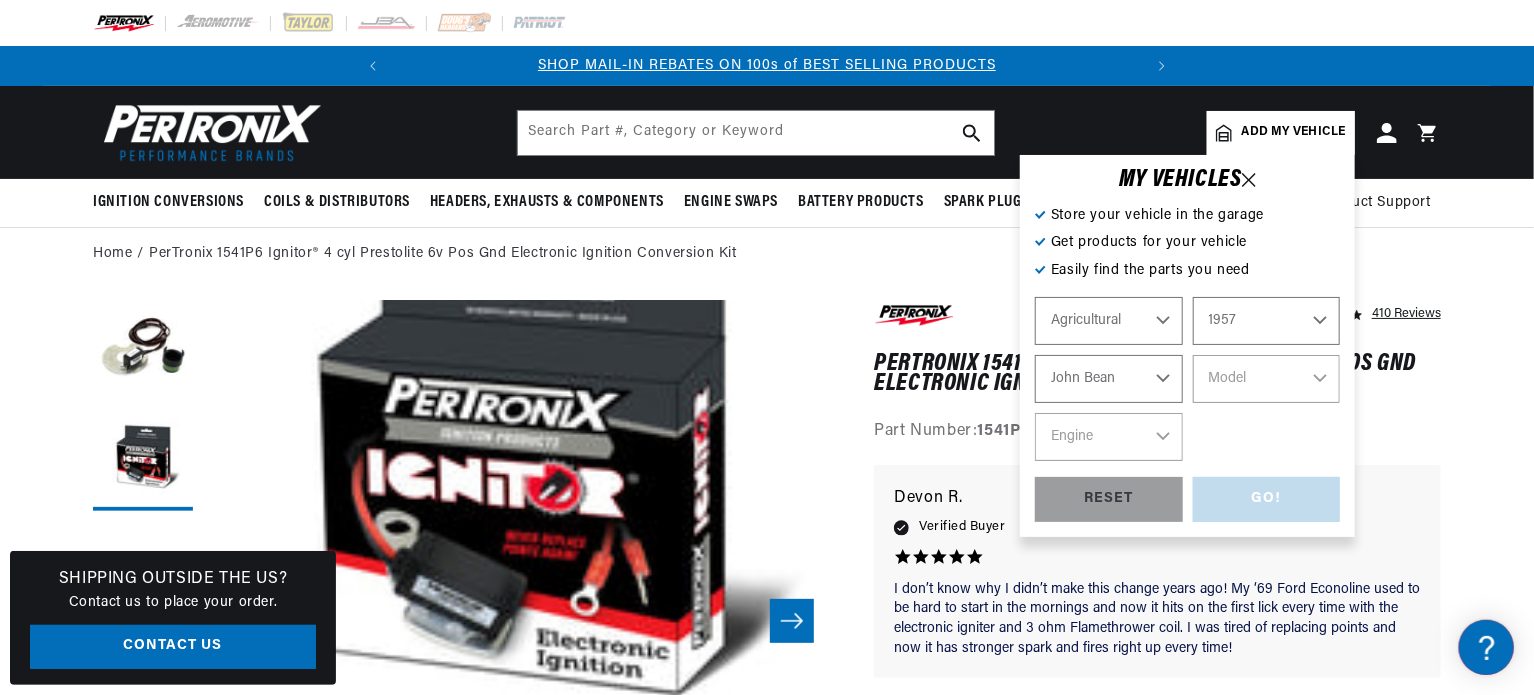 click on "Make
John Bean" at bounding box center [1109, 379] 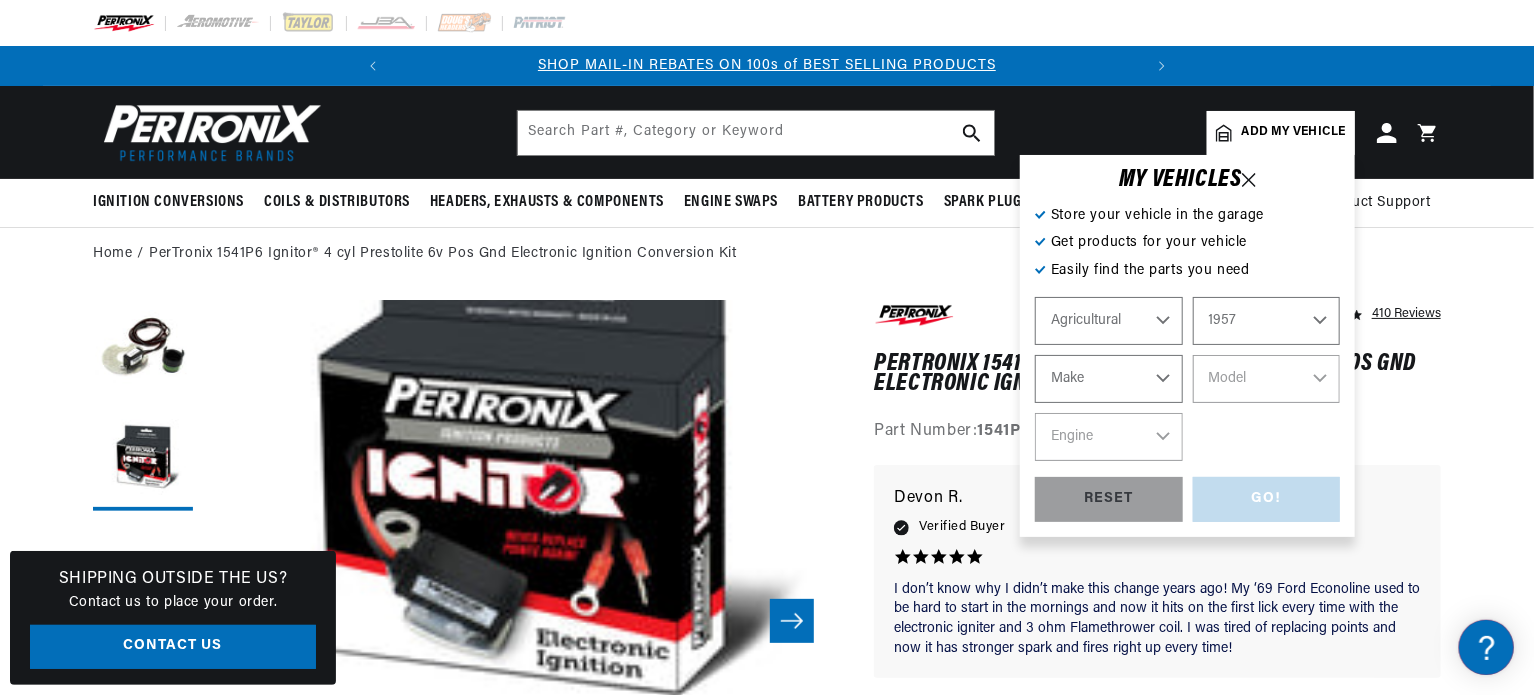 select on "John-Bean" 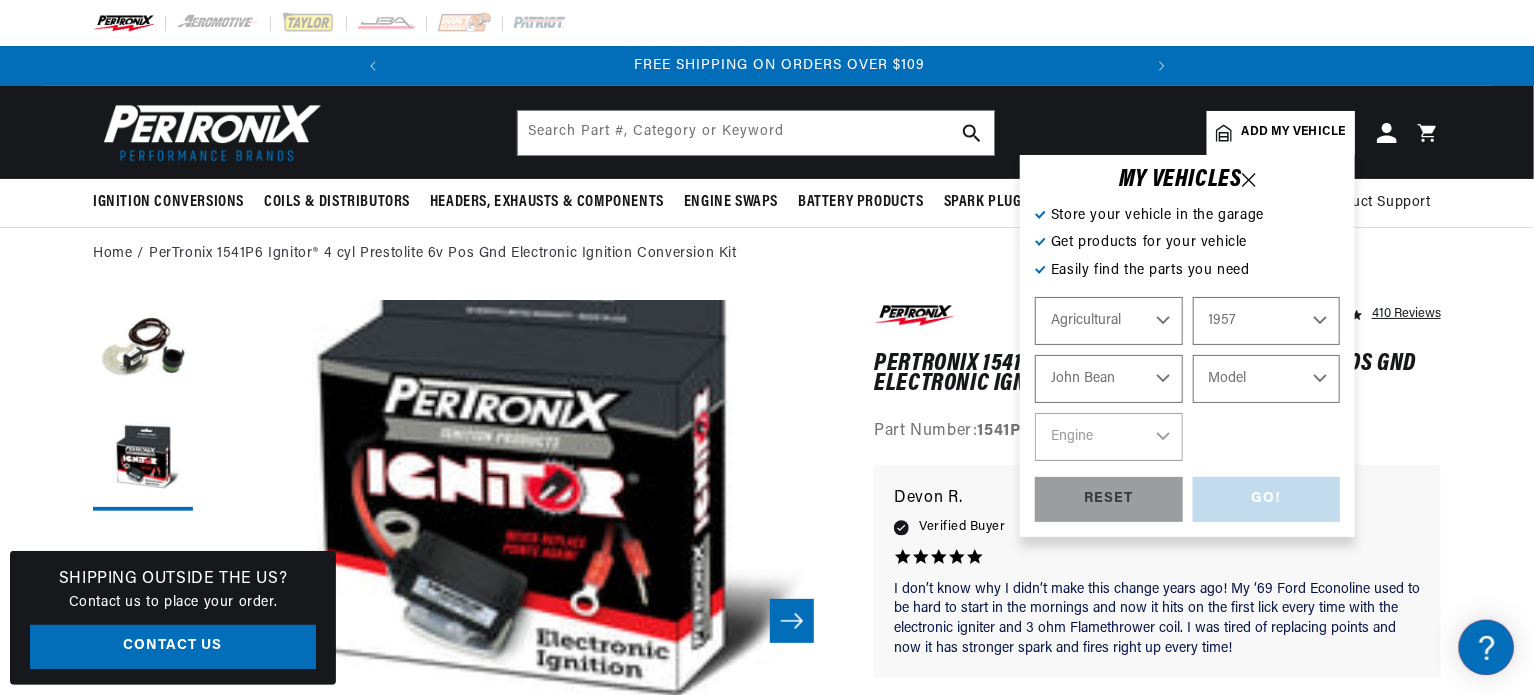 scroll, scrollTop: 0, scrollLeft: 746, axis: horizontal 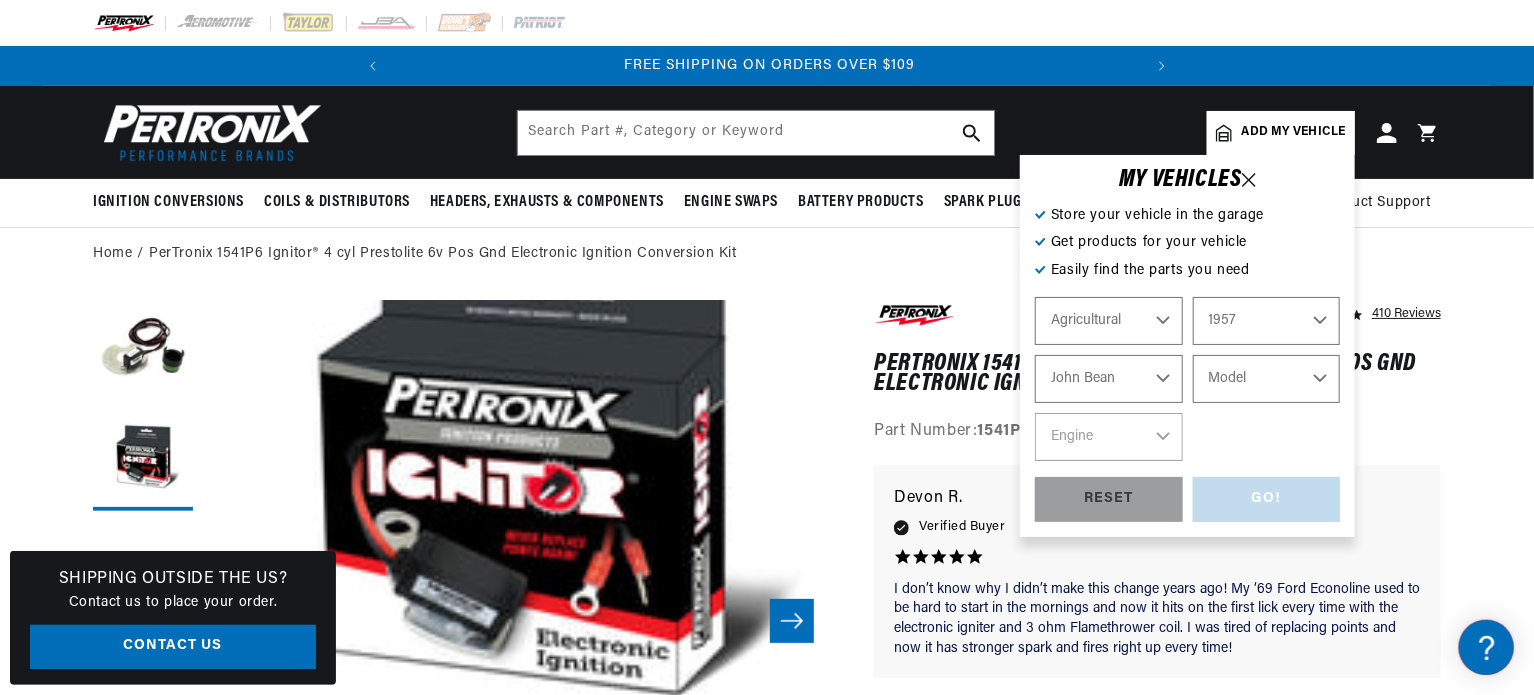 click on "Model
All Wiscon (VE4D
E200CP
E277
G200CP
VE4
VF4D
VG4D
VH4D
VP4D)" at bounding box center (1267, 379) 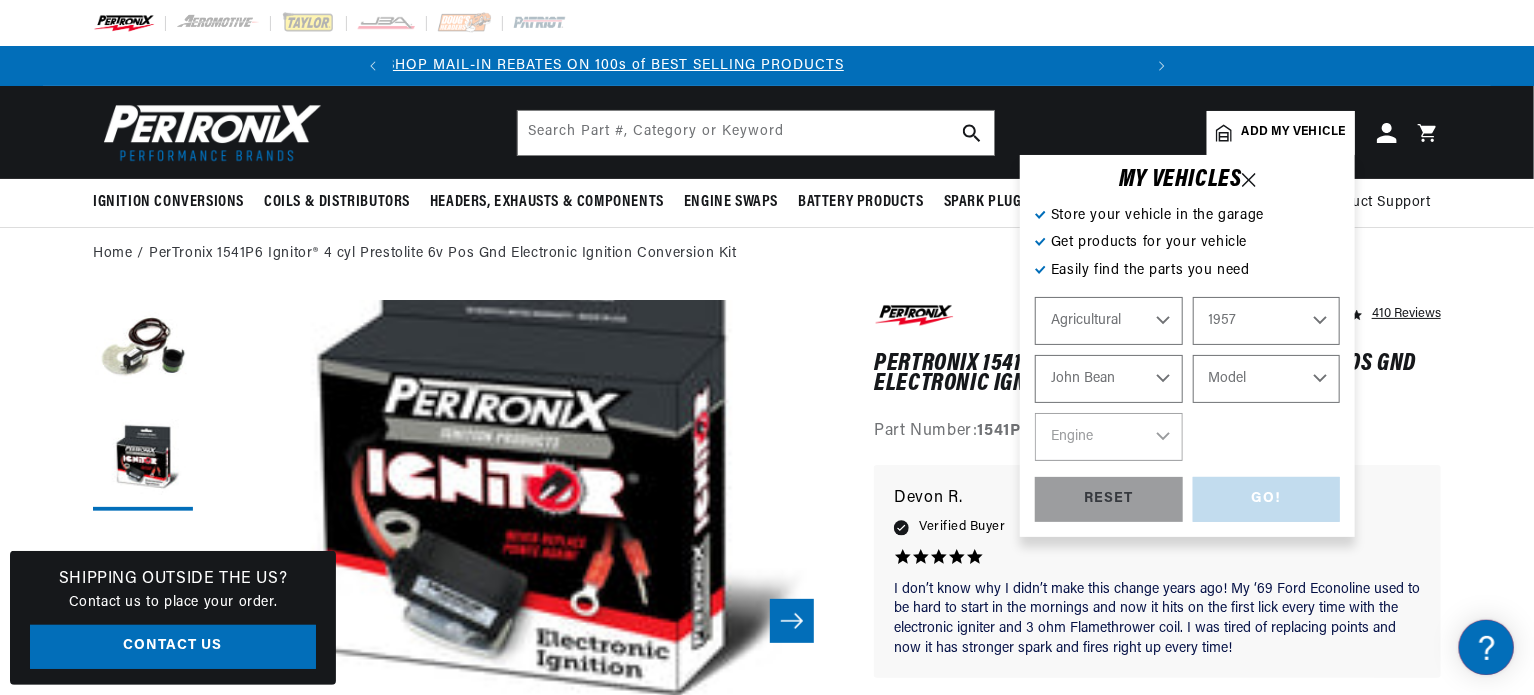 click on "John Bean" at bounding box center [1109, 379] 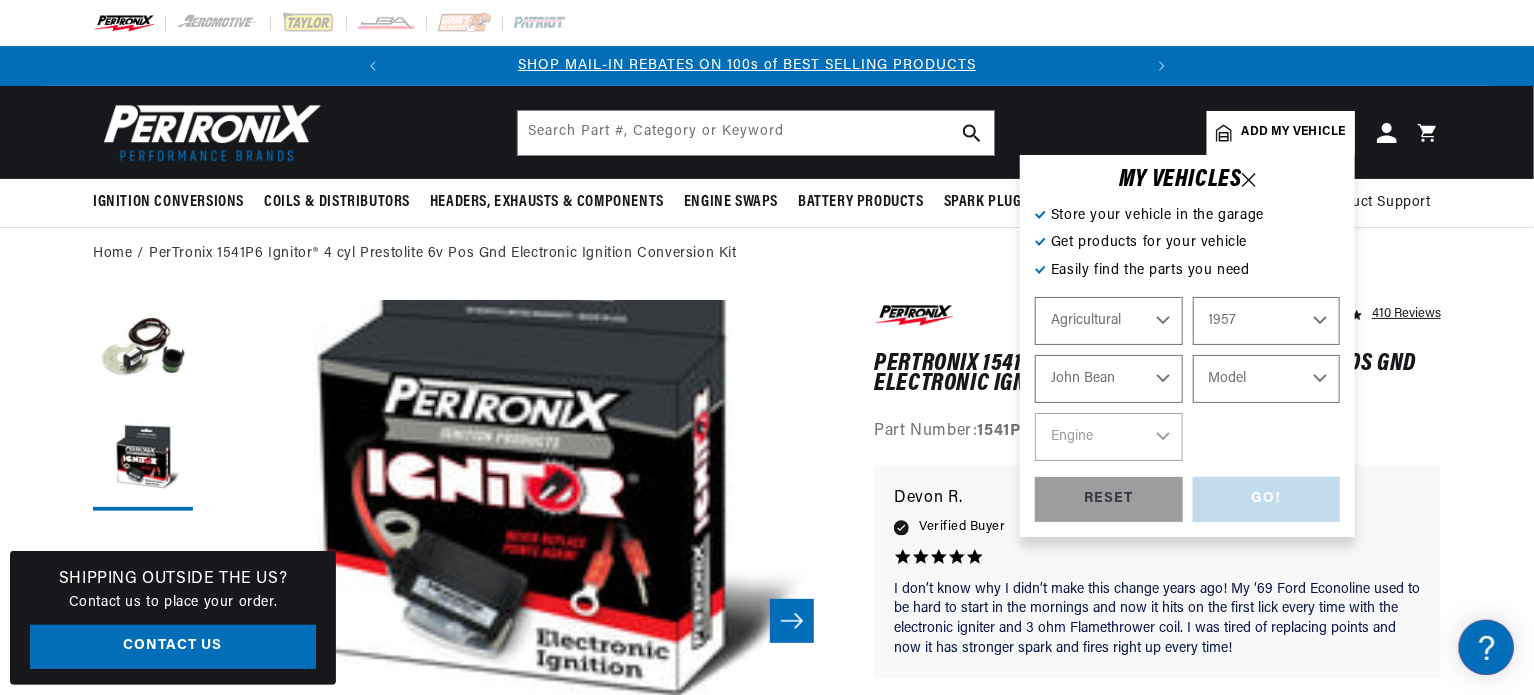 scroll, scrollTop: 0, scrollLeft: 0, axis: both 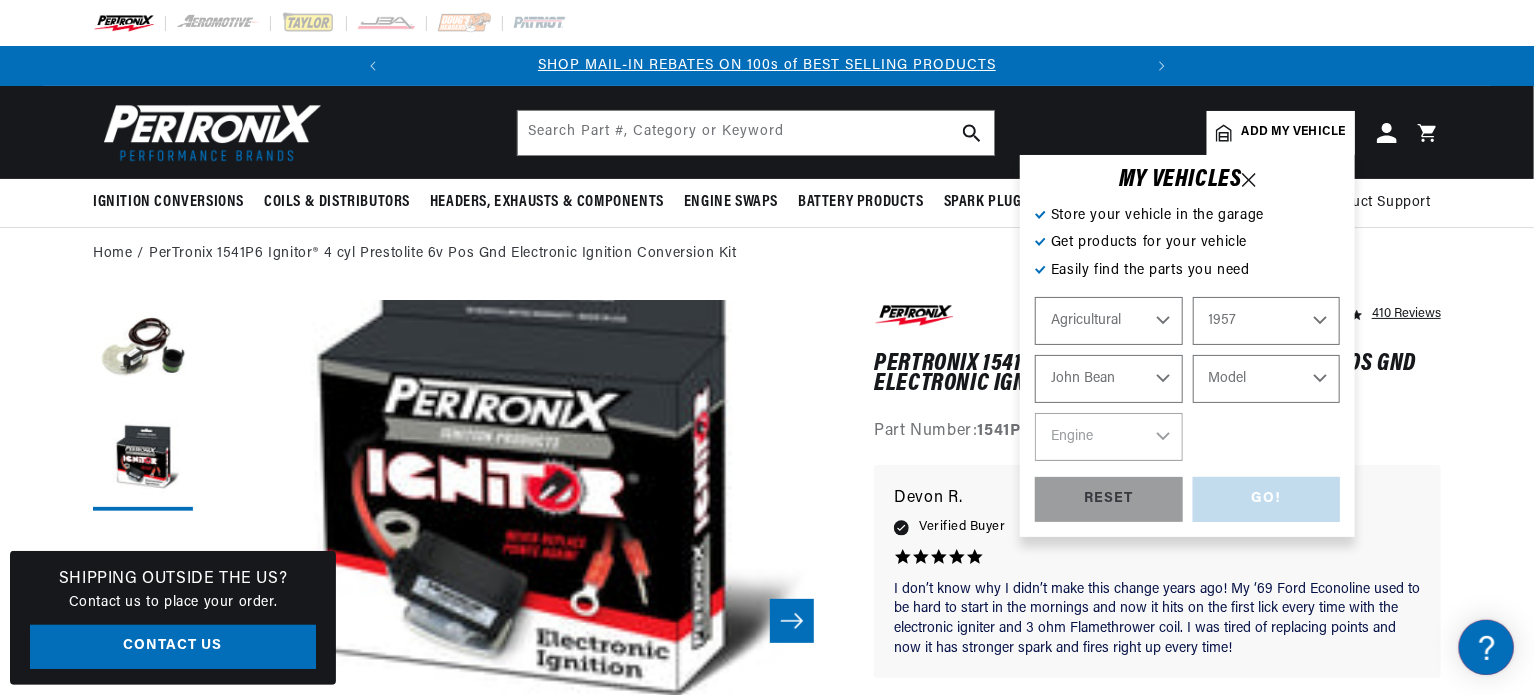 click on "1970
1965
1964
1960
1959
1958
1957
1939
1938
1937" at bounding box center (1267, 321) 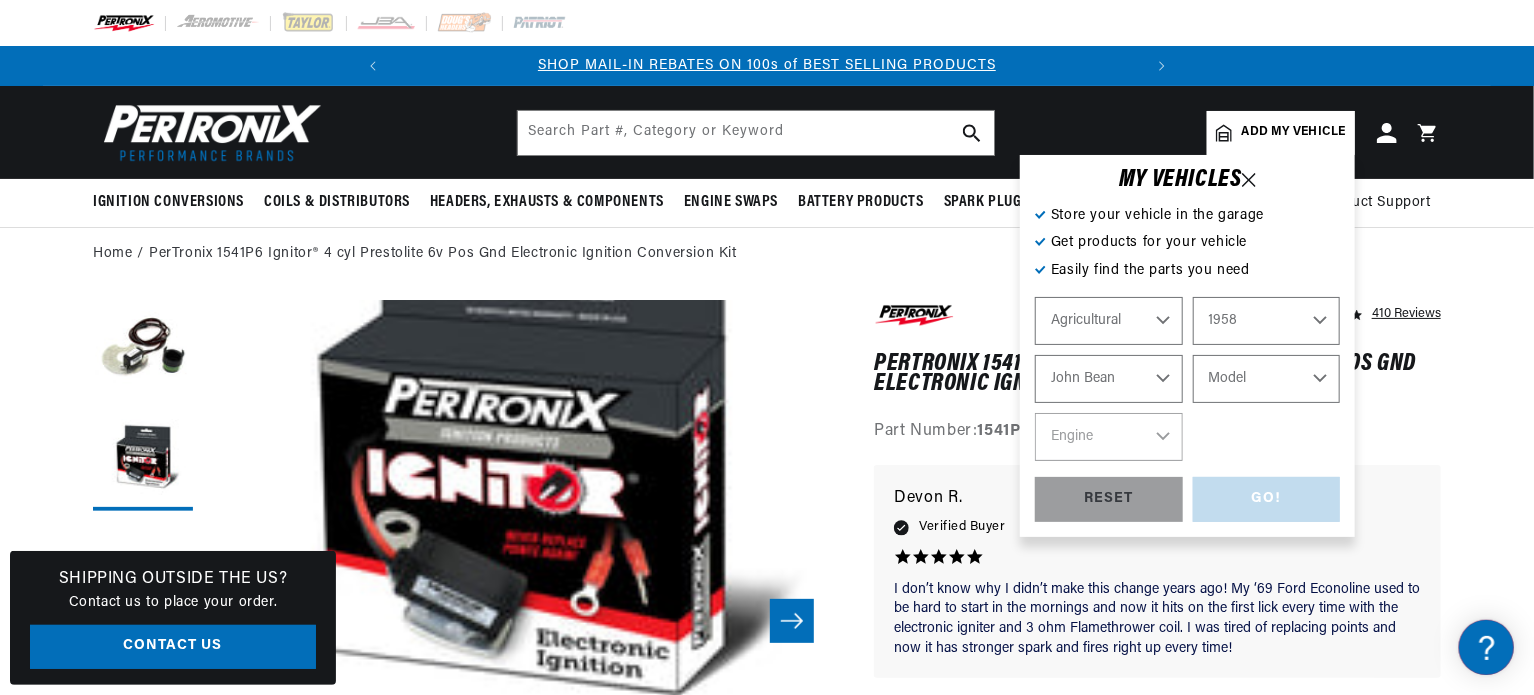 click on "1970
1965
1964
1960
1959
1958
1957
1939
1938
1937" at bounding box center (1267, 321) 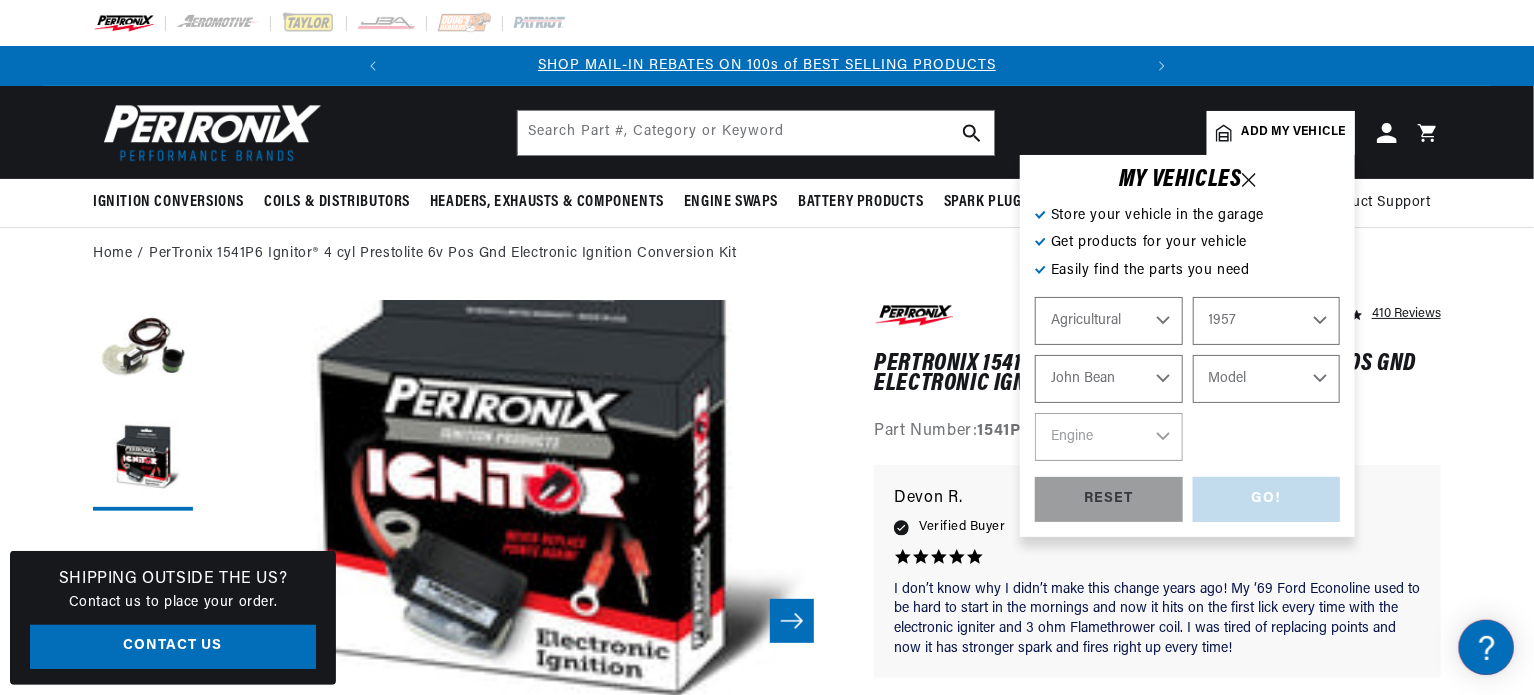 select on "1958" 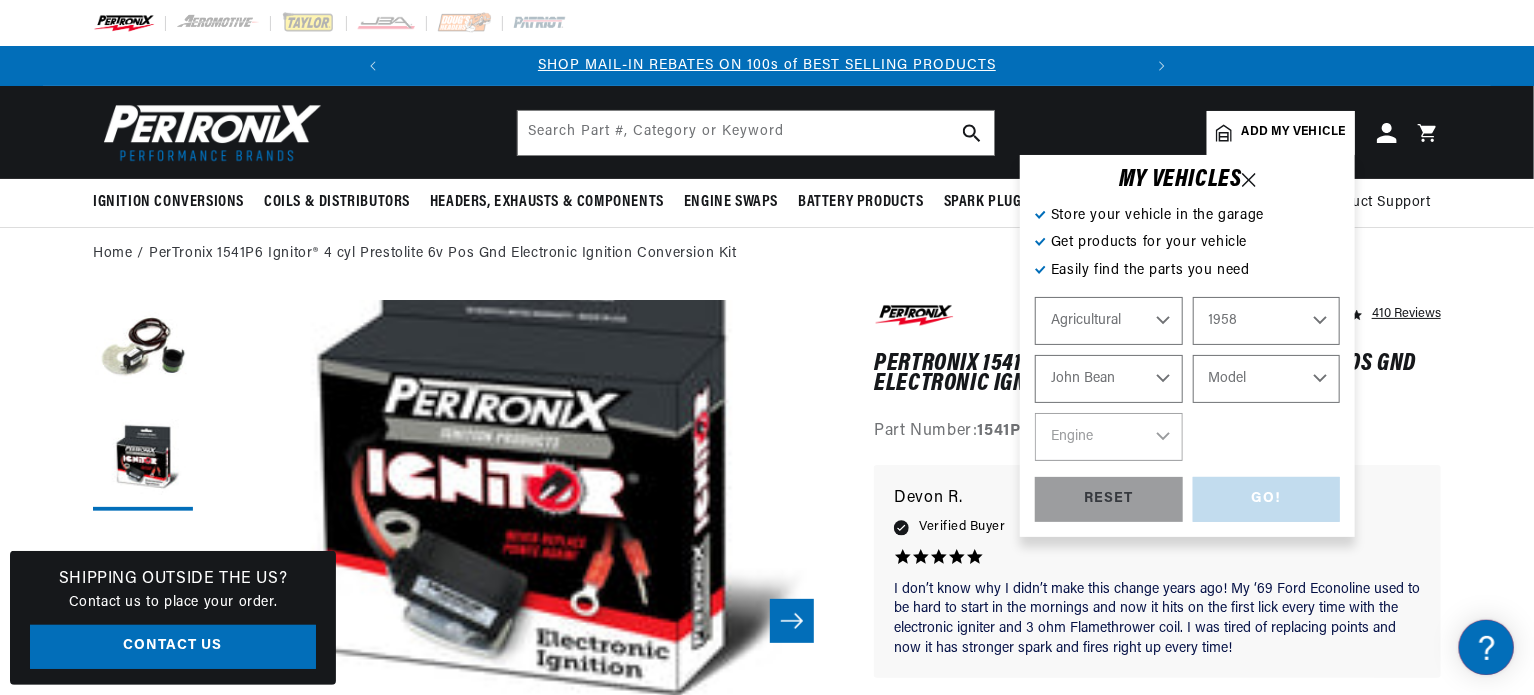 click on "Fox River
John Bean" at bounding box center [1109, 379] 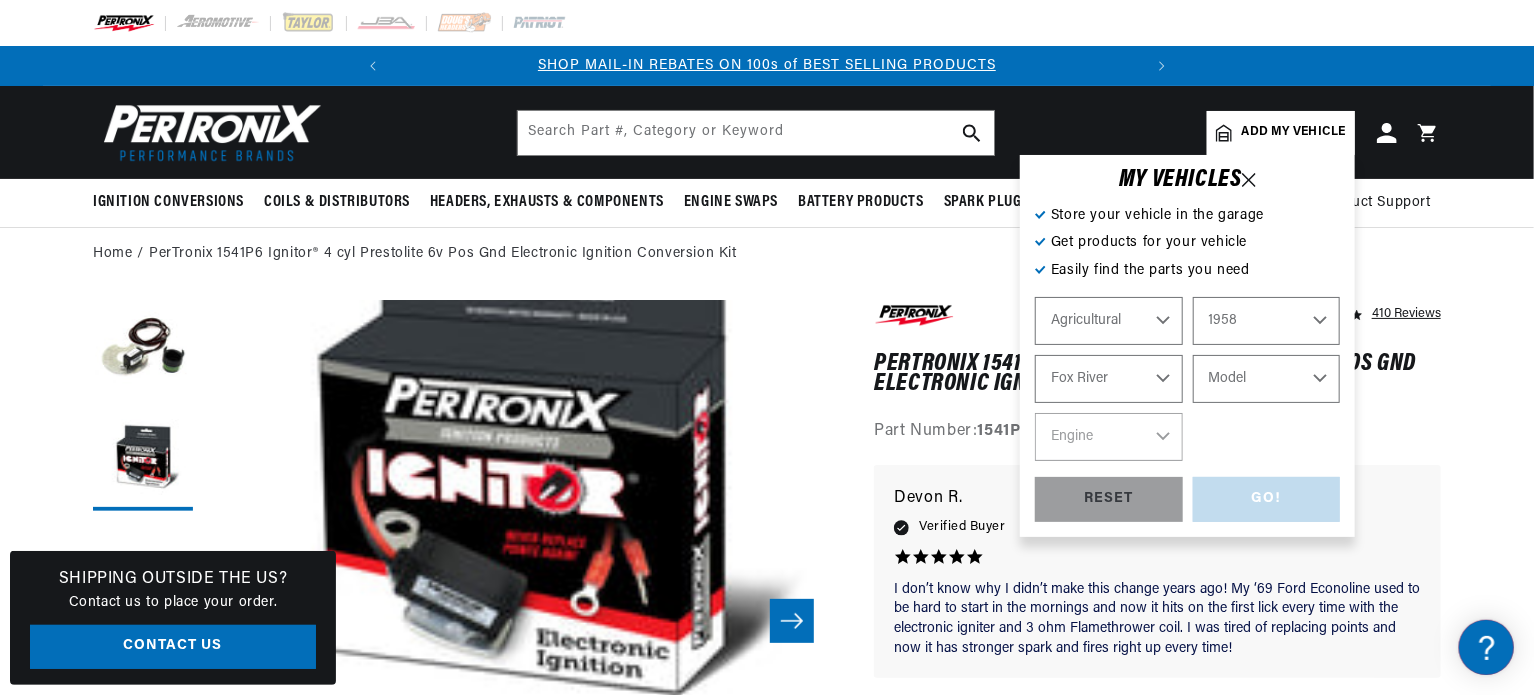 click on "Fox River
John Bean" at bounding box center (1109, 379) 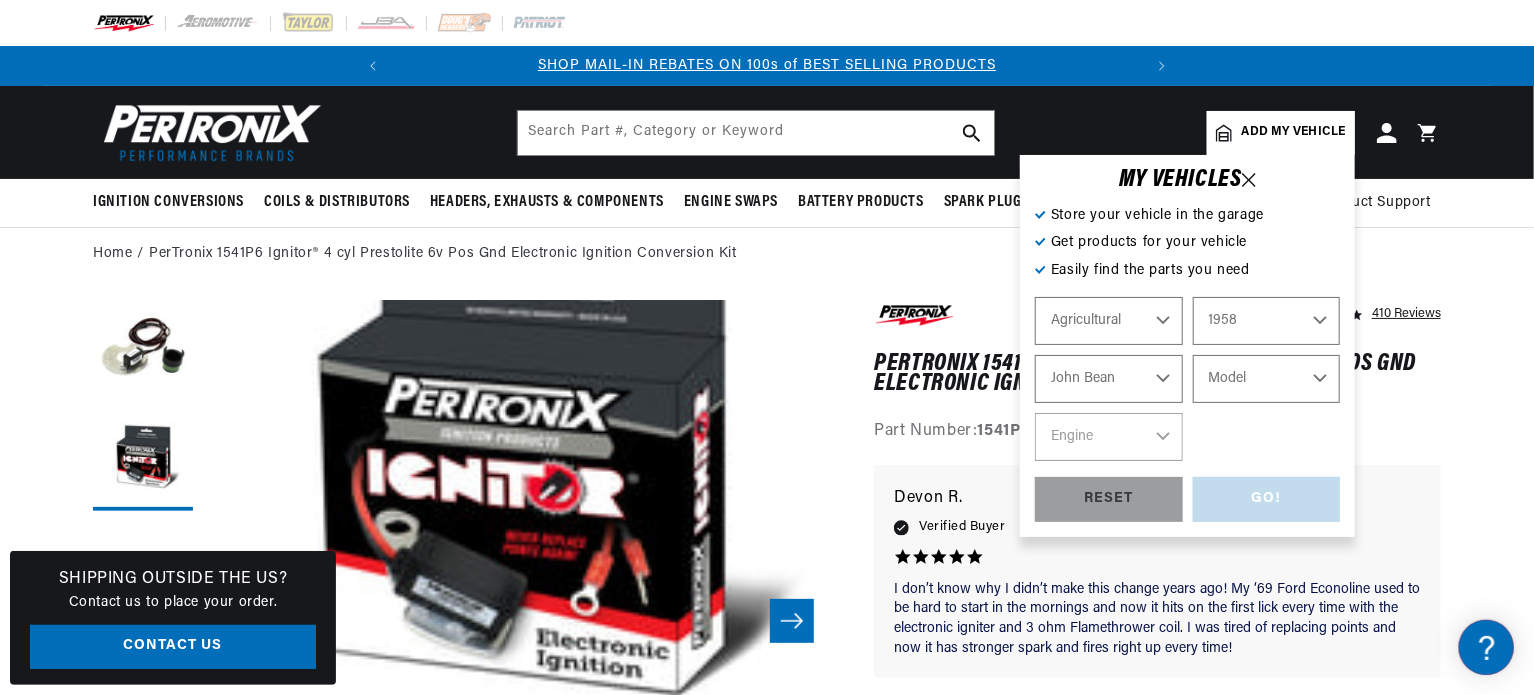 select on "Fox-River" 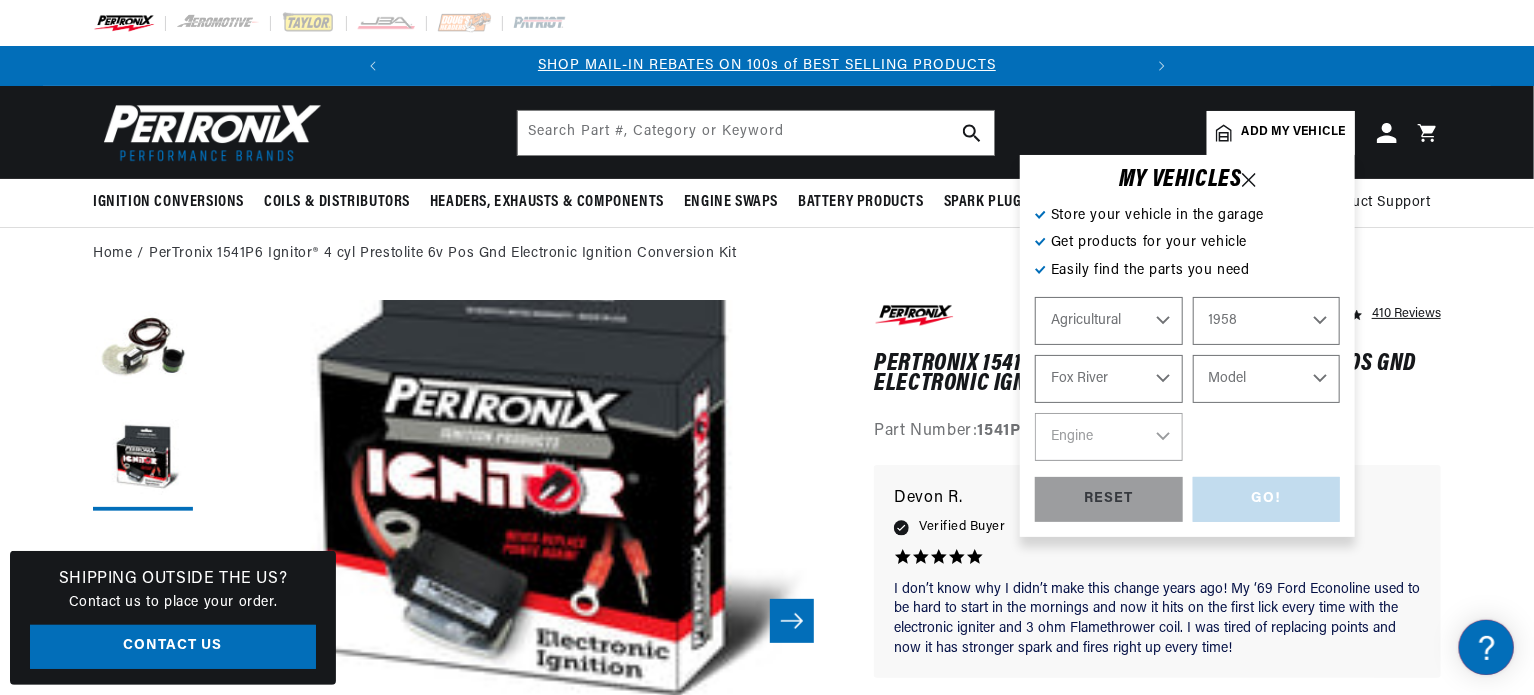 click on "Model
Forage Harvester" at bounding box center (1267, 379) 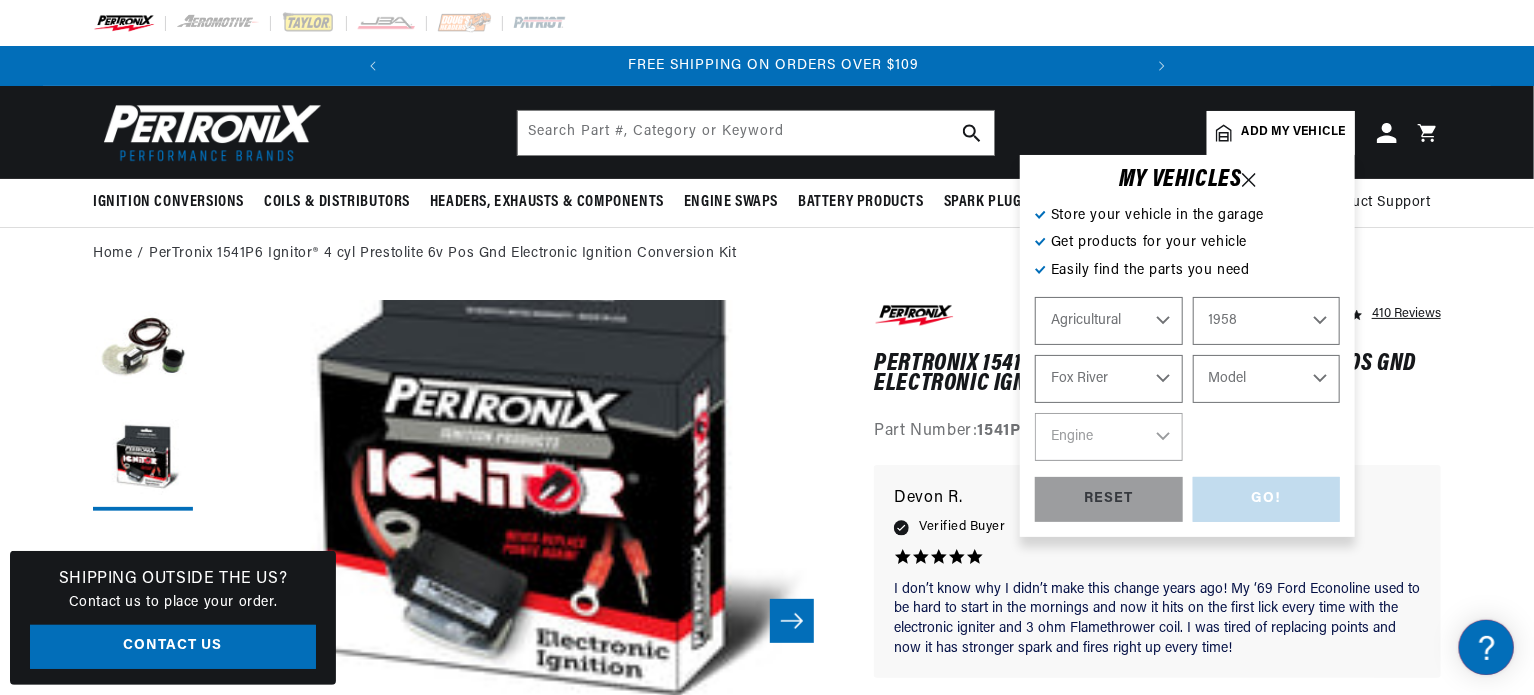 scroll, scrollTop: 0, scrollLeft: 746, axis: horizontal 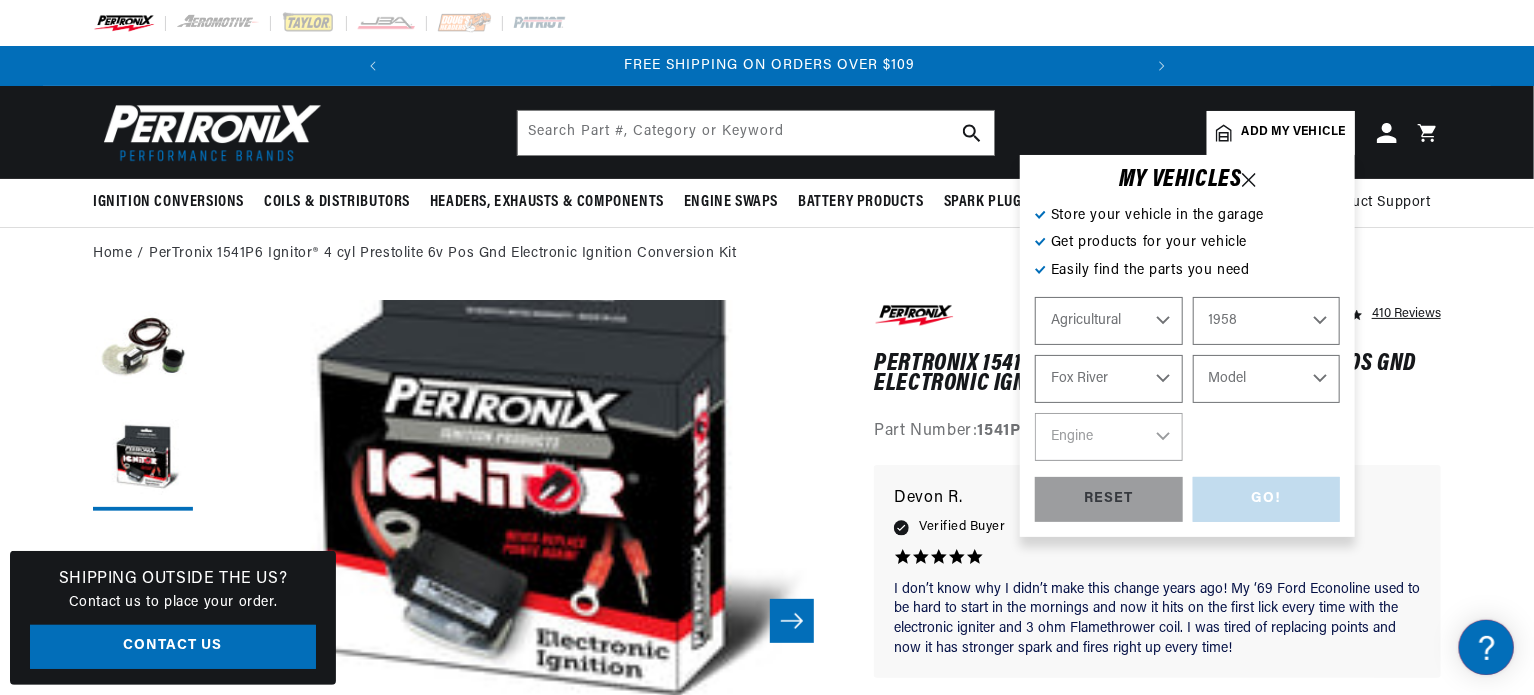 click on "Home
PerTronix 1541P6 Ignitor® 4 cyl Prestolite 6v Pos Gnd Electronic Ignition Conversion Kit" at bounding box center (767, 254) 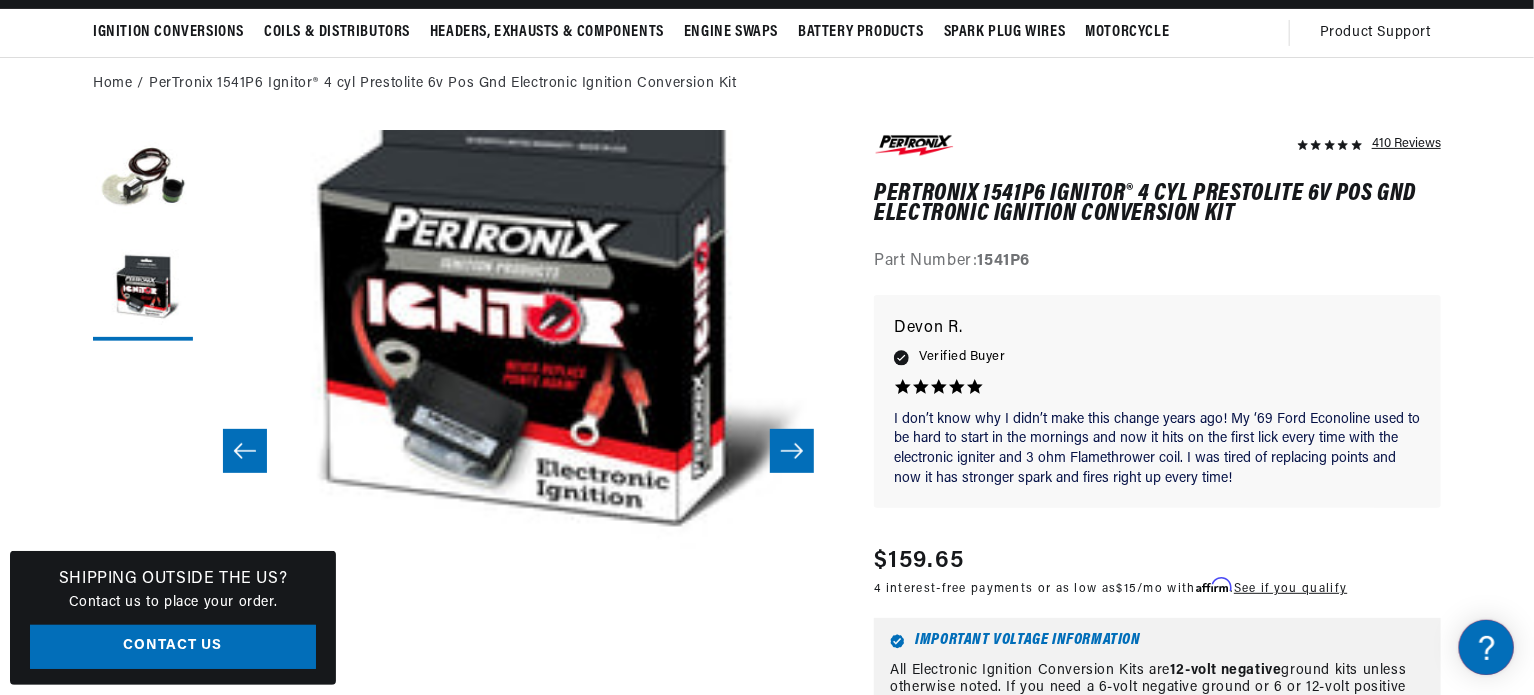 scroll, scrollTop: 243, scrollLeft: 0, axis: vertical 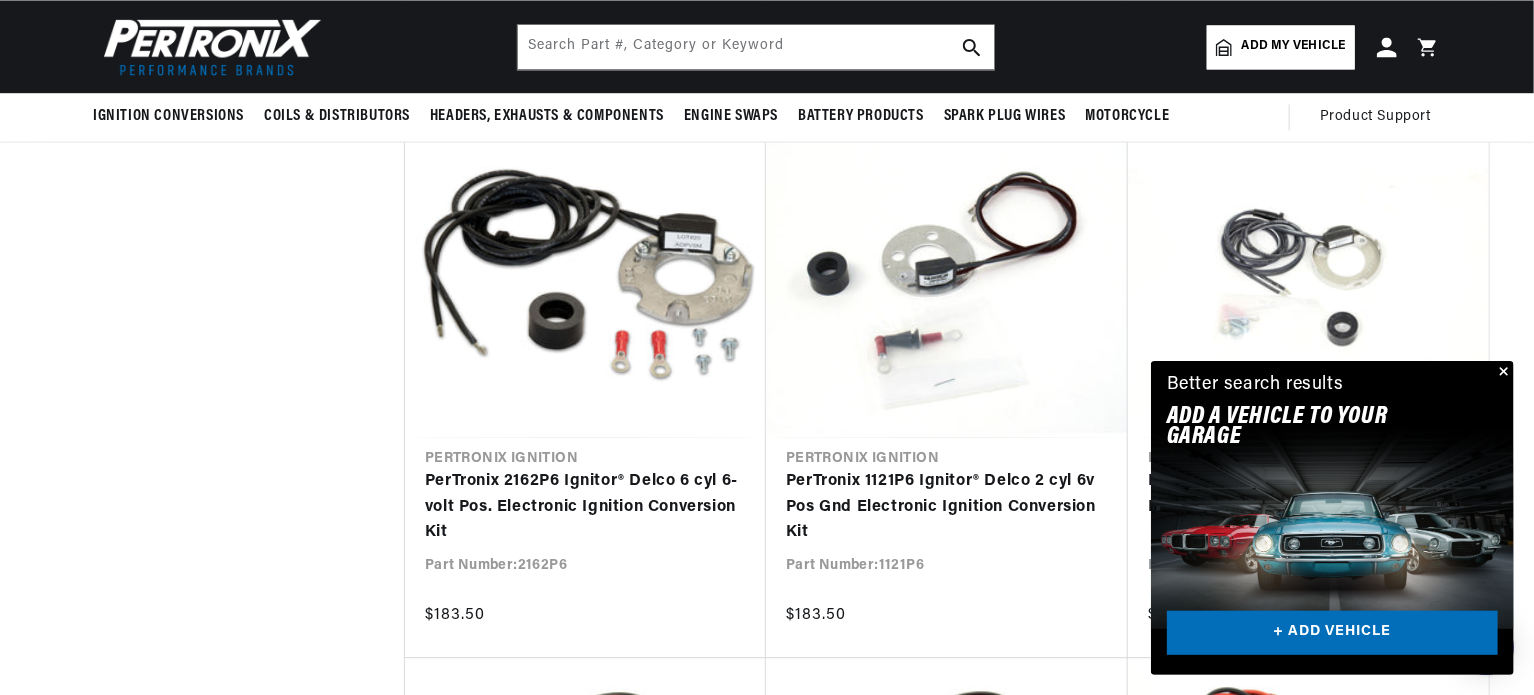 click at bounding box center [1502, 373] 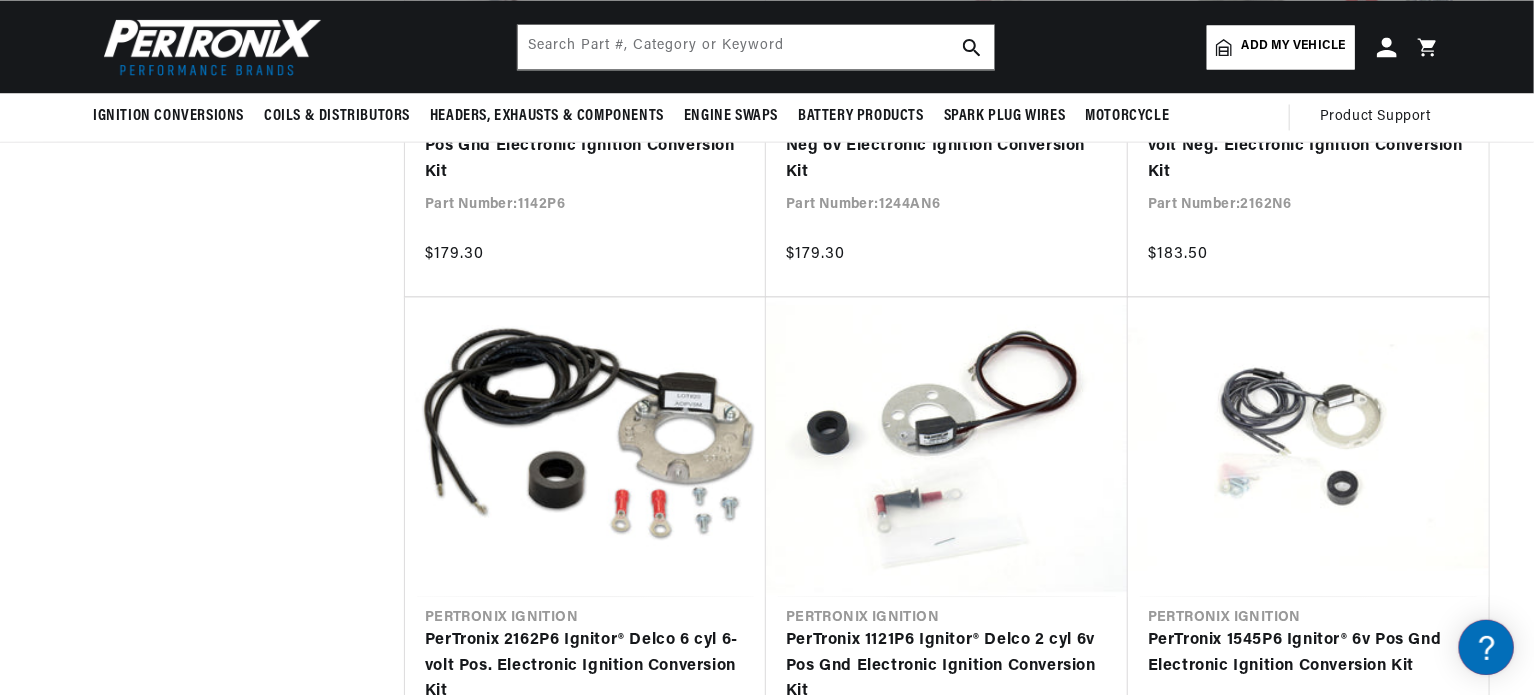 scroll, scrollTop: 1747, scrollLeft: 0, axis: vertical 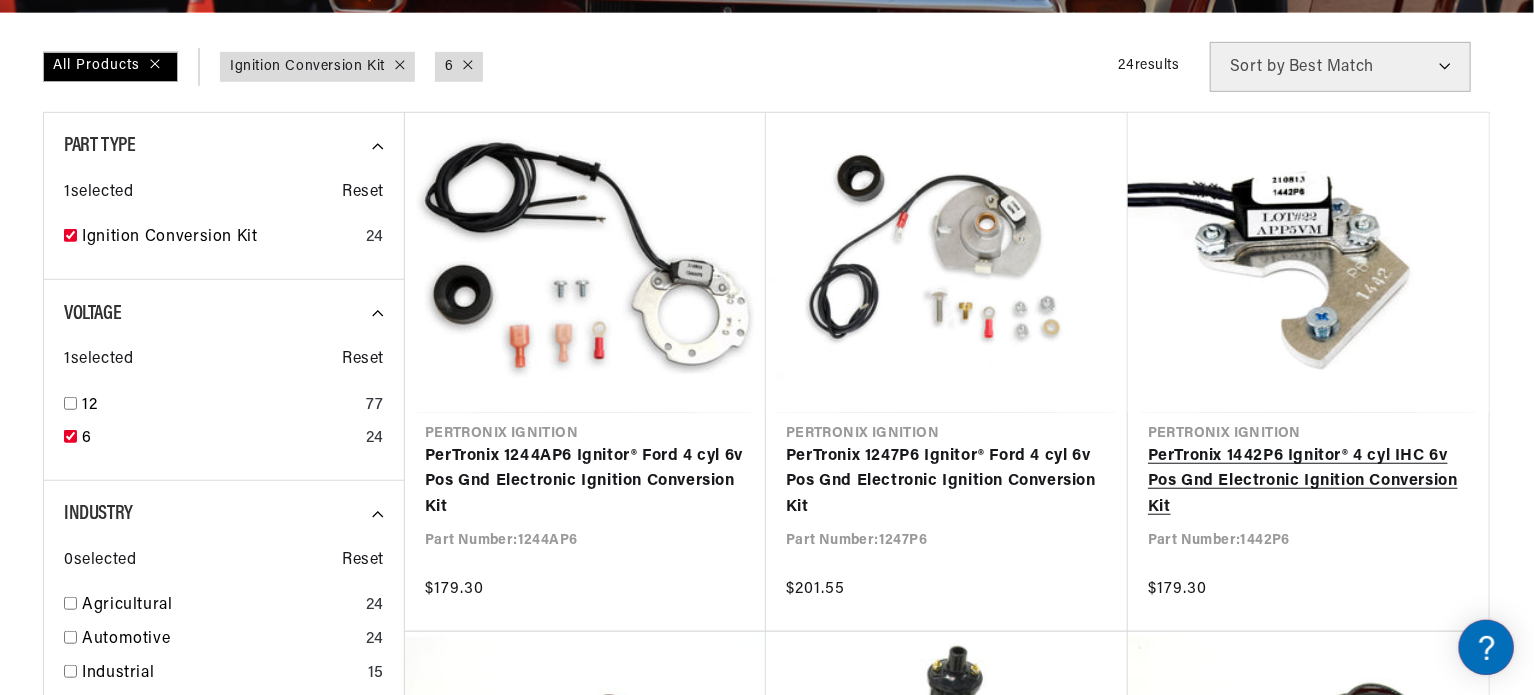 click on "PerTronix 1442P6 Ignitor® 4 cyl IHC 6v Pos Gnd Electronic Ignition Conversion Kit" at bounding box center [1308, 482] 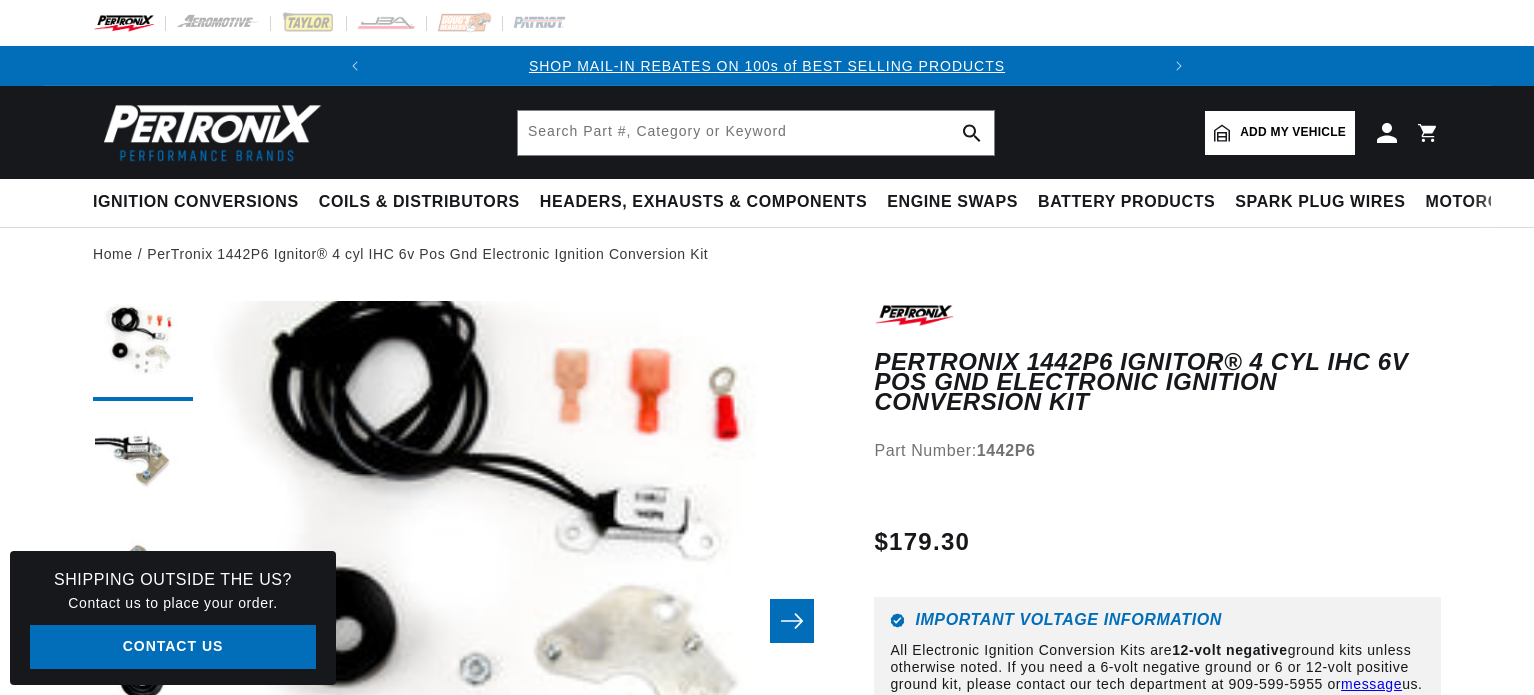 scroll, scrollTop: 0, scrollLeft: 0, axis: both 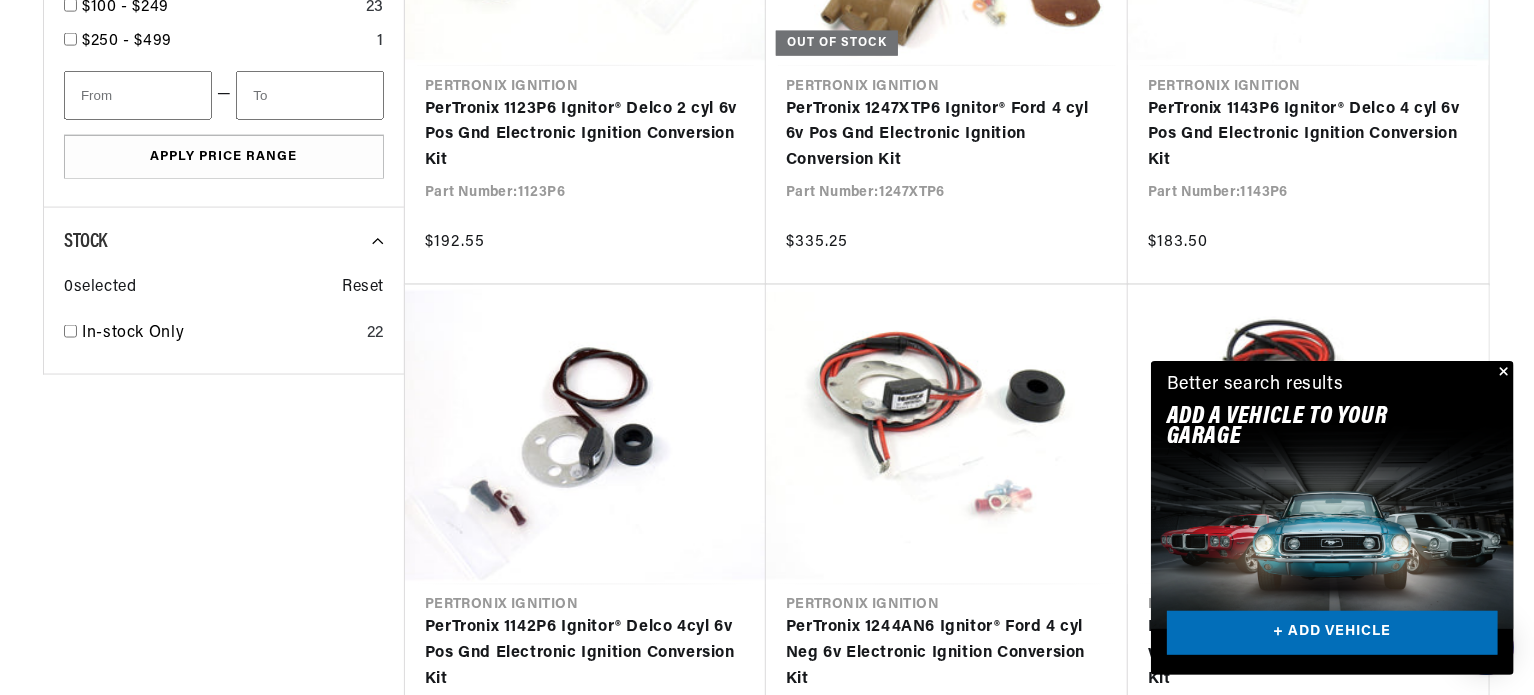 click at bounding box center [1502, 373] 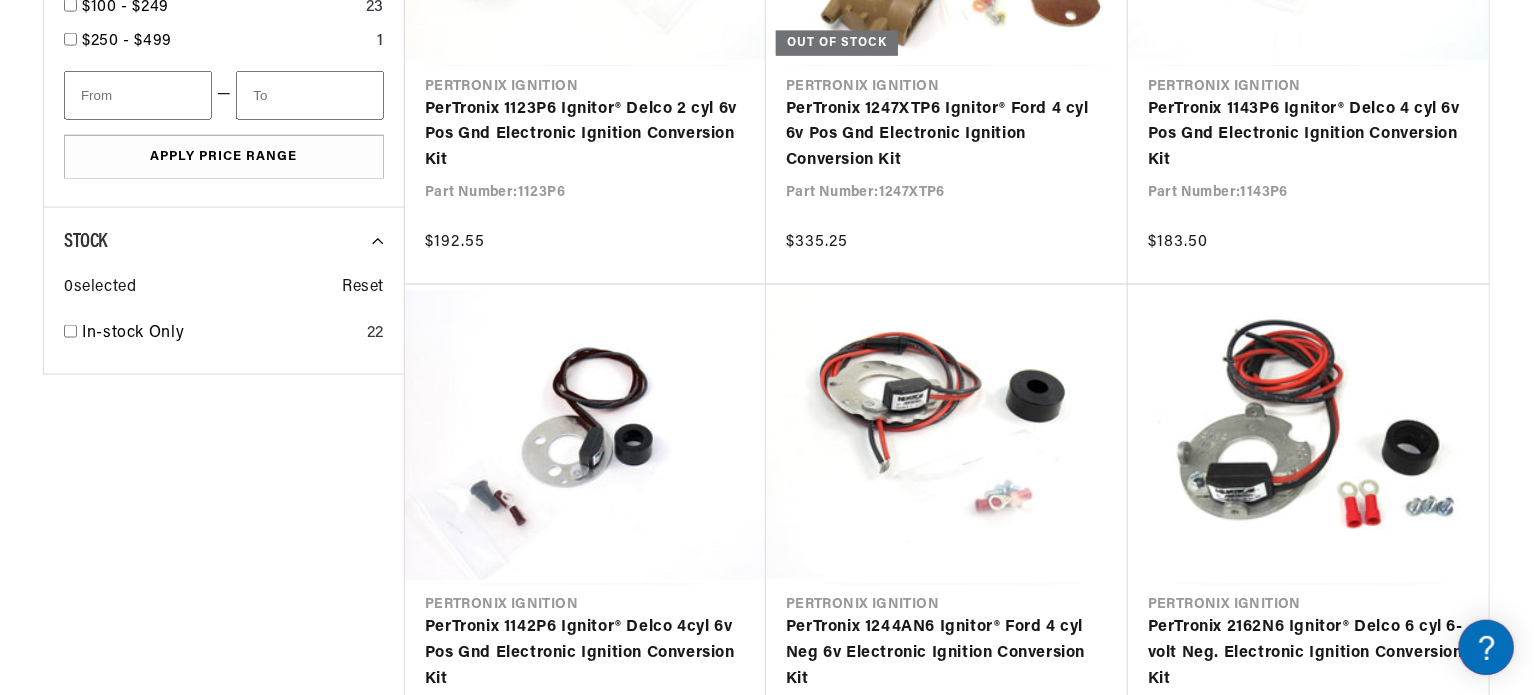 scroll, scrollTop: 0, scrollLeft: 746, axis: horizontal 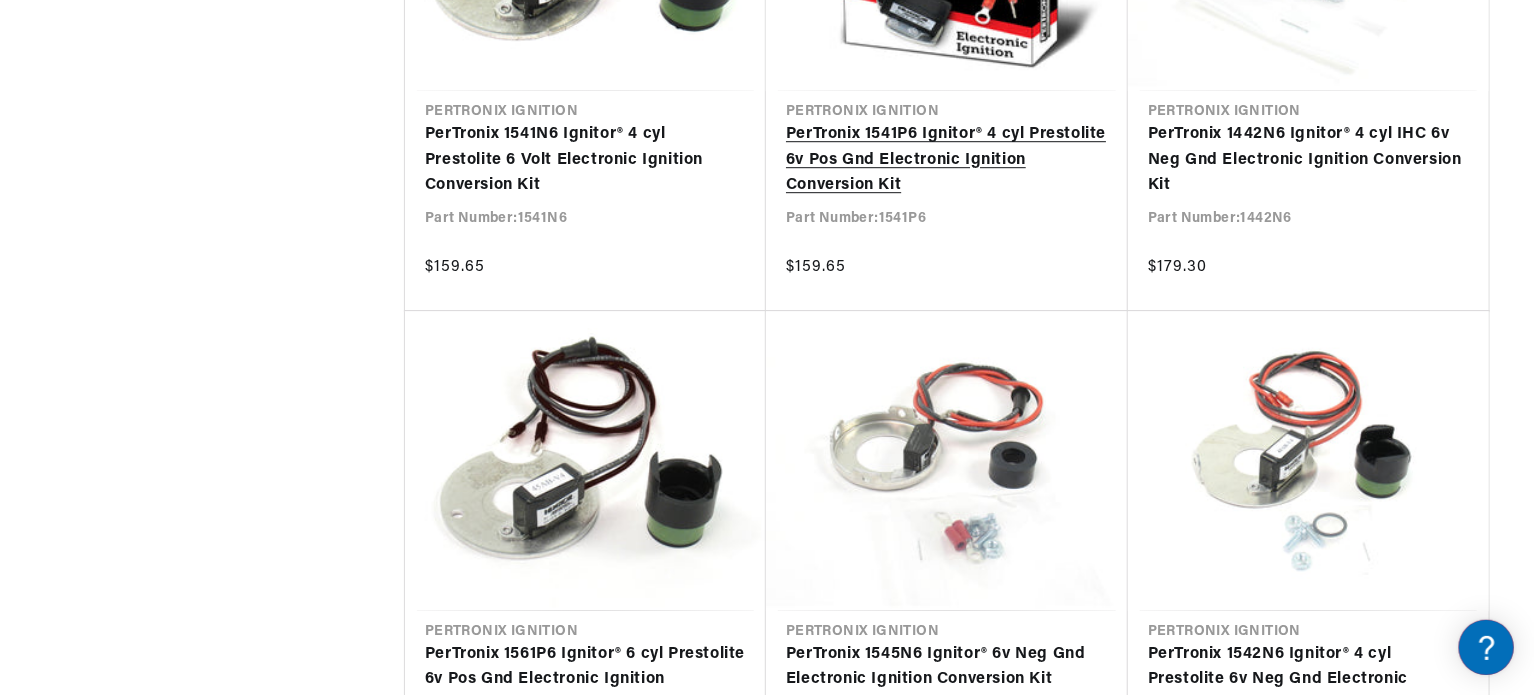 click on "PerTronix 1541P6 Ignitor® 4 cyl Prestolite 6v Pos Gnd Electronic Ignition Conversion Kit" at bounding box center [947, 160] 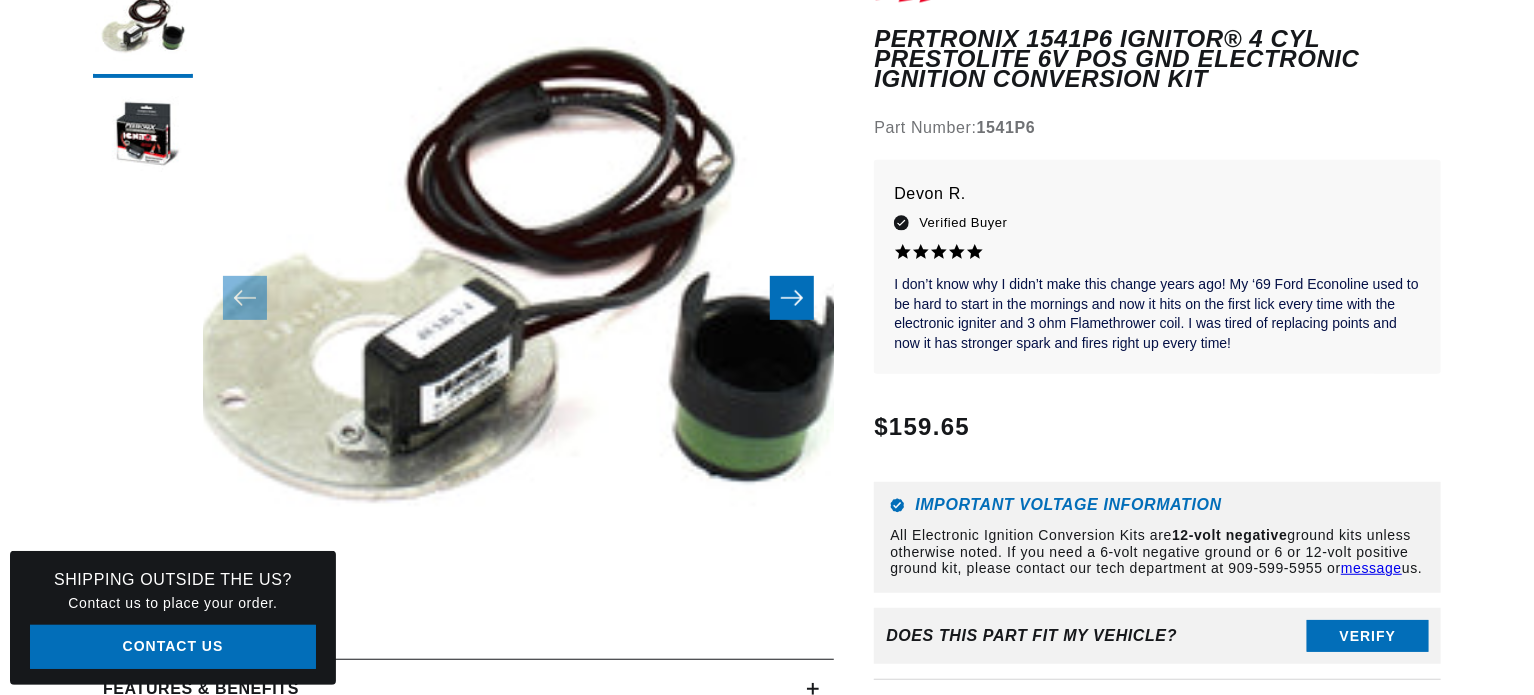 scroll, scrollTop: 333, scrollLeft: 0, axis: vertical 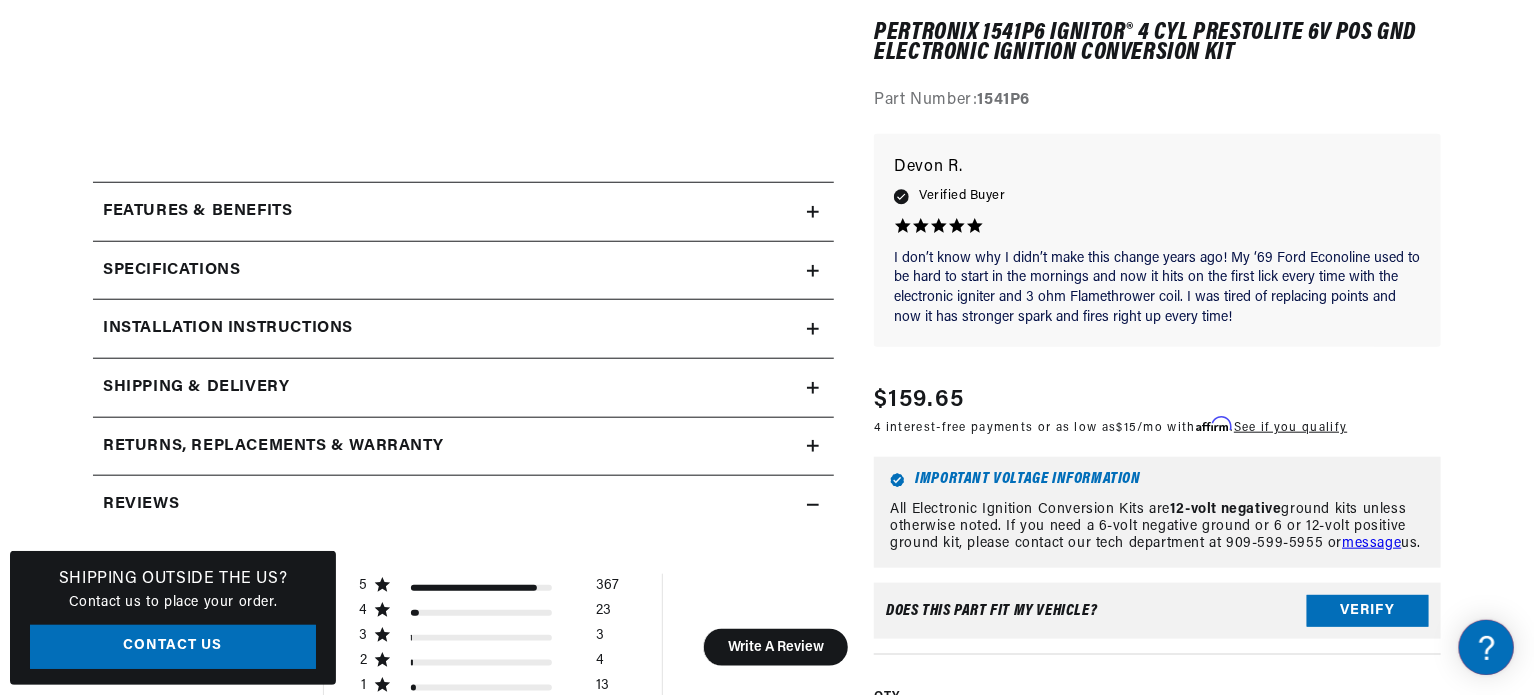 click on "Features & Benefits" at bounding box center (450, 212) 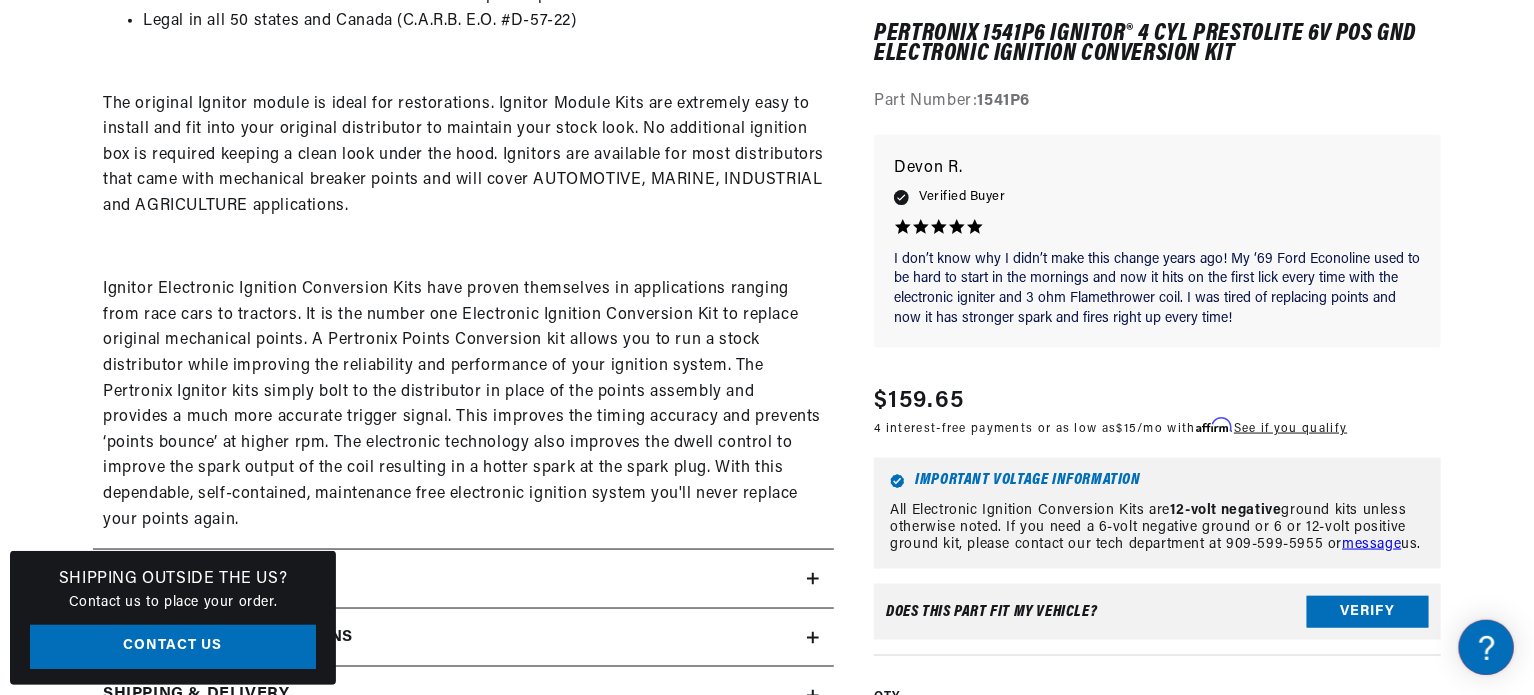 scroll, scrollTop: 1266, scrollLeft: 0, axis: vertical 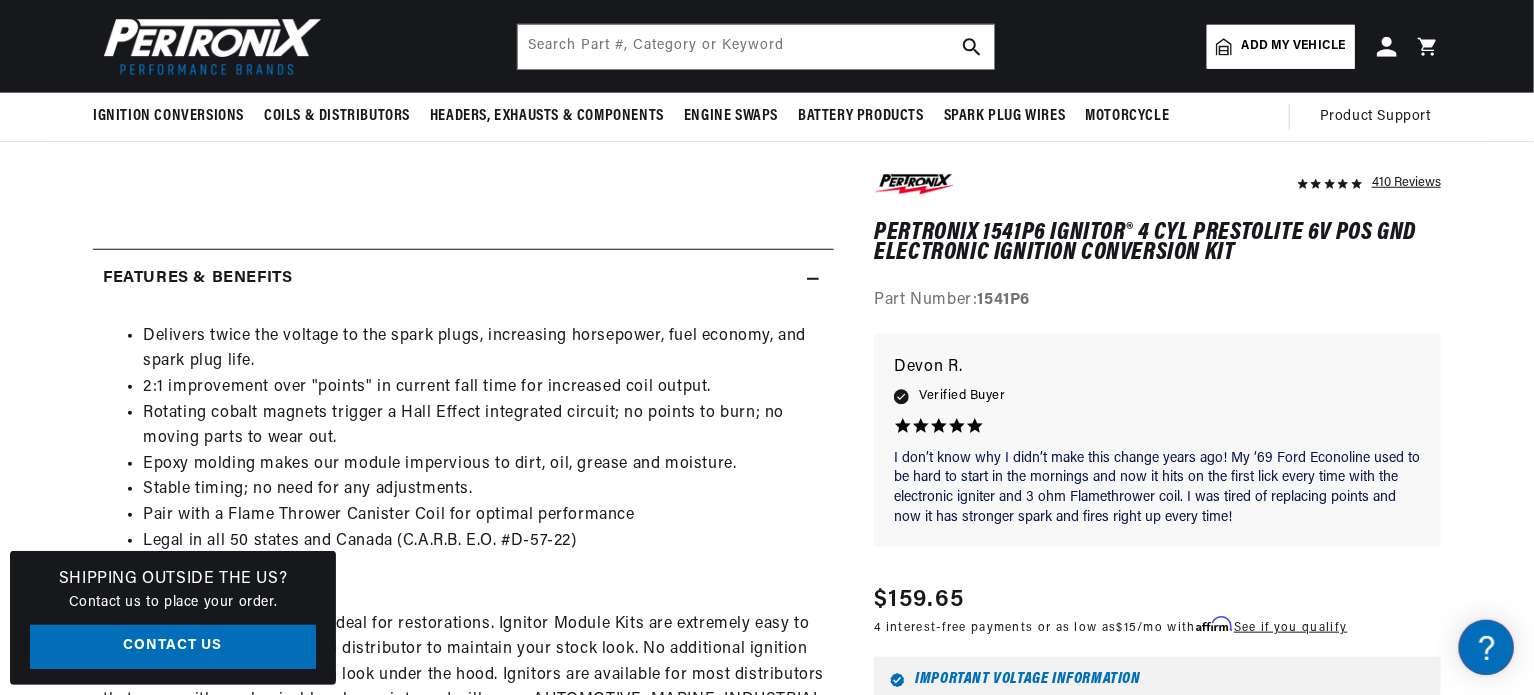 click on "Features & Benefits" at bounding box center [450, 279] 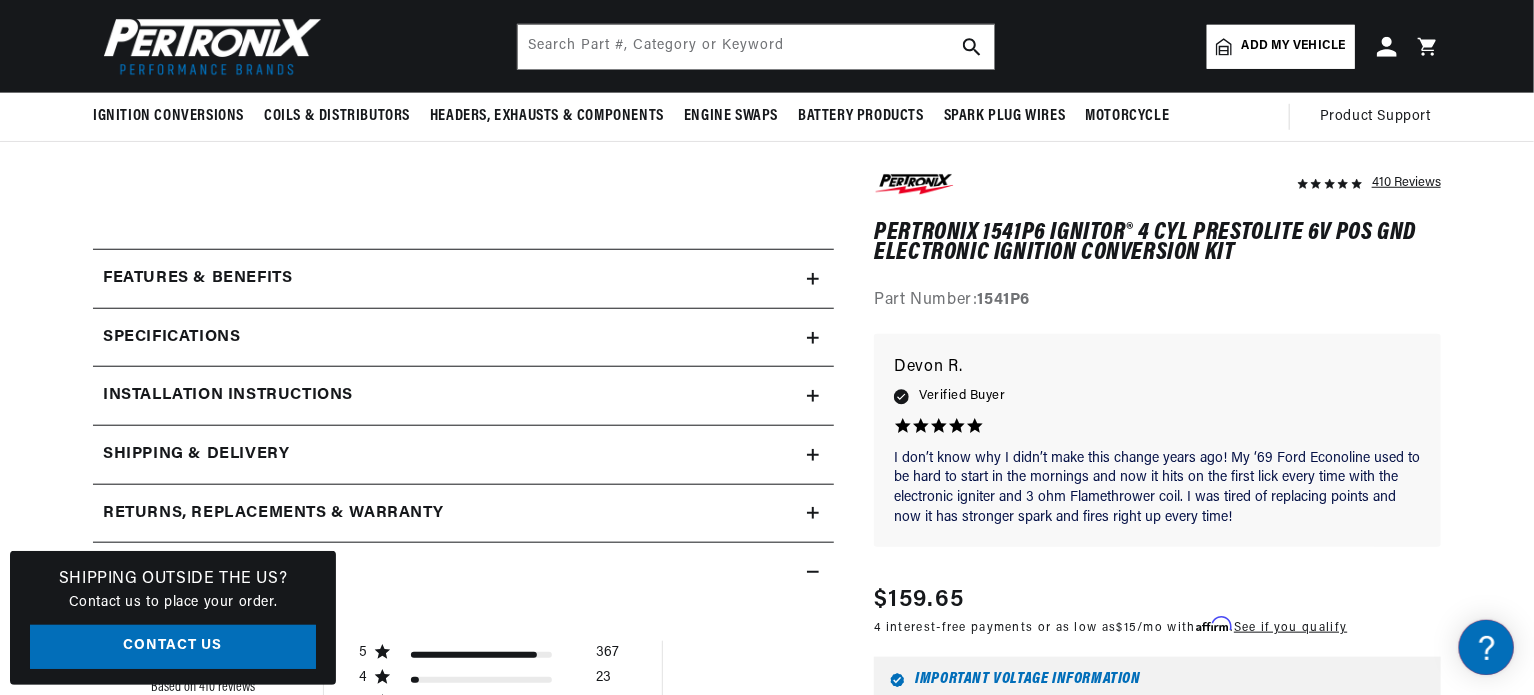 click on "Specifications" at bounding box center (450, 279) 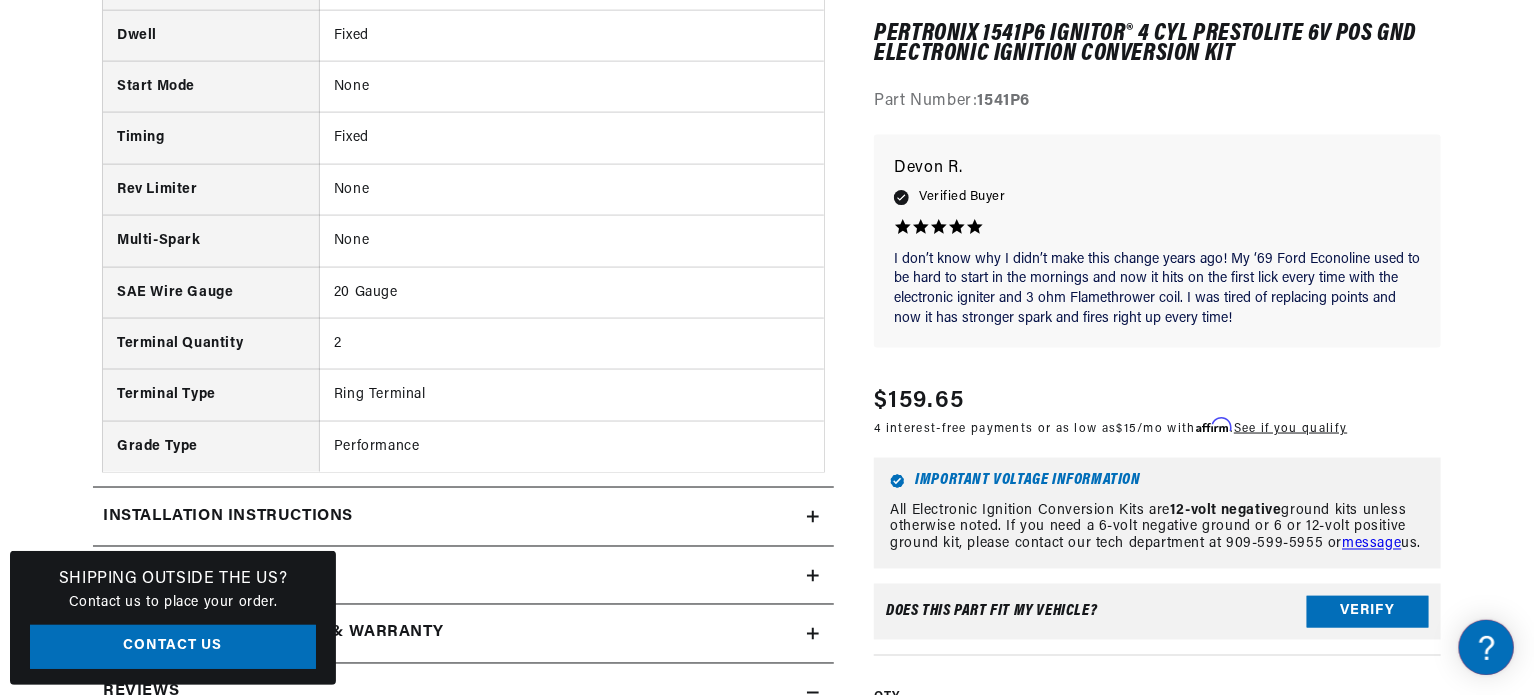 scroll, scrollTop: 1400, scrollLeft: 0, axis: vertical 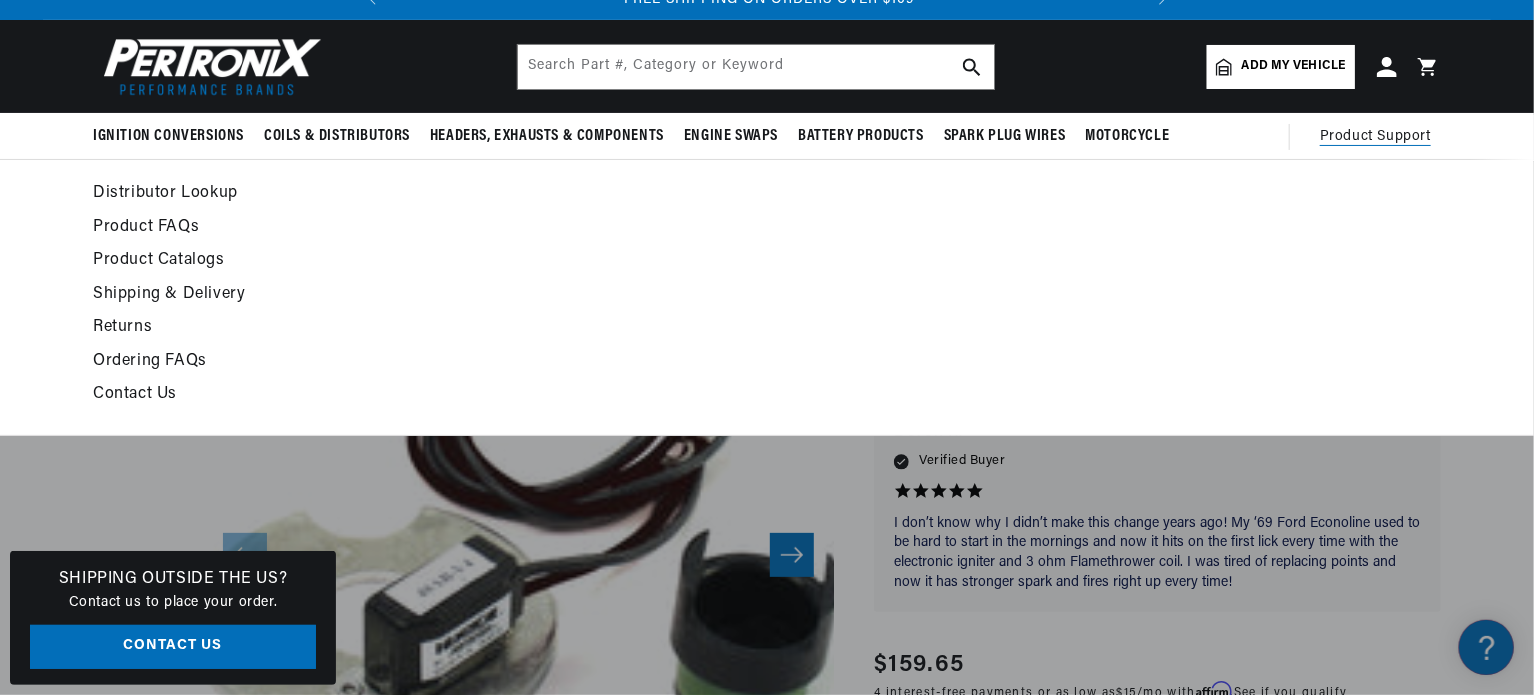 click on "Distributor Lookup" at bounding box center [584, 194] 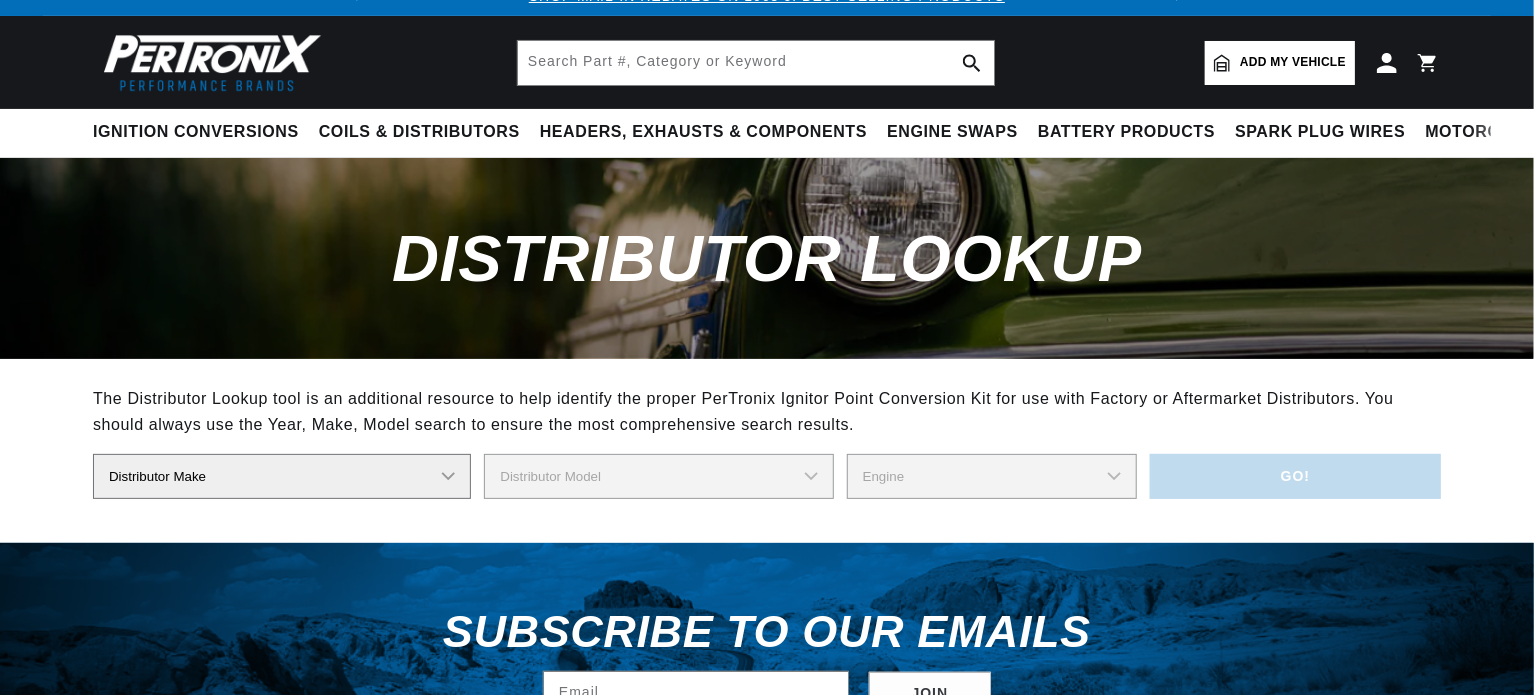 scroll, scrollTop: 133, scrollLeft: 0, axis: vertical 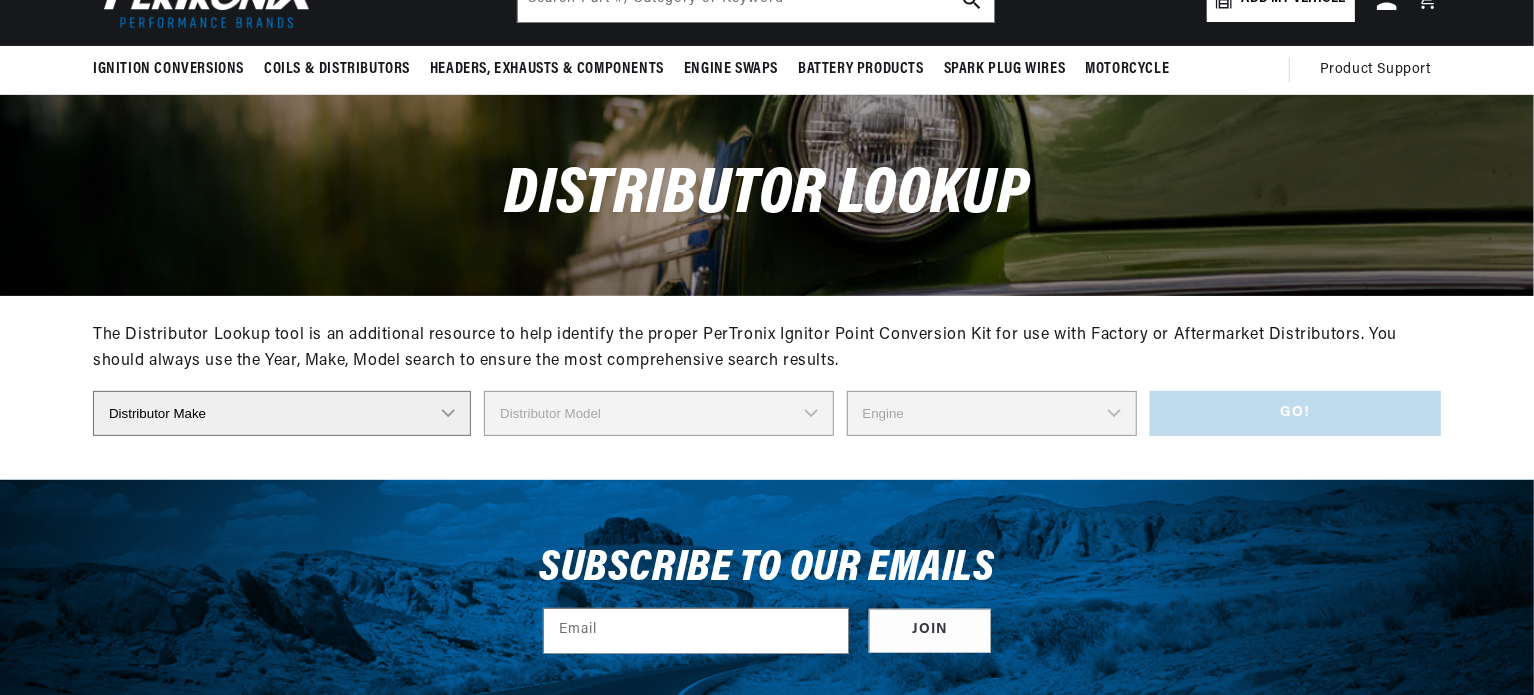 click on "Distributor Make
Accel Aldon Autolite Bosch Century Chrysler Clark Colt Continental Delco Ducellier Ford Hitachi Holley IHC Lucas Mallory Marelli Mazda Mercruiser Mitsubishi Nippondenso North Eastern Electric Perkins Prestolite SEV Sev Marchal Waukesha Wico Wisconsin" at bounding box center (282, 413) 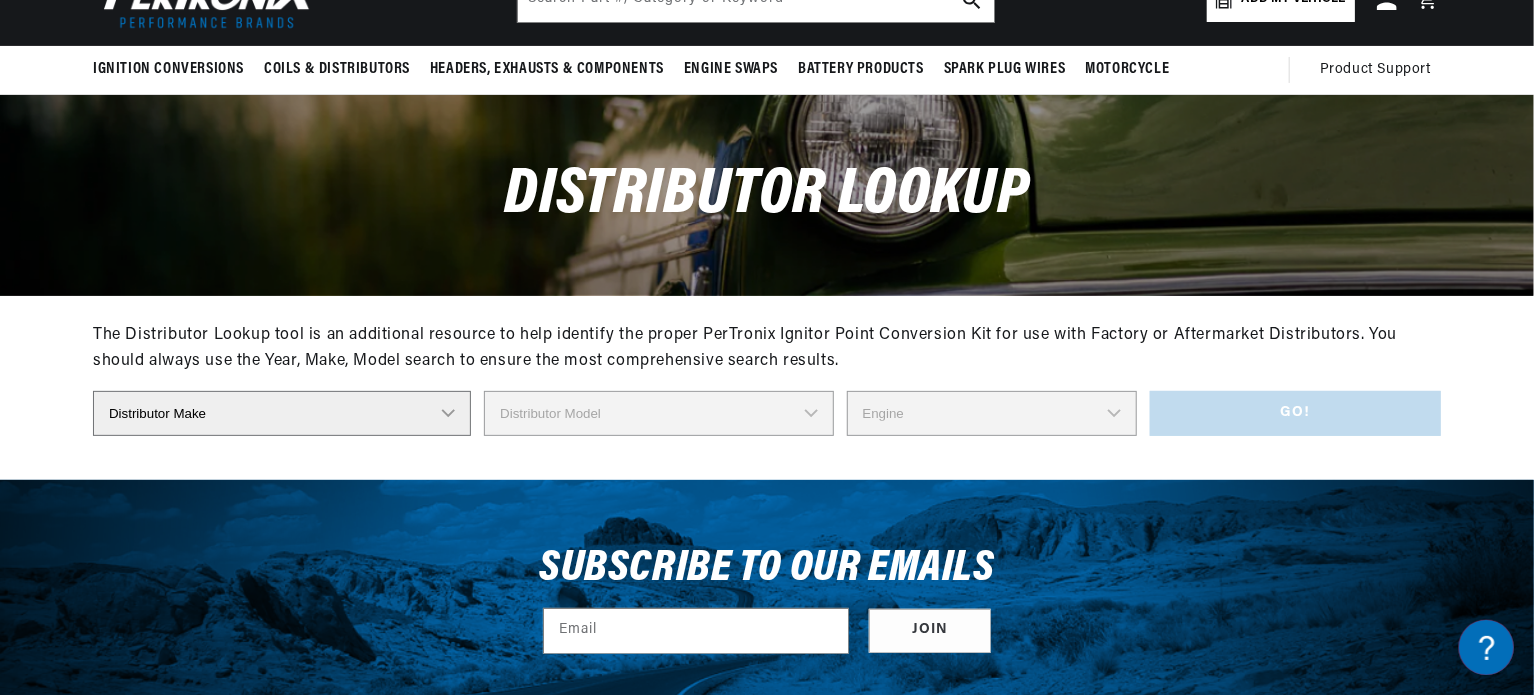 scroll, scrollTop: 0, scrollLeft: 0, axis: both 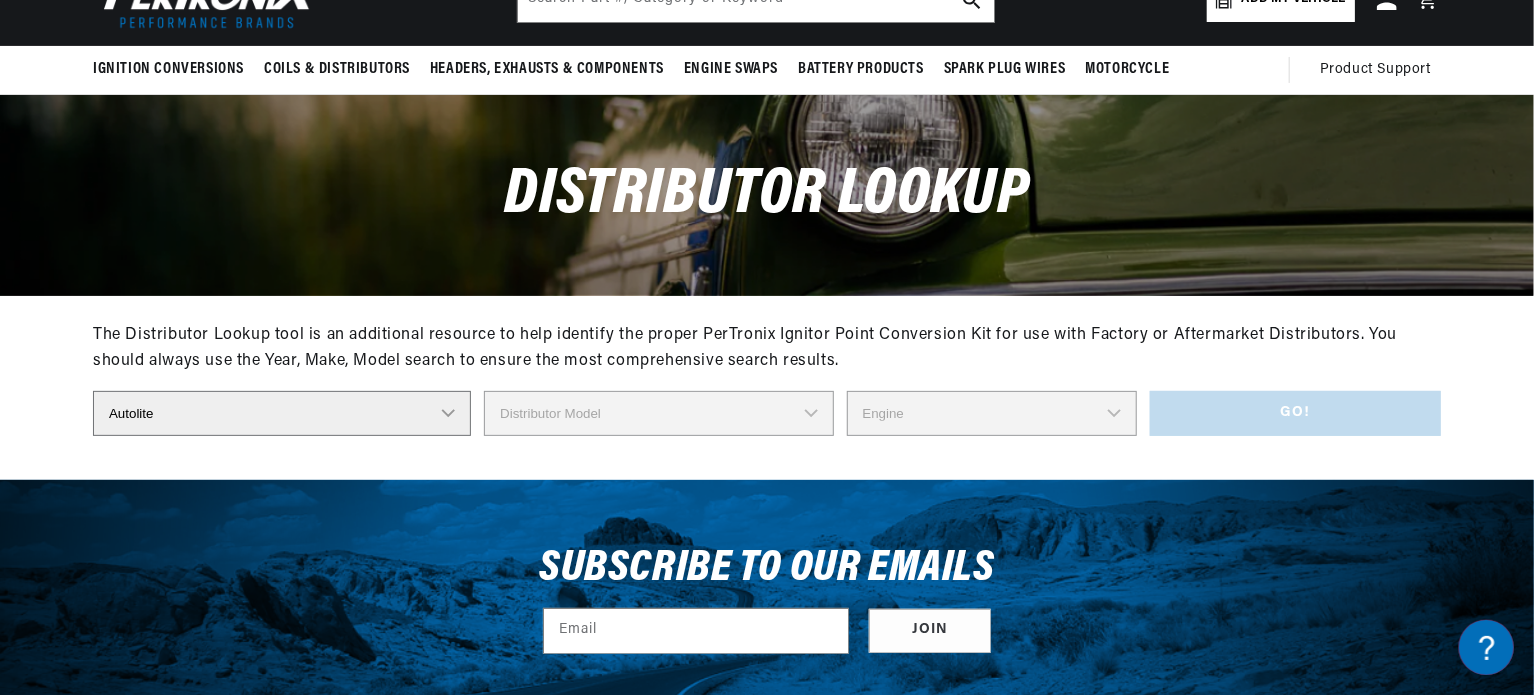 click on "Distributor Make
Accel Aldon Autolite Bosch Century Chrysler Clark Colt Continental Delco Ducellier Ford Hitachi Holley IHC Lucas Mallory Marelli Mazda Mercruiser Mitsubishi Nippondenso North Eastern Electric Perkins Prestolite SEV Sev Marchal Waukesha Wico Wisconsin" at bounding box center (282, 413) 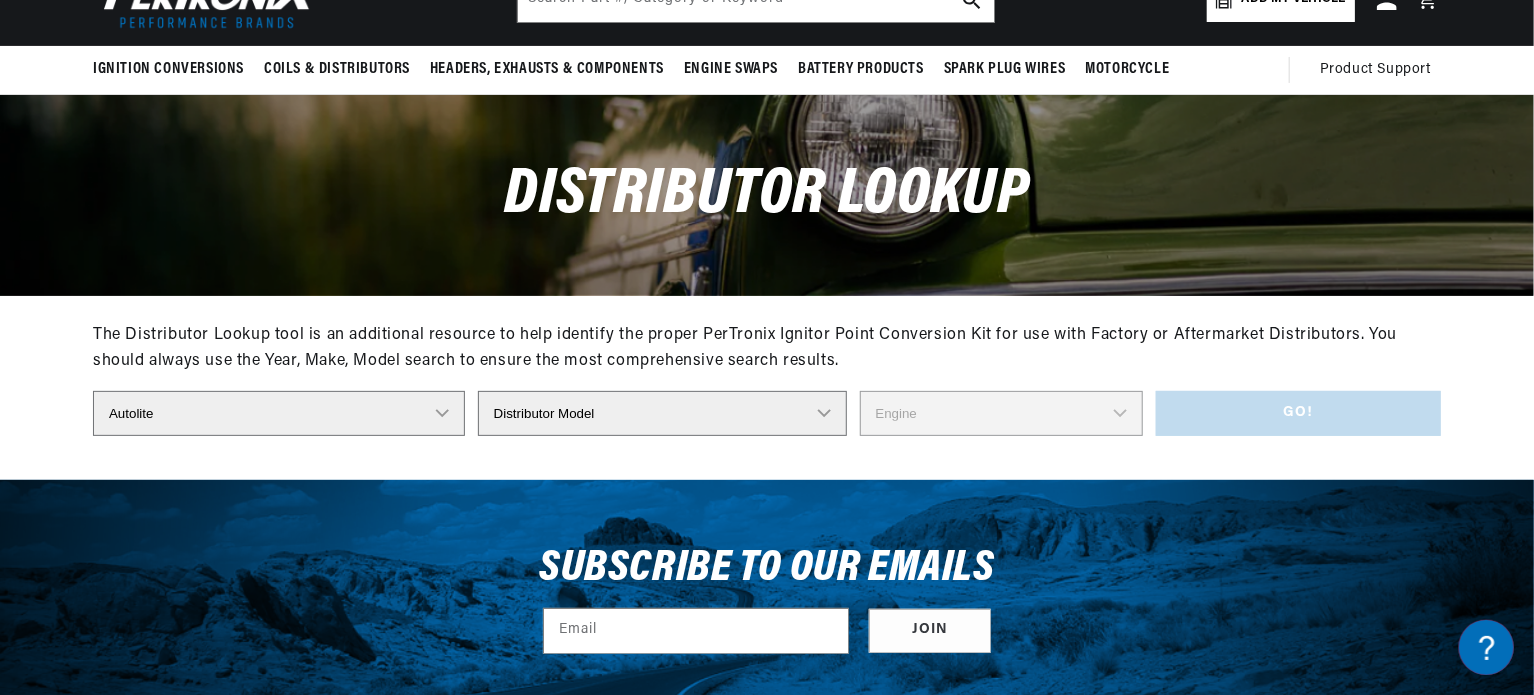 click on "Distributor Model
IAD-4005 IAD-4007 IAD-4008A IAD-4016A IAD-4017A IAD-4019A IAD-4024 IAD-4025 IAD-4026A IAD-4026C IAD-4034A IAD-4035 IAD-4038 IAD-4039 IAD-4040 IAD-4041 IAD-4201-1 IAD-6001-2B IAD-6001-2F IAD-6001-2L IAD-6001E IAD-6009-2A IAI-4114 1M IAM-4001 IAO-4001-1 IAO-4001A-1 IAO-4001B-1 IAO-4002-1 IAO-4003-1 IAO-4013 IAO-4101 IAO-4101A-1 IAO-4101B-1 IAO-4102-1 IAO-4103-1 IAO-4103A-1 IAO-4105 IAO-4113-IM IAO-4114-1M IAP-4001-1 IAP-4002-1 IAP-4101 IAP-4102 IAP-4102-1 IAP-4102C-1 IAP-4103-1 IAP-4103A-1 IAR-4101 IAR-4101-1 IAT-4001 IAT-4002 IAT-4003 IAT-4003A IAT-4004 IAT-4004A IAT-4004B IAT-4004C IAT-4005 IAT-4007 IAT-4007A IAT-4009 IAT-4009A IAT-4009B IAT-4010 IAT-4011 IAT-4011A IAT-4012 IAT-4012A IAT-4013 IAT-4015 IAT-4016 IAT-4017 IAT-4101 IAT-4101B IAT-4102 IAT-4203 IAT-4203A IAT-4206 IAT-4402 IAT-4403 IAT-4403A IAT-4404 IAT-4404A IAT-4416 IAU-4005 IAU-4005UT IAU-4007UT IAX-4002 IAX-4005 IAY Series IAY-4001 IAY-4001-1 IAY-4001A-1 IAY-4002-1 IAY-4003-1 IAY-4003A-1 IAY-4004 IAY-4009" at bounding box center (662, 413) 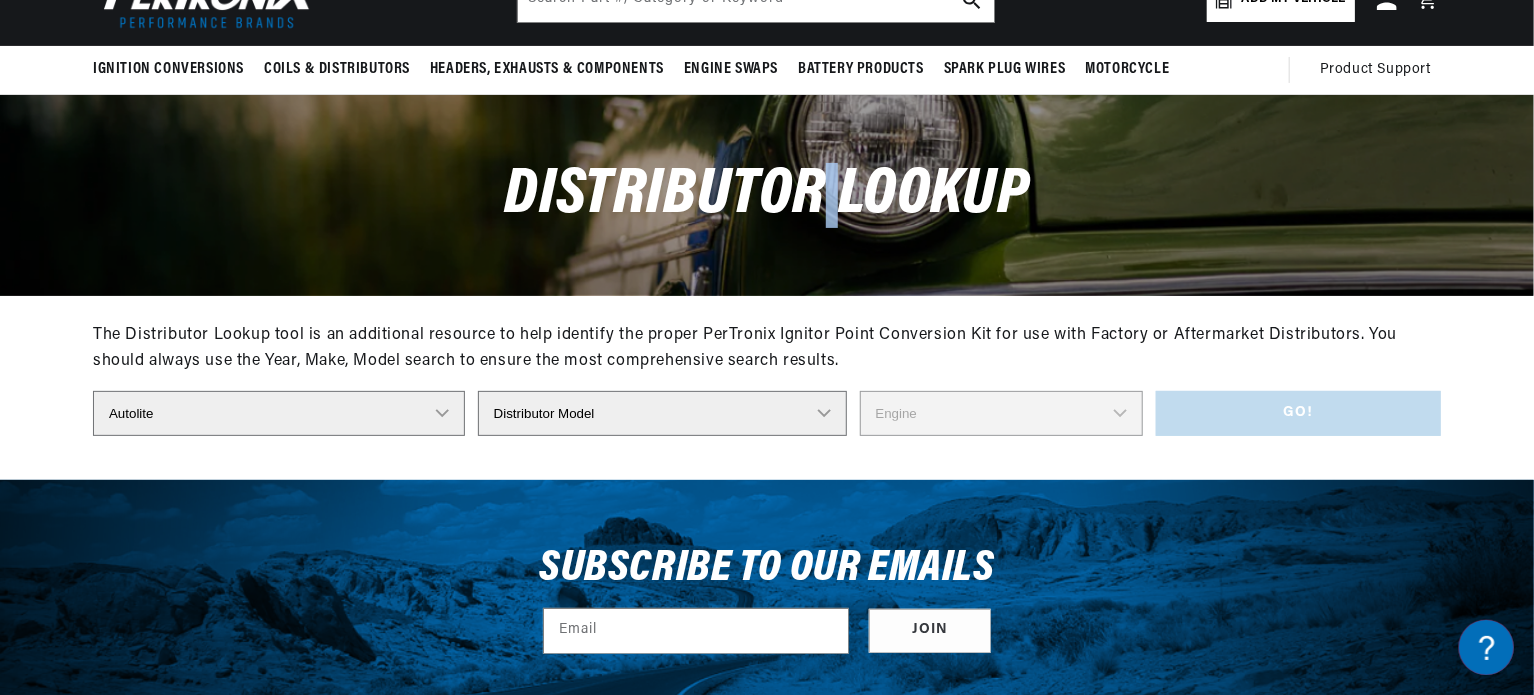 click on "Distributor Lookup" at bounding box center [767, 195] 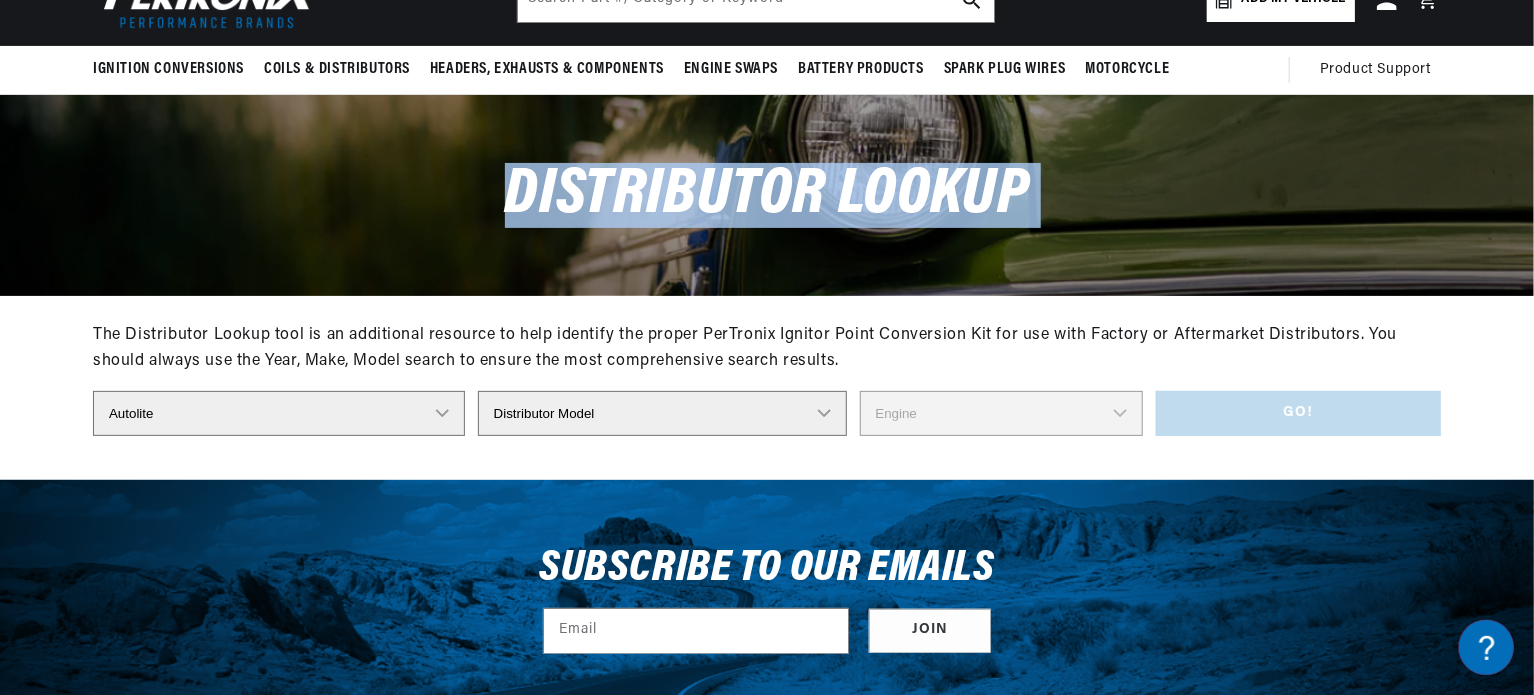 drag, startPoint x: 820, startPoint y: 206, endPoint x: 678, endPoint y: 187, distance: 143.26549 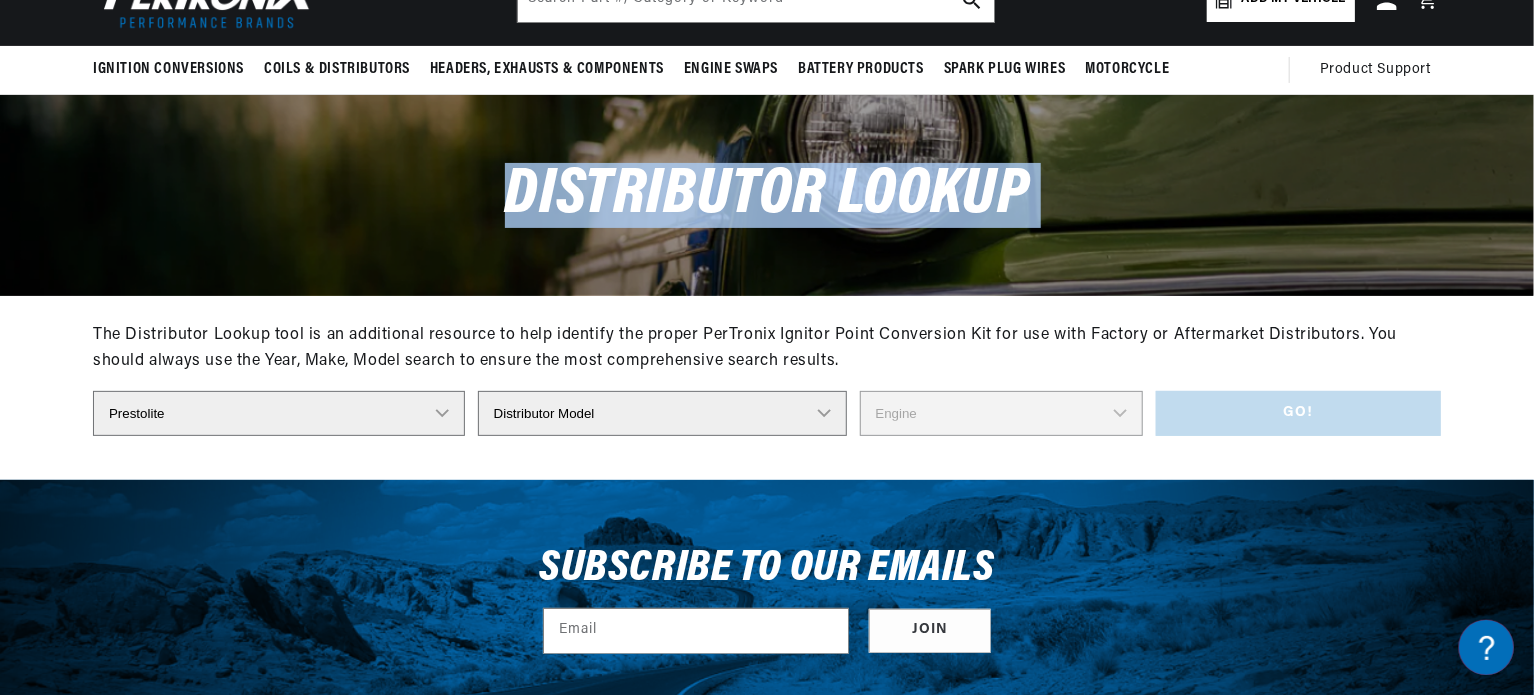 click on "Distributor Make
Accel Aldon Autolite Bosch Century Chrysler Clark Colt Continental Delco Ducellier Ford Hitachi Holley IHC Lucas Mallory Marelli Mazda Mercruiser Mitsubishi Nippondenso North Eastern Electric Perkins Prestolite SEV Sev Marchal Waukesha Wico Wisconsin" at bounding box center [279, 413] 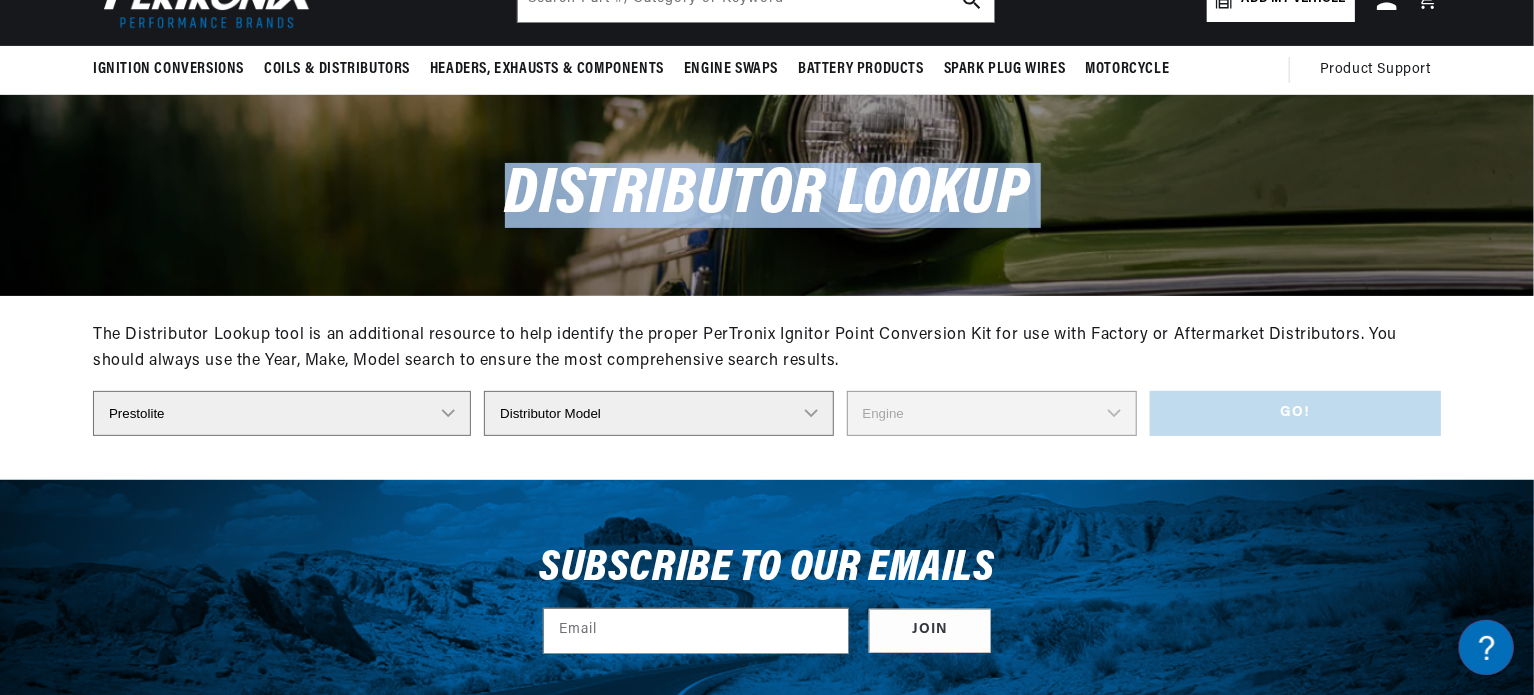 click on "Distributor Model
980902 981080 982320 107298 C91 491348-C91 IAD-4008 IAD-4012 IAD-4012A IAD-4018 IAD-4023A IAD-4025 IAD-4025A IAD-4027 IAD-4028A IAD-4029 IAD-4029A IAD-4029A-1 IAD-4033 IAD-4033A IAD-4034 IAD-4037 IAD-4038 IAD-4039-1 IAD-4040 IAD-4040-1 IAD-4043 IAD-4043A IAD-4101 IAD-4105-1M IAD-4108-1M IAD-411 4M IAD-4113M IAD-4114 1M IAD-4159A IAD-4201 IAD-4201-1 IAD-4203-1 IAD-4204A IAD-4204B IAD-4206 IAD-6001 IAD-6001-1B IAD-6001-2D IAD-6001-2F IAD-6001-2R IAD-6001-2RC IAD-6001-2RL IAD-6001C IAD-6001D IAD-6001E IAD-6001G IAD-6002 IAD-6002-1A IAD-6002-1C IAD-6002-1D IAD-6002-1E IAD-6002-1F IAD-6002-1G IAD-6002-1K IAD-6003 IAD-6003-1A IAD-6003-1B IAD-6003-2A IAD-6003-2F IAD-6003-2H IAD-6003-2J IAD-6003-2K IAD-6003B IAD-6004 IAD-6004-1 IAD-6004-1B IAD-6004-1C IAD-6004-1D IAD-6004-1E IAD-6004-1G IAD-6004-1H IAD-6004-2A IAD-6004-2C IAD-6004-2D IAD-6004-2E IAD-6004-2F IAD-6004-2H IAD-6004-2N IAD-6004-2P IAD-6004-2R IAD-6004A IAD-6006-1 IAD-6009-2A IAD-6010-1 IAD-6011-1A IAD-6012 IAD-6013" at bounding box center (658, 413) 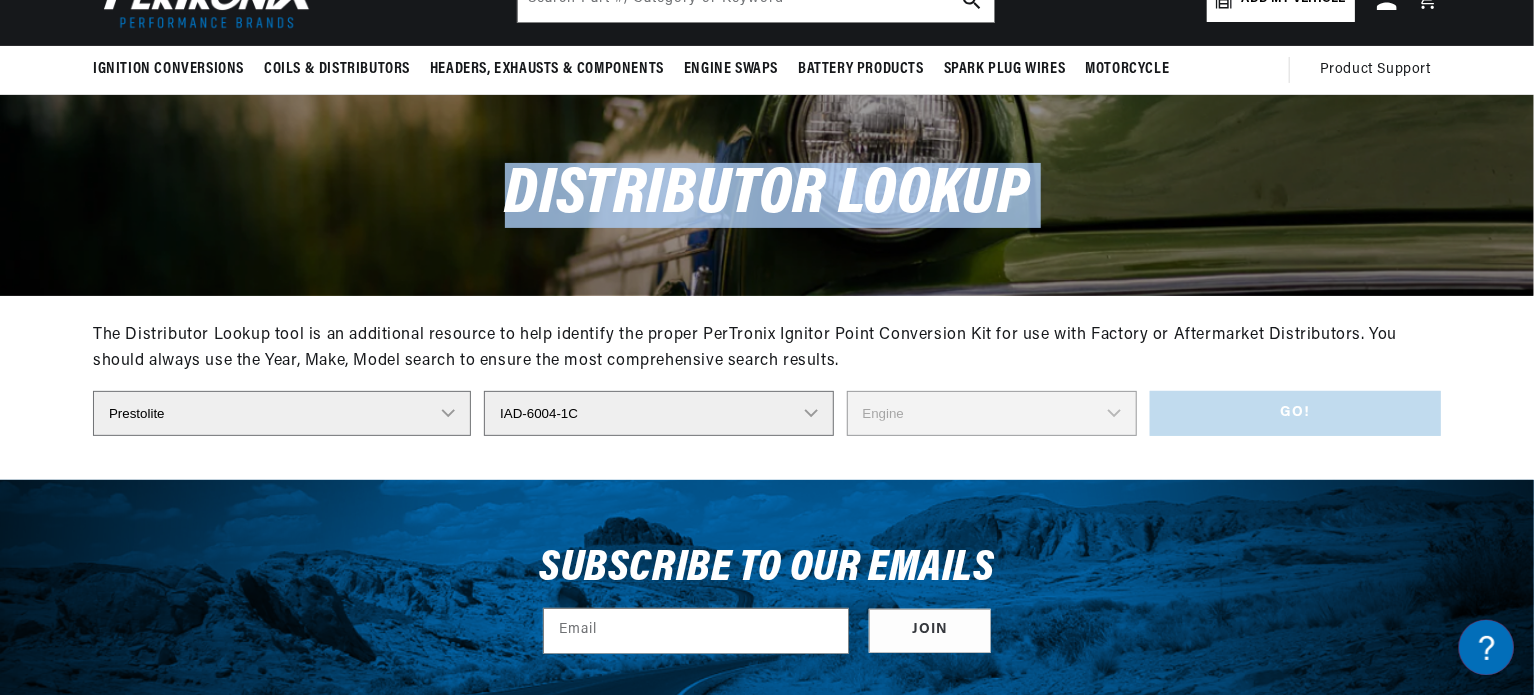 click on "Distributor Model
980902 981080 982320 107298 C91 491348-C91 IAD-4008 IAD-4012 IAD-4012A IAD-4018 IAD-4023A IAD-4025 IAD-4025A IAD-4027 IAD-4028A IAD-4029 IAD-4029A IAD-4029A-1 IAD-4033 IAD-4033A IAD-4034 IAD-4037 IAD-4038 IAD-4039-1 IAD-4040 IAD-4040-1 IAD-4043 IAD-4043A IAD-4101 IAD-4105-1M IAD-4108-1M IAD-411 4M IAD-4113M IAD-4114 1M IAD-4159A IAD-4201 IAD-4201-1 IAD-4203-1 IAD-4204A IAD-4204B IAD-4206 IAD-6001 IAD-6001-1B IAD-6001-2D IAD-6001-2F IAD-6001-2R IAD-6001-2RC IAD-6001-2RL IAD-6001C IAD-6001D IAD-6001E IAD-6001G IAD-6002 IAD-6002-1A IAD-6002-1C IAD-6002-1D IAD-6002-1E IAD-6002-1F IAD-6002-1G IAD-6002-1K IAD-6003 IAD-6003-1A IAD-6003-1B IAD-6003-2A IAD-6003-2F IAD-6003-2H IAD-6003-2J IAD-6003-2K IAD-6003B IAD-6004 IAD-6004-1 IAD-6004-1B IAD-6004-1C IAD-6004-1D IAD-6004-1E IAD-6004-1G IAD-6004-1H IAD-6004-2A IAD-6004-2C IAD-6004-2D IAD-6004-2E IAD-6004-2F IAD-6004-2H IAD-6004-2N IAD-6004-2P IAD-6004-2R IAD-6004A IAD-6006-1 IAD-6009-2A IAD-6010-1 IAD-6011-1A IAD-6012 IAD-6013" at bounding box center (658, 413) 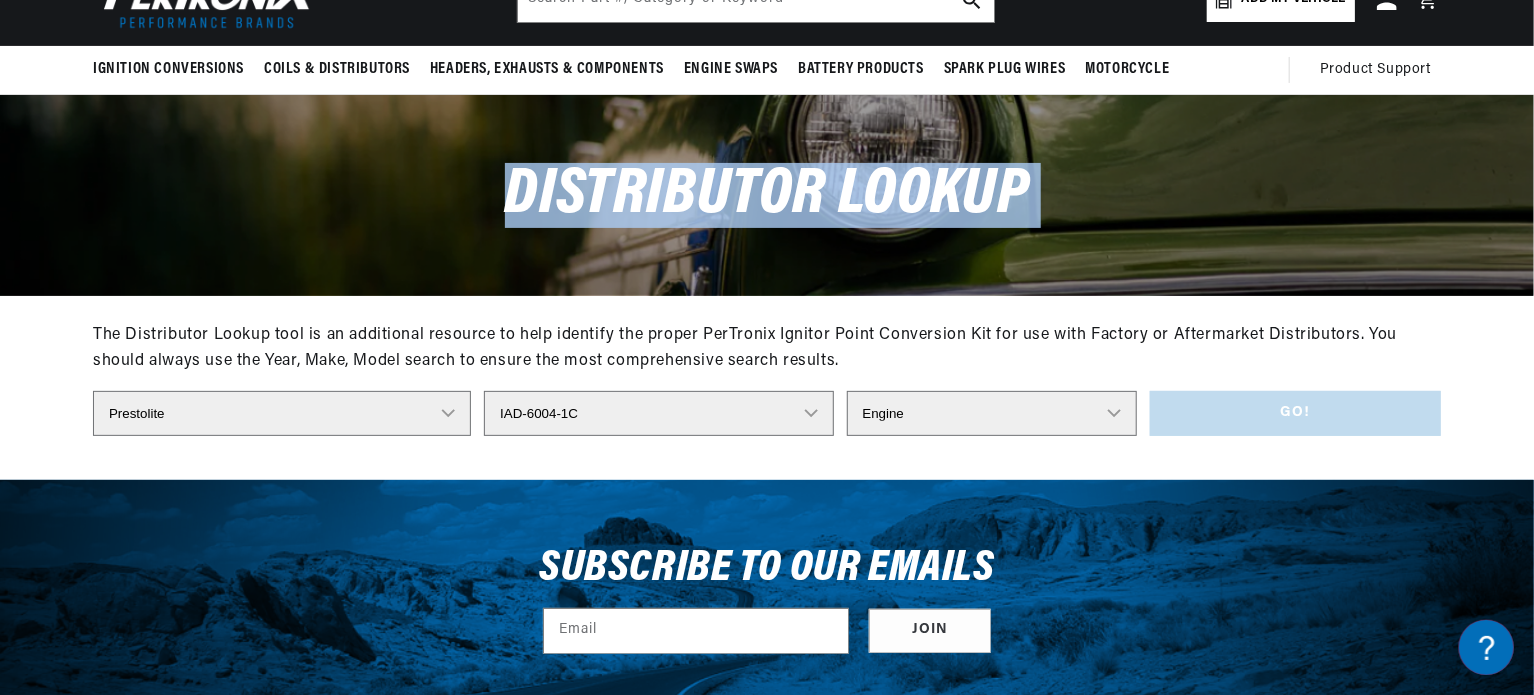 click on "Engine
4" at bounding box center (992, 413) 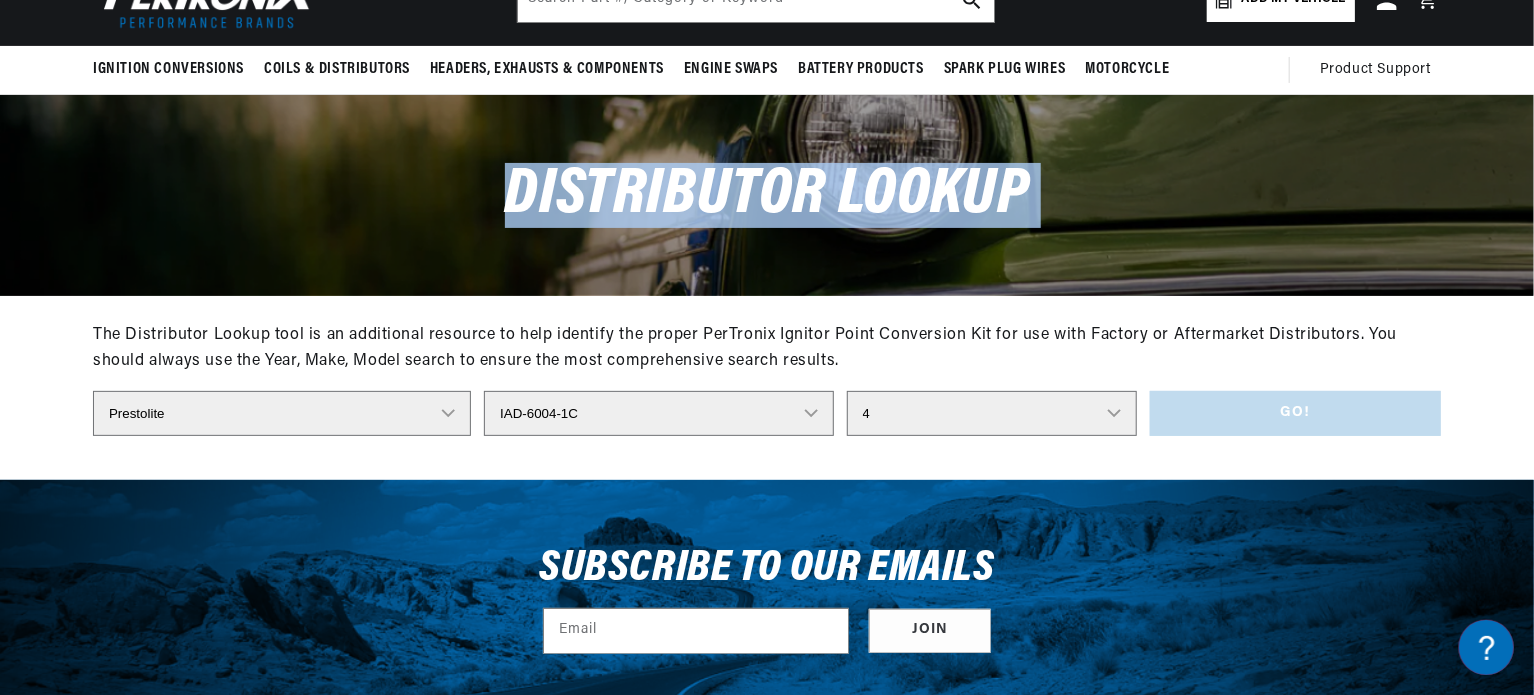 click on "Engine
4" at bounding box center (992, 413) 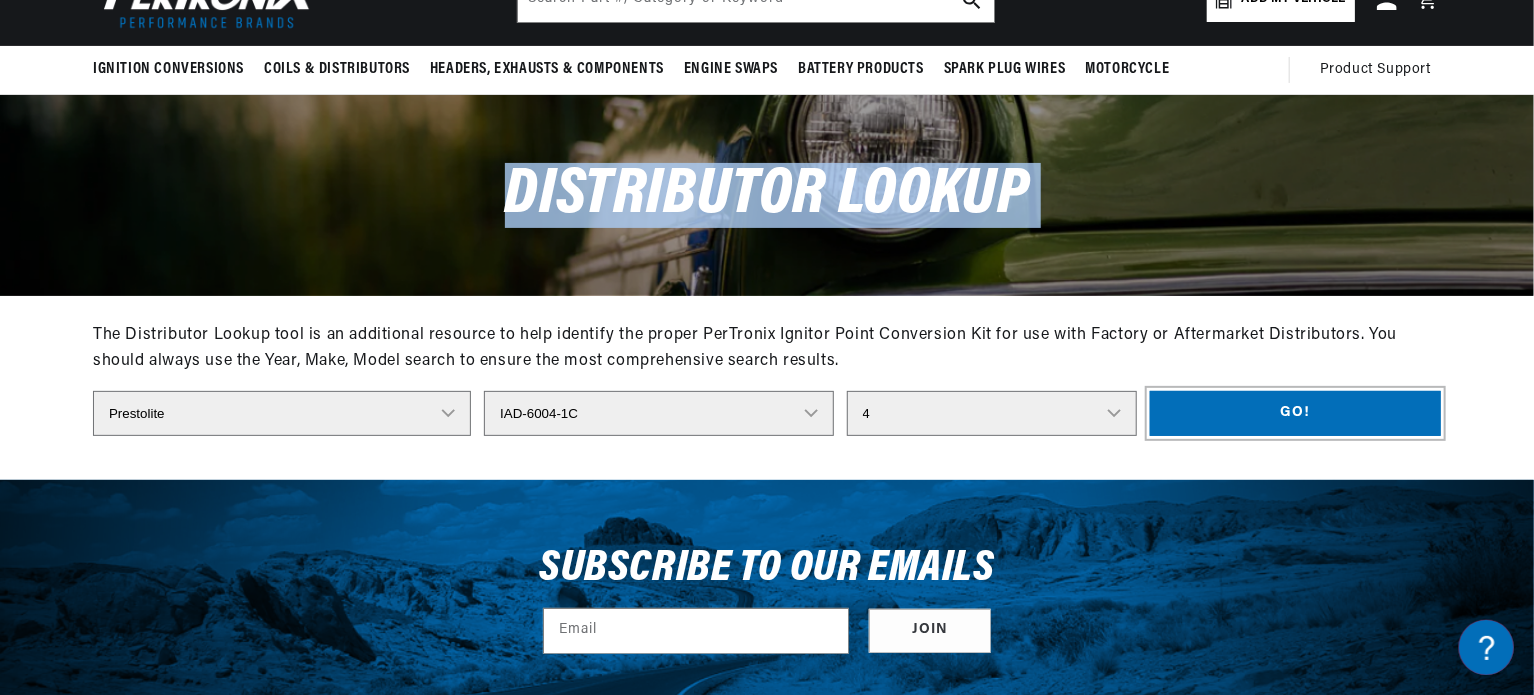 click on "Go!" at bounding box center (1295, 413) 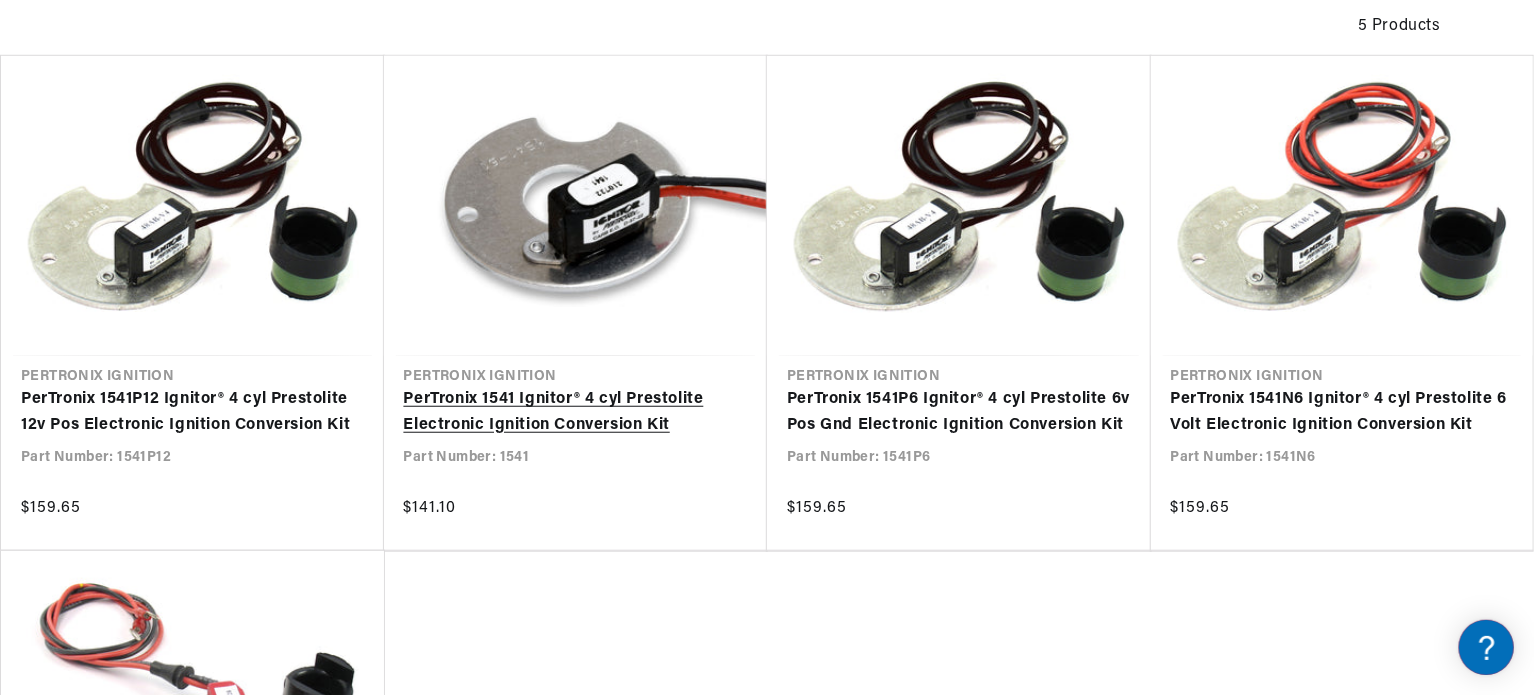 scroll, scrollTop: 600, scrollLeft: 0, axis: vertical 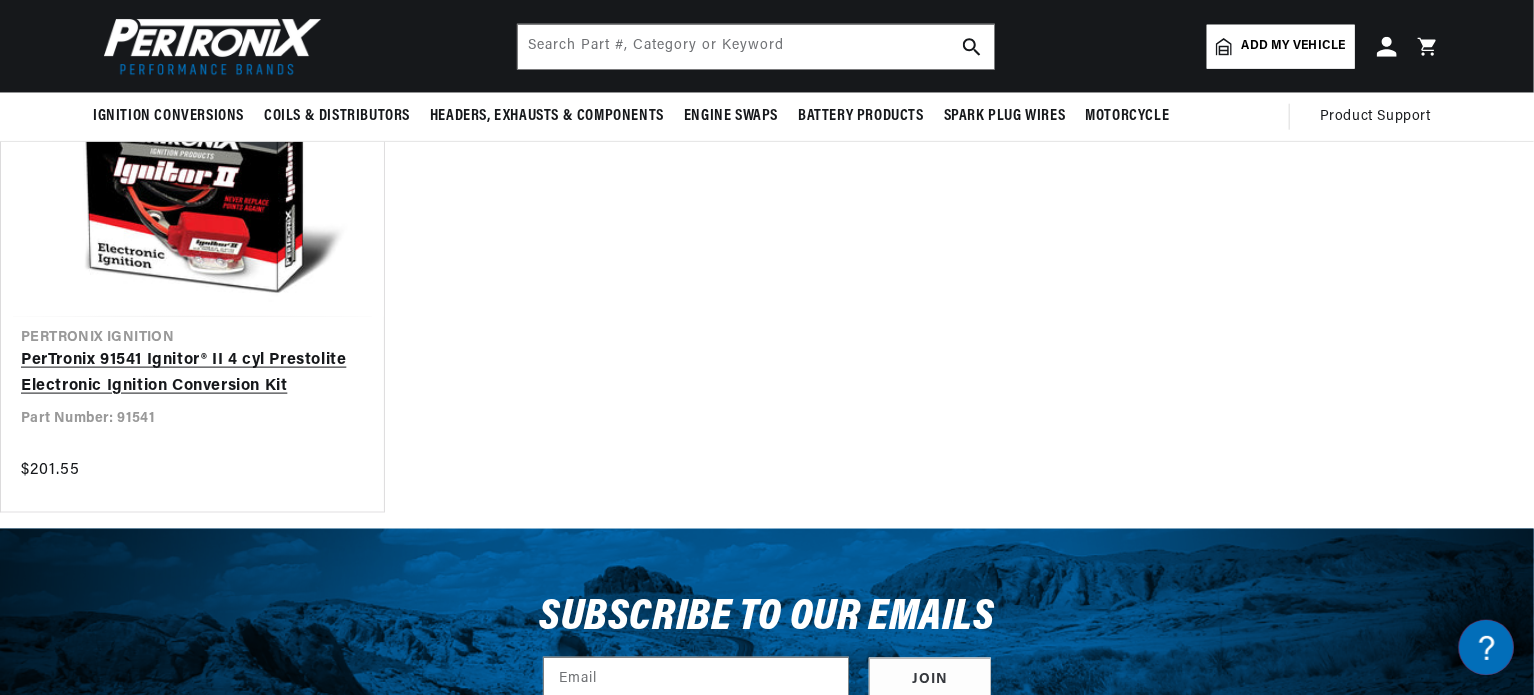 click on "PerTronix 91541 Ignitor® II 4 cyl Prestolite Electronic Ignition Conversion Kit" at bounding box center [192, 373] 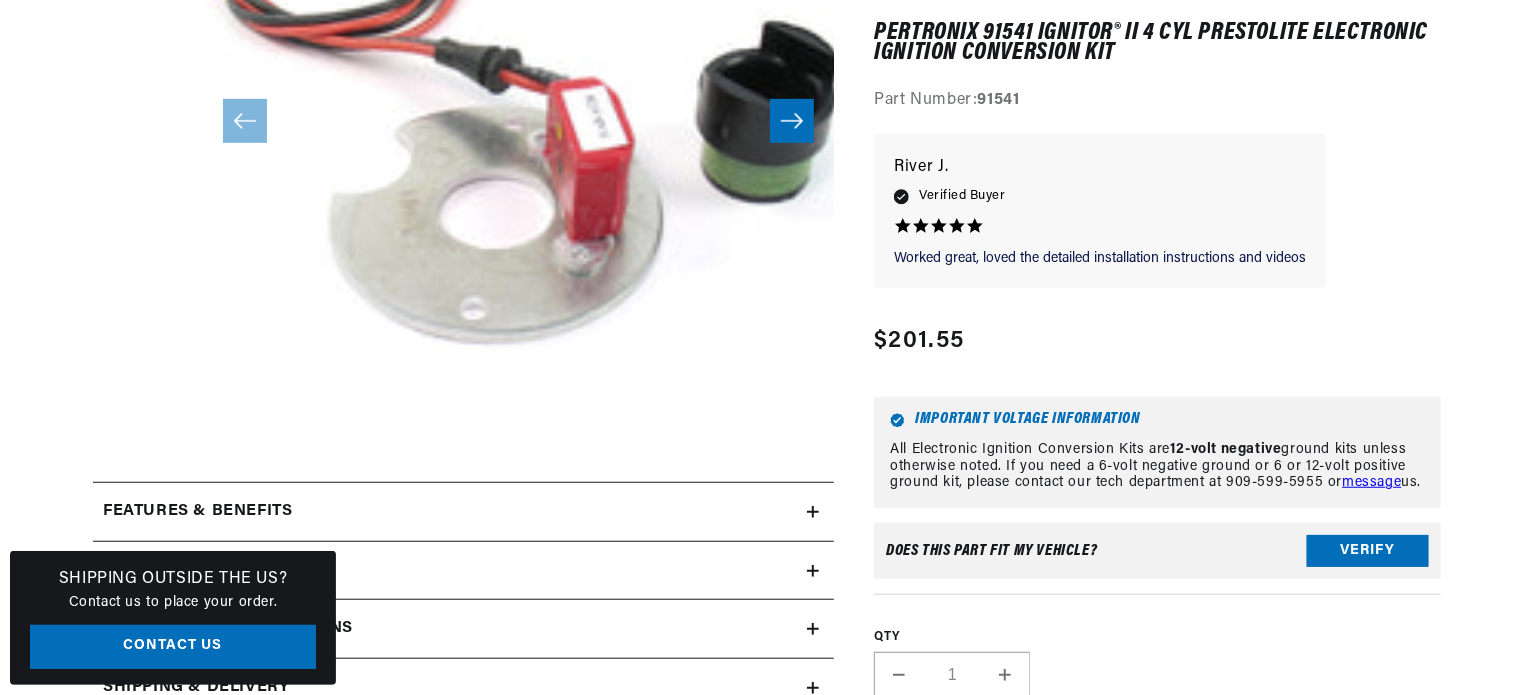 scroll, scrollTop: 600, scrollLeft: 0, axis: vertical 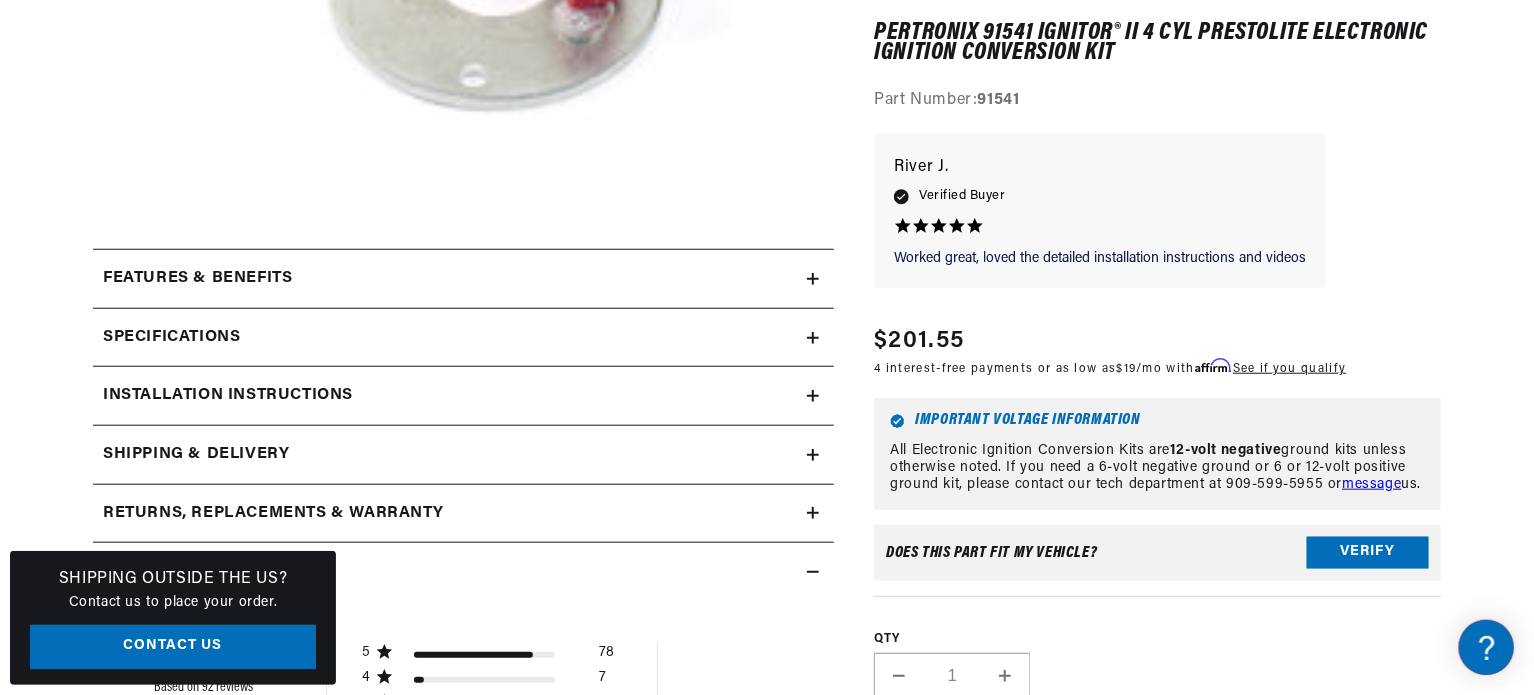 click on "Features & Benefits" at bounding box center [450, 279] 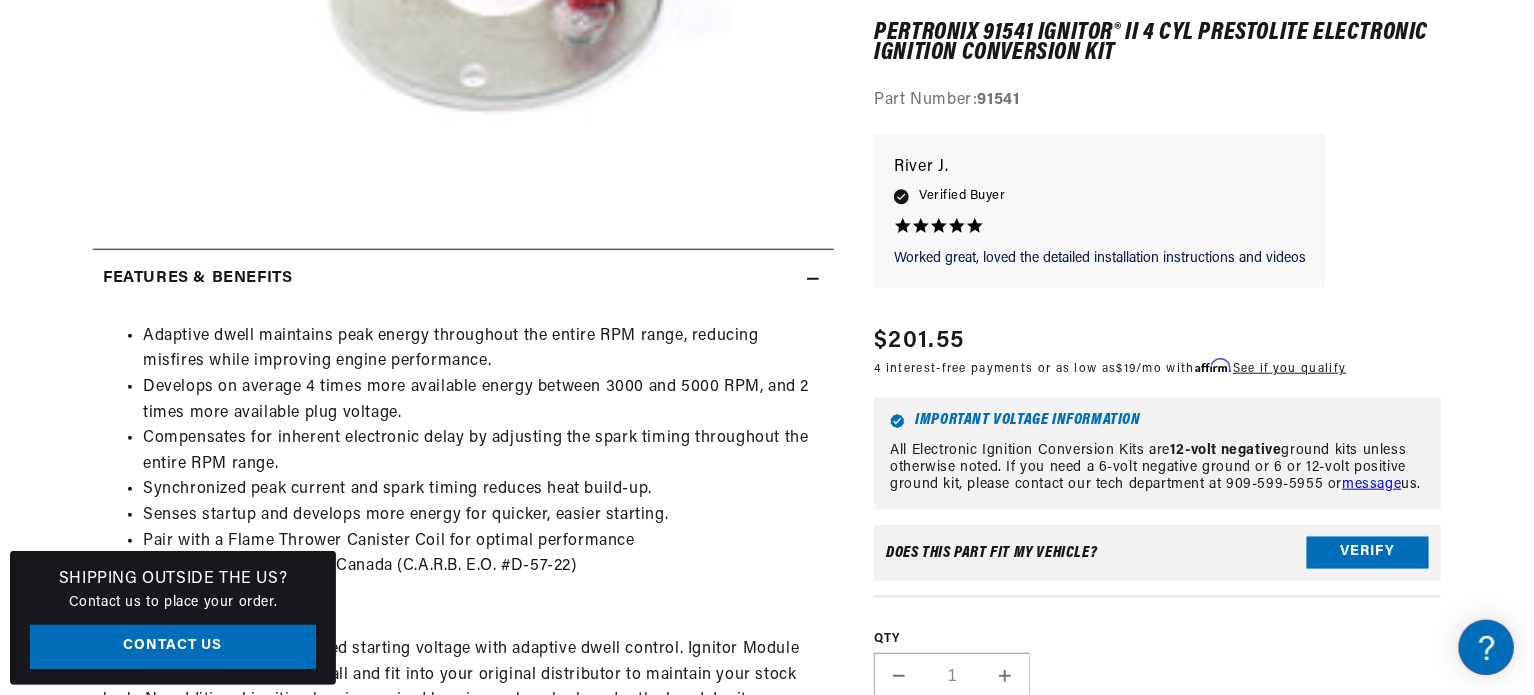 scroll, scrollTop: 800, scrollLeft: 0, axis: vertical 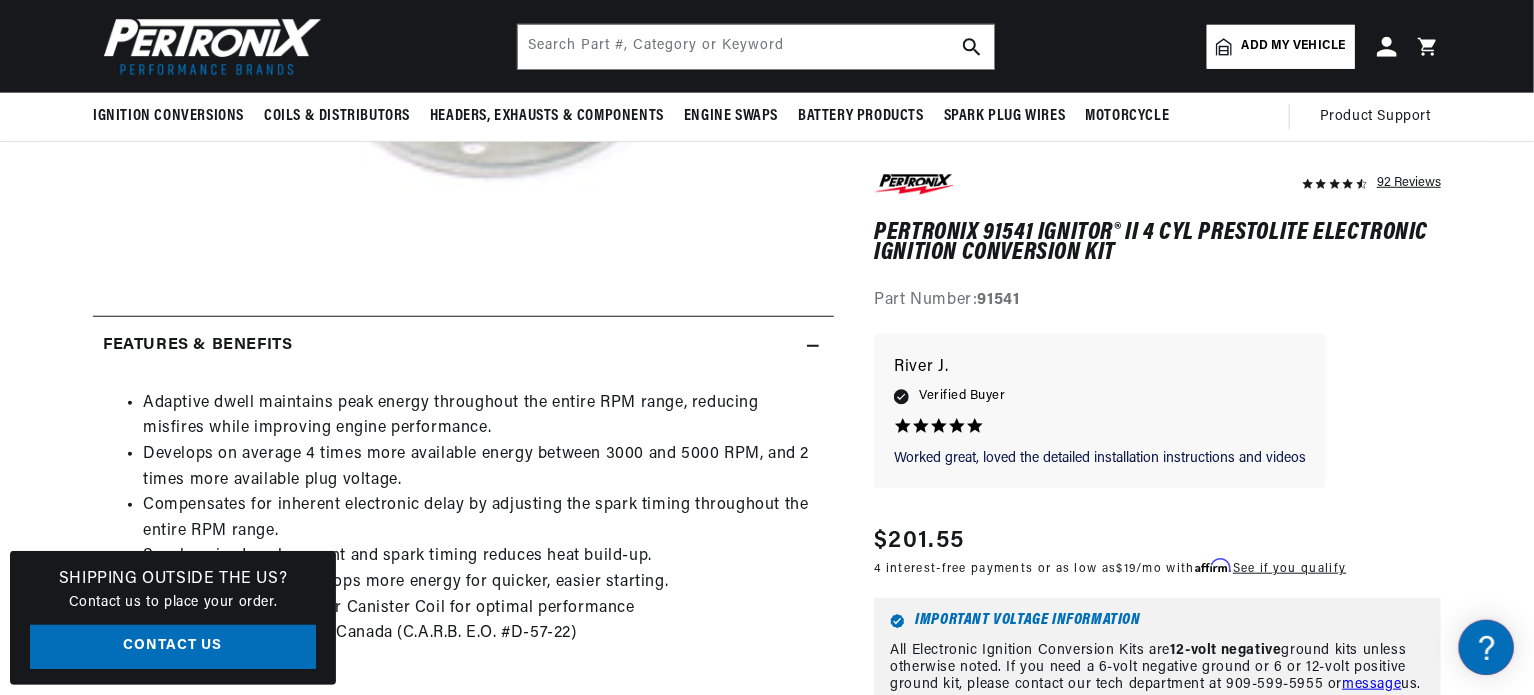 click on "Features & Benefits" at bounding box center (197, 346) 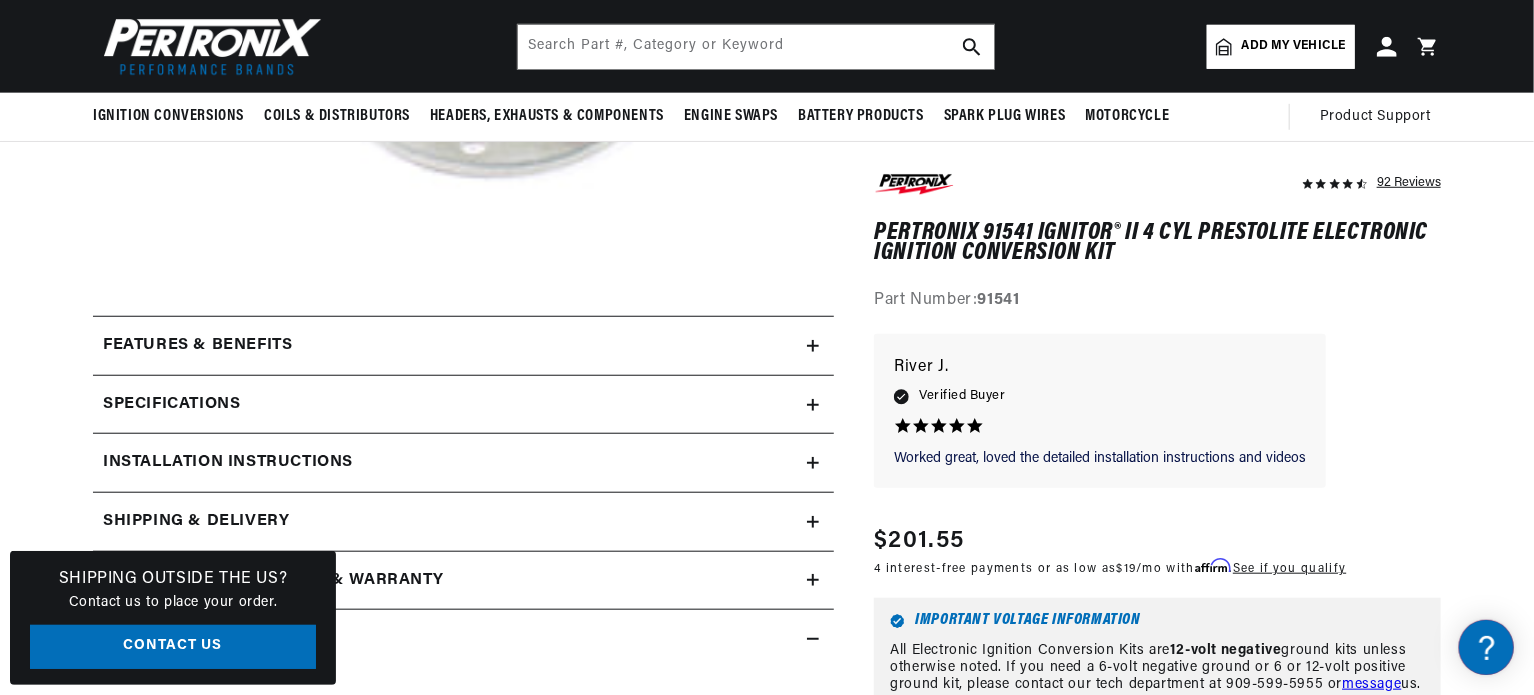 click on "Specifications" at bounding box center [197, 346] 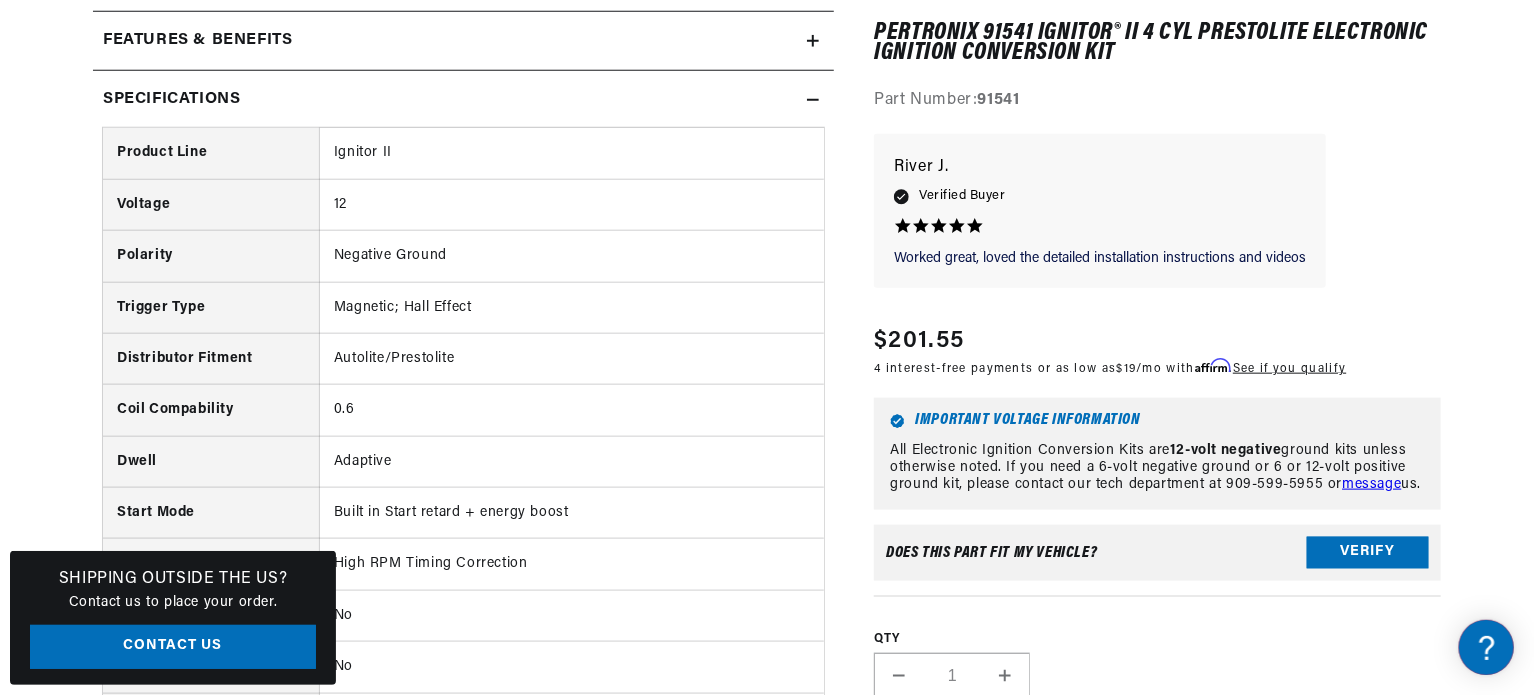 scroll, scrollTop: 1000, scrollLeft: 0, axis: vertical 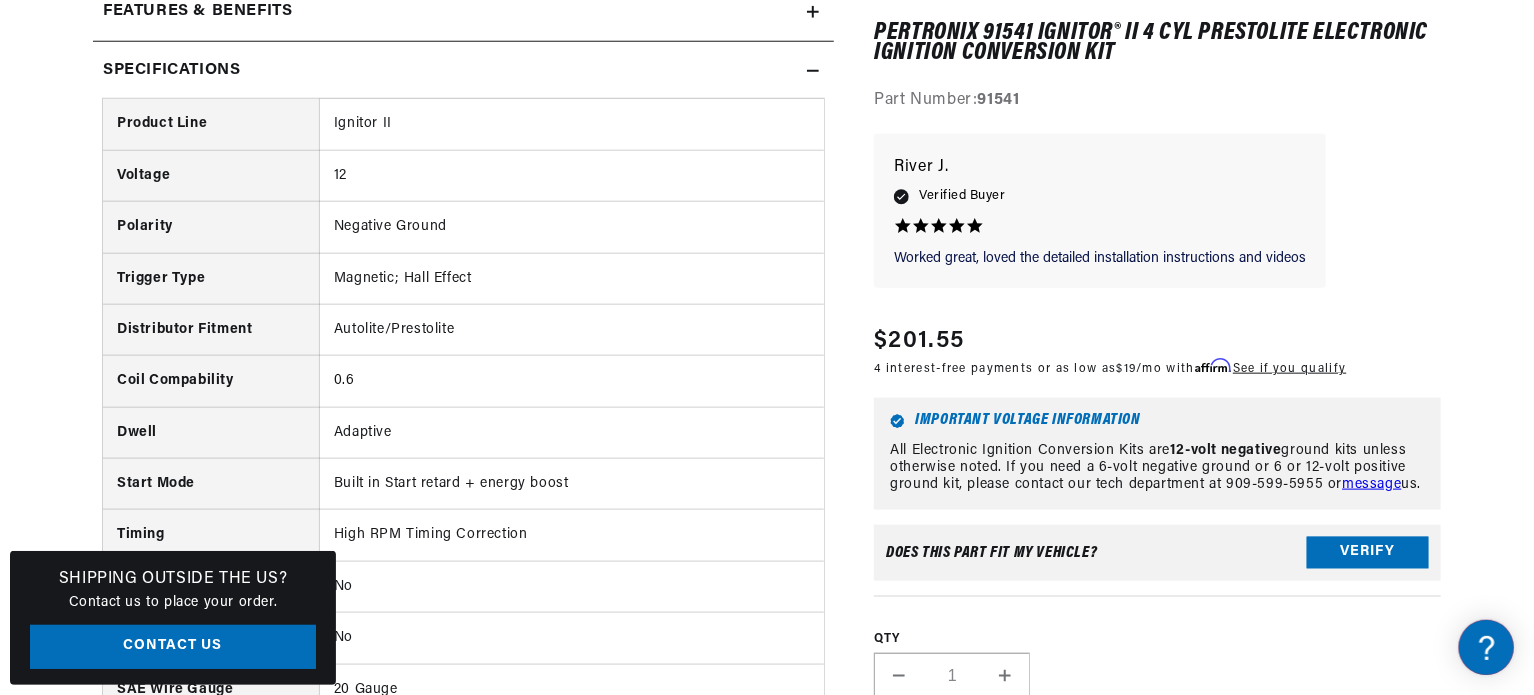 click on "Specifications" at bounding box center [197, 12] 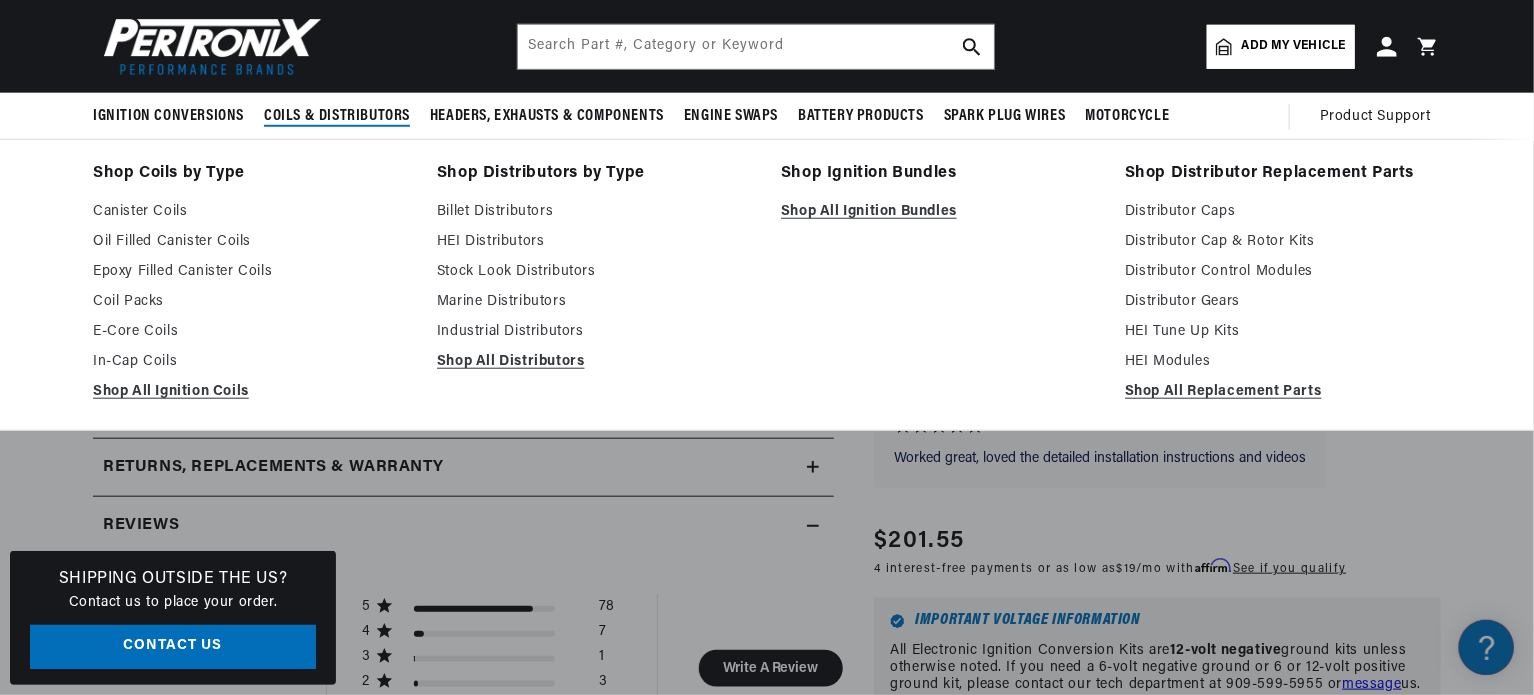 scroll, scrollTop: 466, scrollLeft: 0, axis: vertical 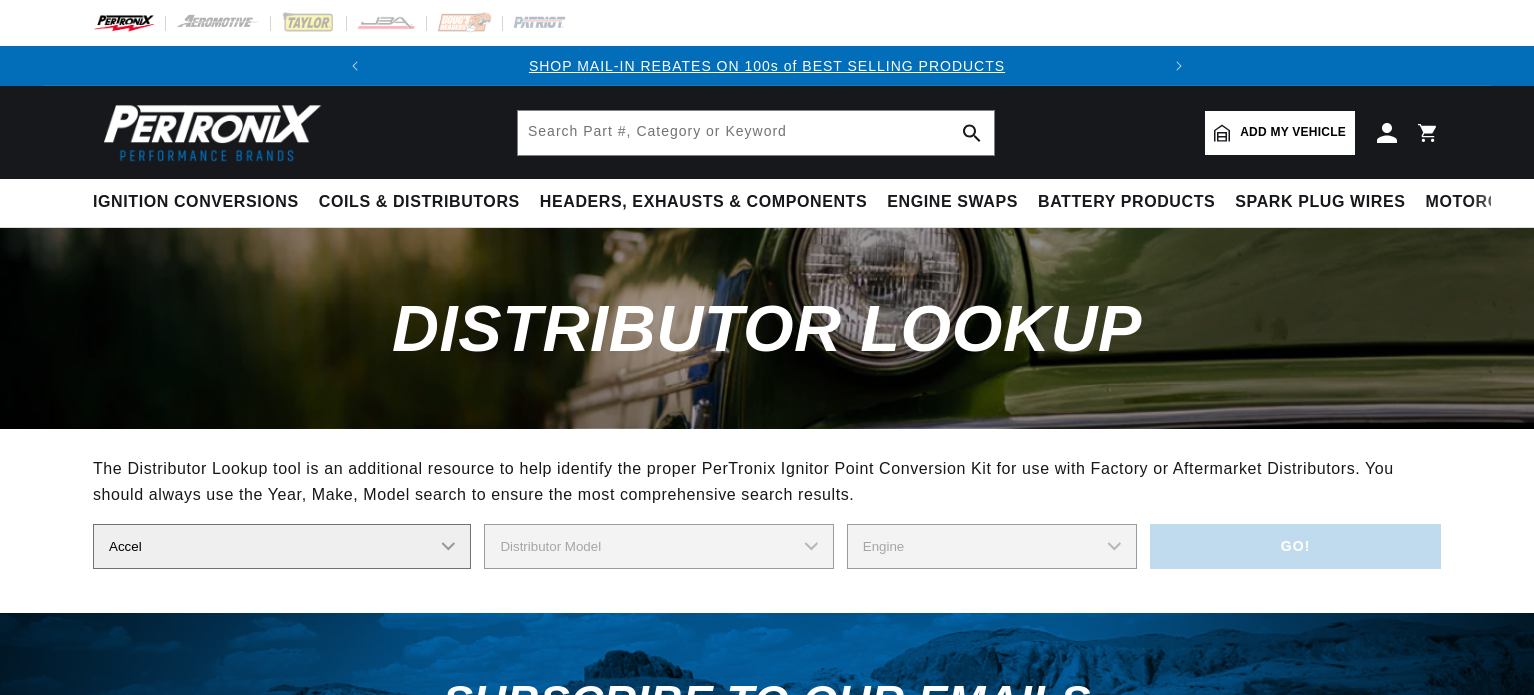 select on "Accel" 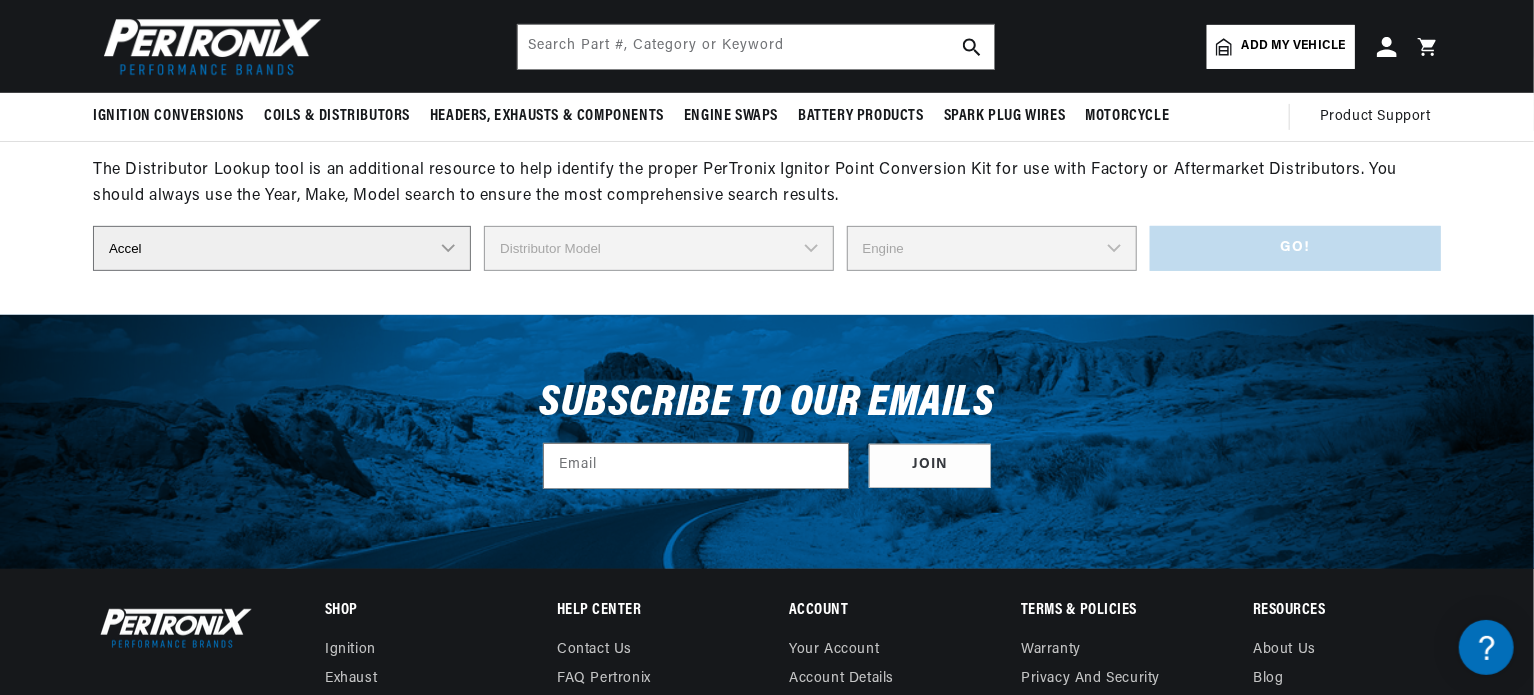 scroll, scrollTop: 0, scrollLeft: 0, axis: both 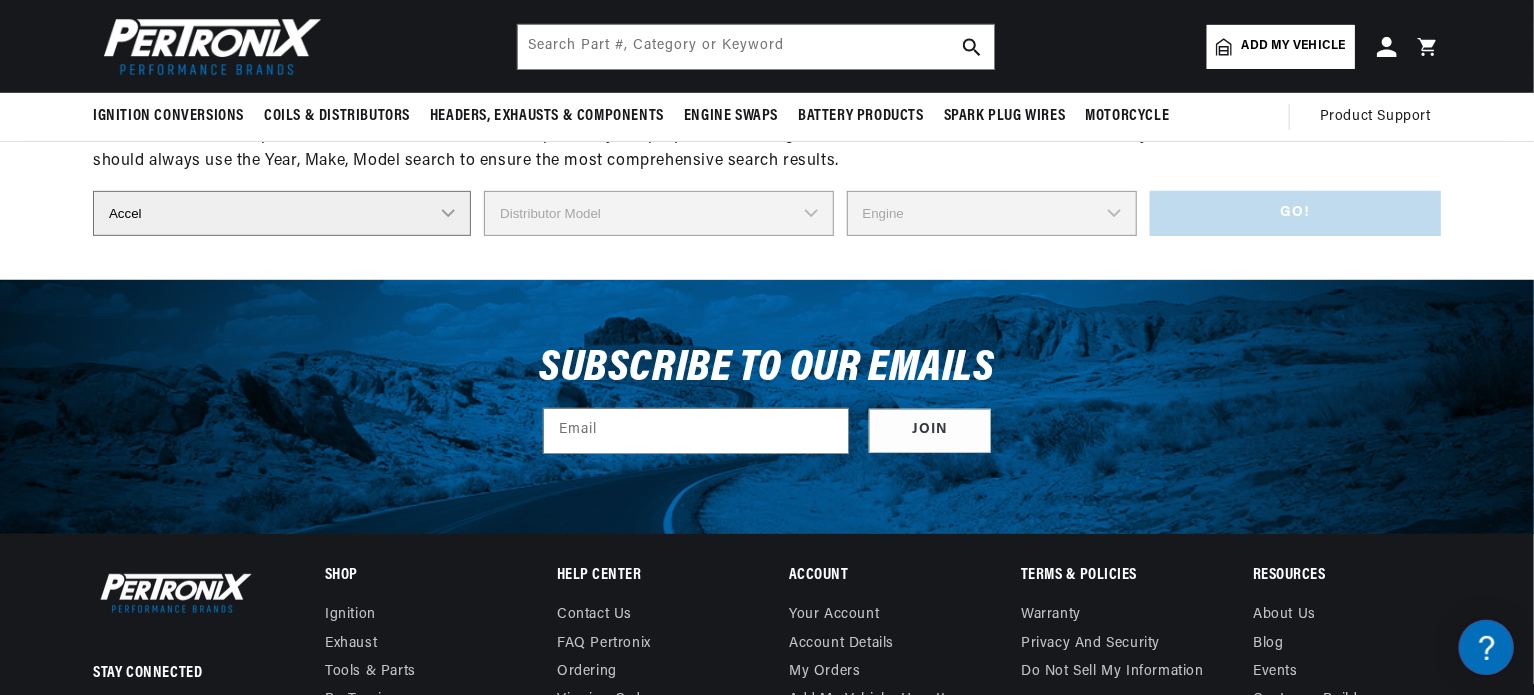 click on "Distributor Make
Accel Aldon Autolite Bosch Century Chrysler Clark Colt Continental Delco Ducellier Ford Hitachi Holley IHC Lucas Mallory Marelli Mazda Mercruiser Mitsubishi Nippondenso North Eastern Electric Perkins Prestolite SEV Sev Marchal Waukesha Wico Wisconsin" at bounding box center [282, 213] 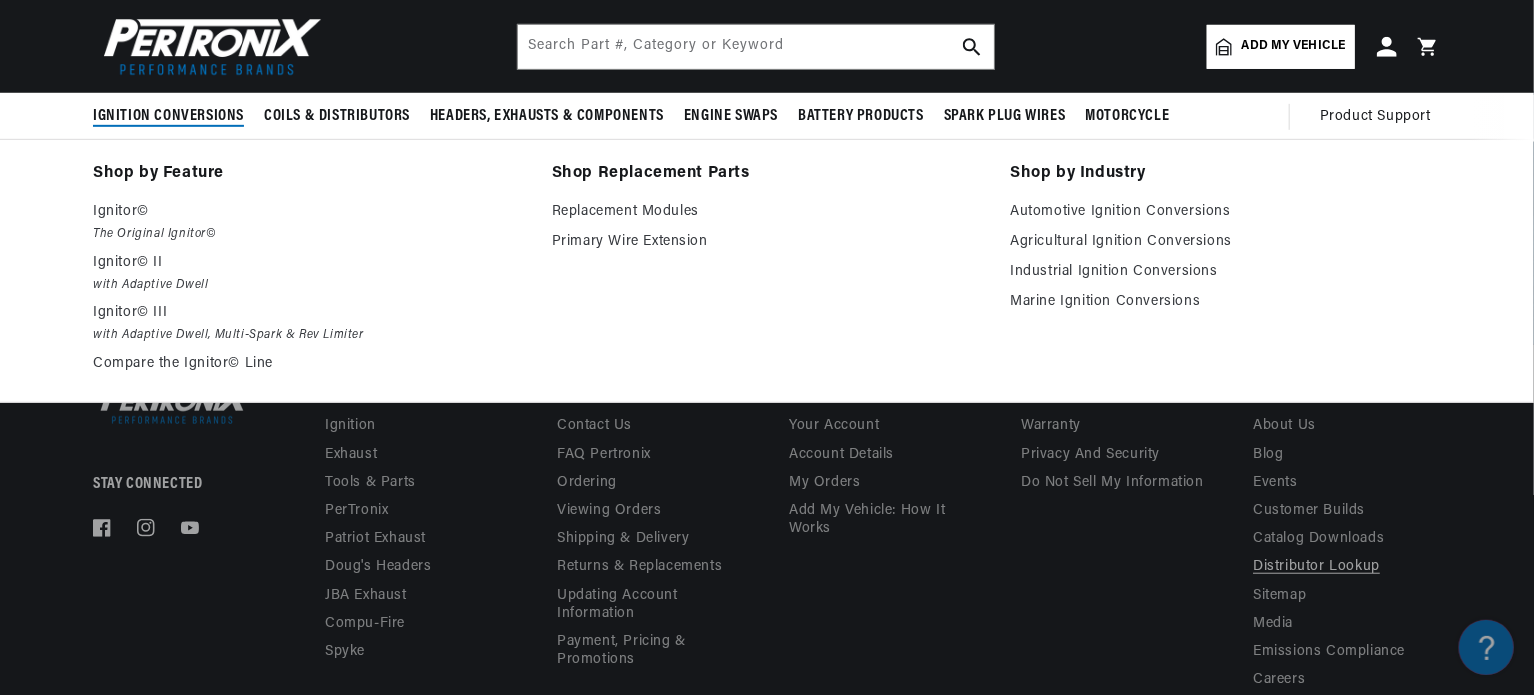 scroll, scrollTop: 400, scrollLeft: 0, axis: vertical 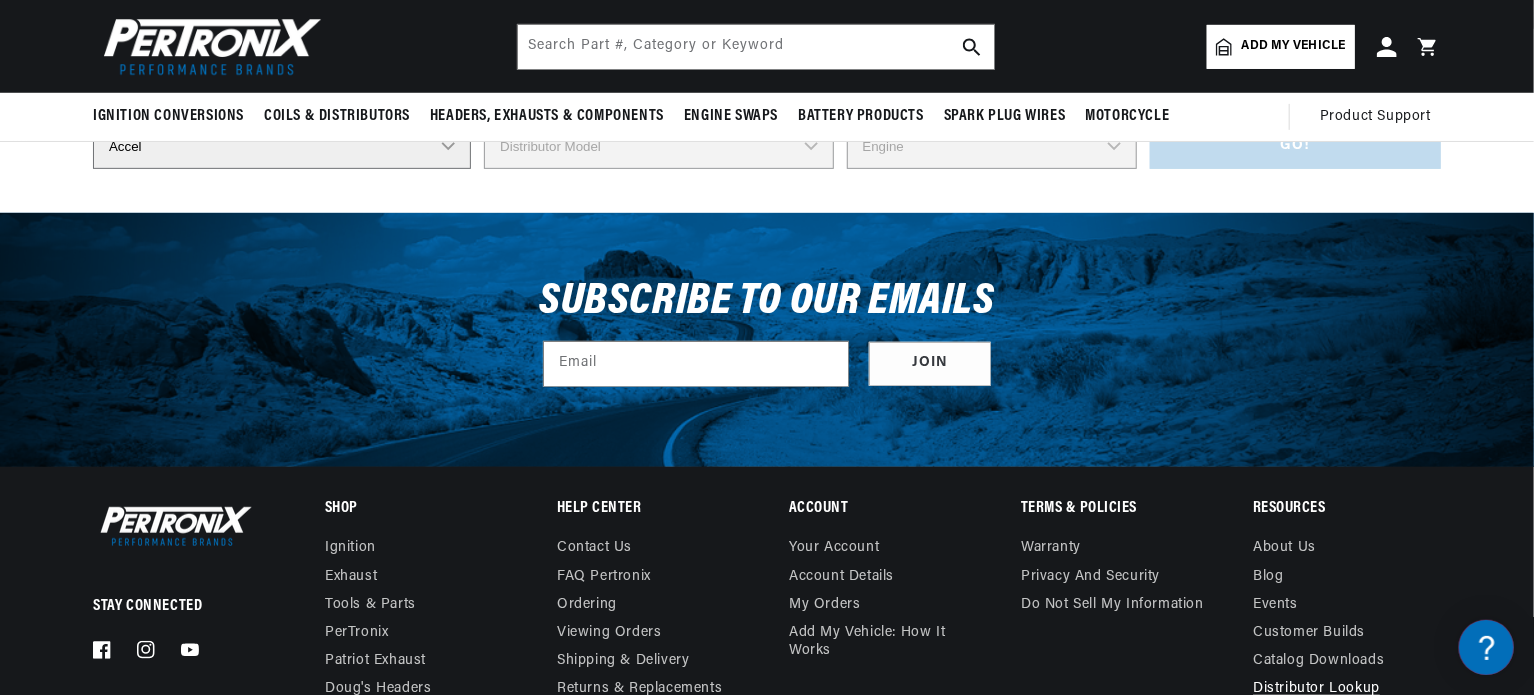 click on "Distributor Make
Accel Aldon Autolite Bosch Century Chrysler Clark Colt Continental Delco Ducellier Ford Hitachi Holley IHC Lucas Mallory Marelli Mazda Mercruiser Mitsubishi Nippondenso North Eastern Electric Perkins Prestolite SEV Sev Marchal Waukesha Wico Wisconsin" at bounding box center [282, 146] 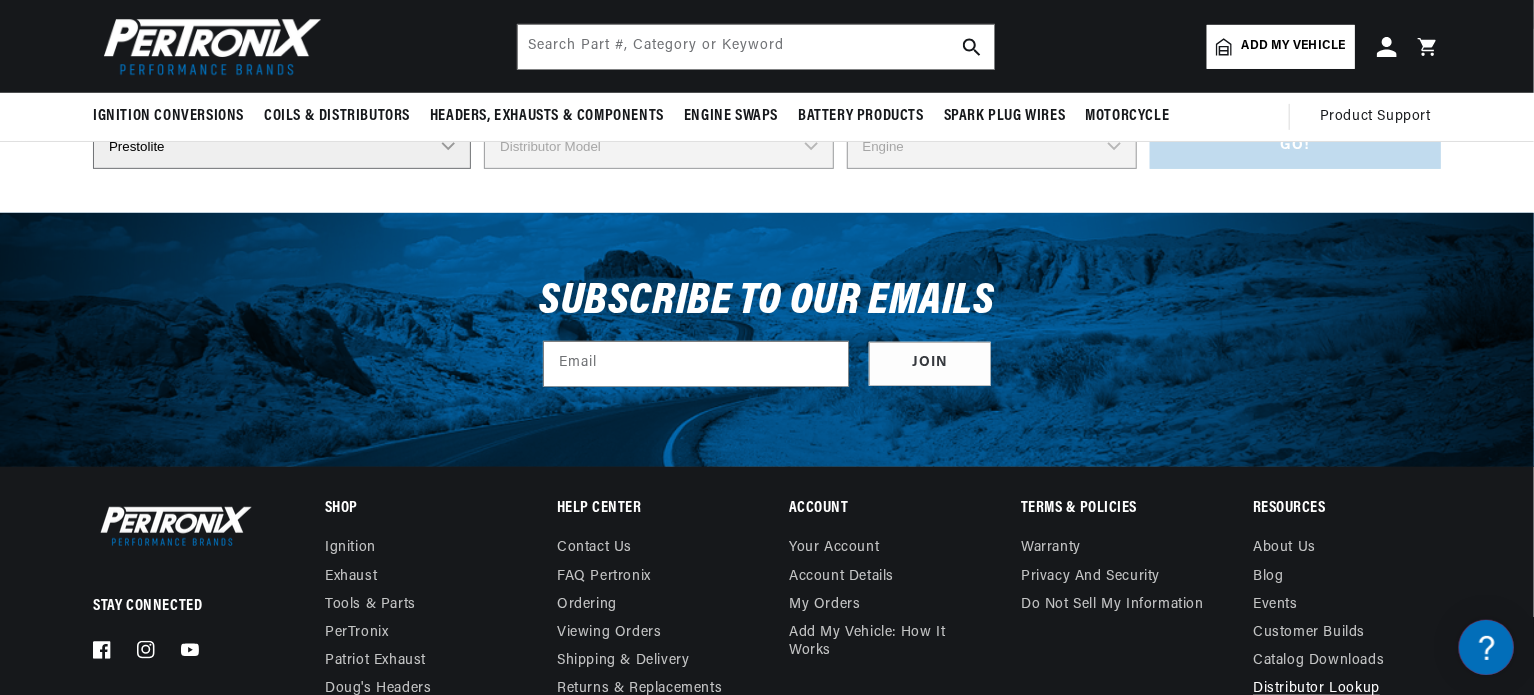 click on "Distributor Make
Accel Aldon Autolite Bosch Century Chrysler Clark Colt Continental Delco Ducellier Ford Hitachi Holley IHC Lucas Mallory Marelli Mazda Mercruiser Mitsubishi Nippondenso North Eastern Electric Perkins Prestolite SEV Sev Marchal Waukesha Wico Wisconsin" at bounding box center [282, 146] 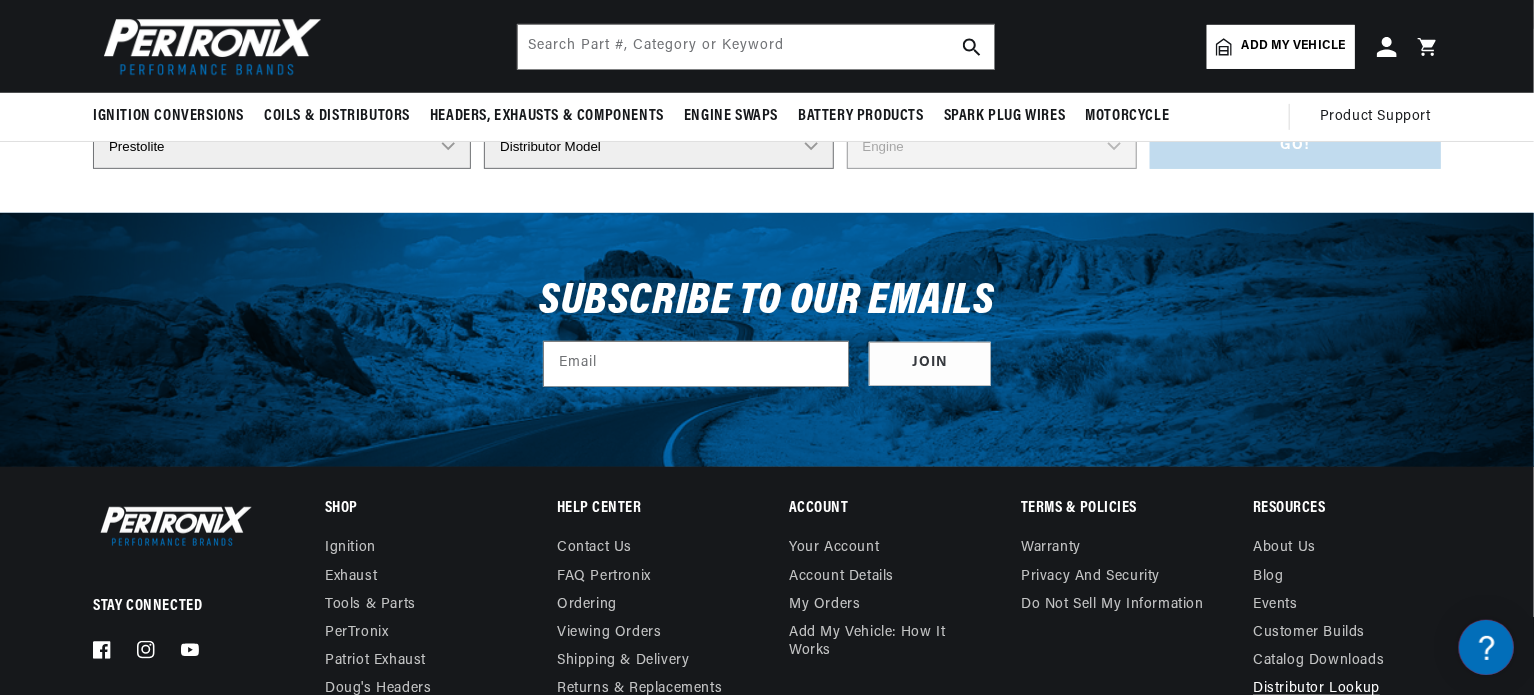 scroll, scrollTop: 0, scrollLeft: 0, axis: both 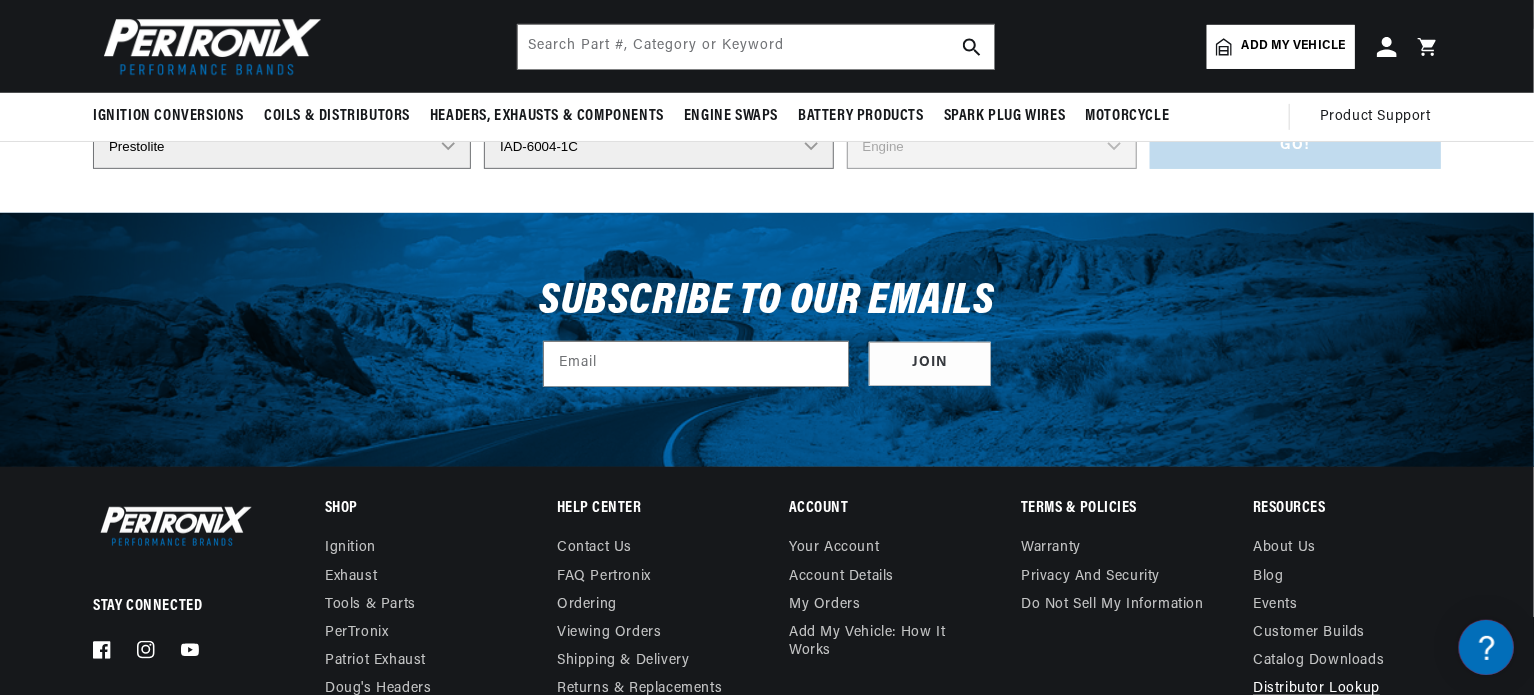 click on "Distributor Model
980902 981080 982320 107298 C91 491348-C91 IAD-4008 IAD-4012 IAD-4012A IAD-4018 IAD-4023A IAD-4025 IAD-4025A IAD-4027 IAD-4028A IAD-4029 IAD-4029A IAD-4029A-1 IAD-4033 IAD-4033A IAD-4034 IAD-4037 IAD-4038 IAD-4039-1 IAD-4040 IAD-4040-1 IAD-4043 IAD-4043A IAD-4101 IAD-4105-1M IAD-4108-1M IAD-411 4M IAD-4113M IAD-4114 1M IAD-4159A IAD-4201 IAD-4201-1 IAD-4203-1 IAD-4204A IAD-4204B IAD-4206 IAD-6001 IAD-6001-1B IAD-6001-2D IAD-6001-2F IAD-6001-2R IAD-6001-2RC IAD-6001-2RL IAD-6001C IAD-6001D IAD-6001E IAD-6001G IAD-6002 IAD-6002-1A IAD-6002-1C IAD-6002-1D IAD-6002-1E IAD-6002-1F IAD-6002-1G IAD-6002-1K IAD-6003 IAD-6003-1A IAD-6003-1B IAD-6003-2A IAD-6003-2F IAD-6003-2H IAD-6003-2J IAD-6003-2K IAD-6003B IAD-6004 IAD-6004-1 IAD-6004-1B IAD-6004-1C IAD-6004-1D IAD-6004-1E IAD-6004-1G IAD-6004-1H IAD-6004-2A IAD-6004-2C IAD-6004-2D IAD-6004-2E IAD-6004-2F IAD-6004-2H IAD-6004-2N IAD-6004-2P IAD-6004-2R IAD-6004A IAD-6006-1 IAD-6009-2A IAD-6010-1 IAD-6011-1A IAD-6012 IAD-6013" at bounding box center [658, 146] 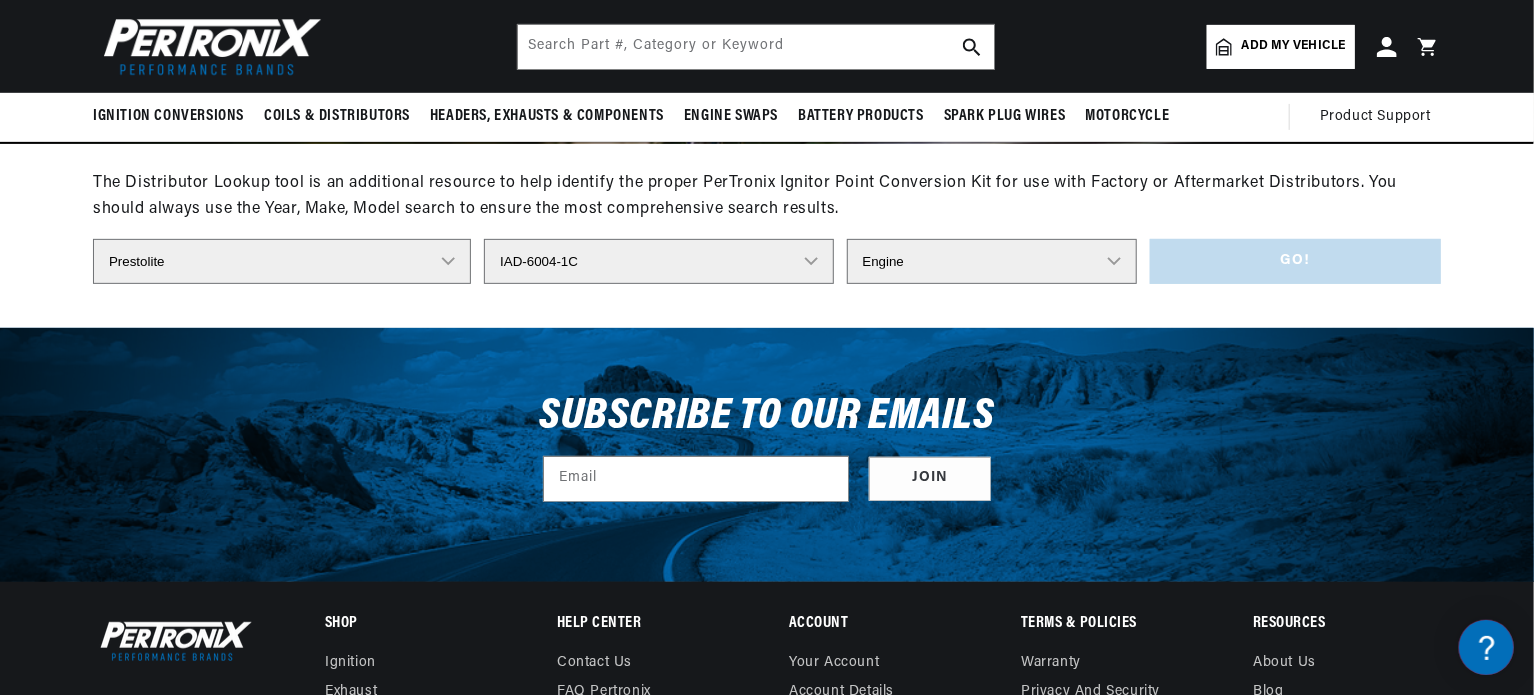 scroll, scrollTop: 266, scrollLeft: 0, axis: vertical 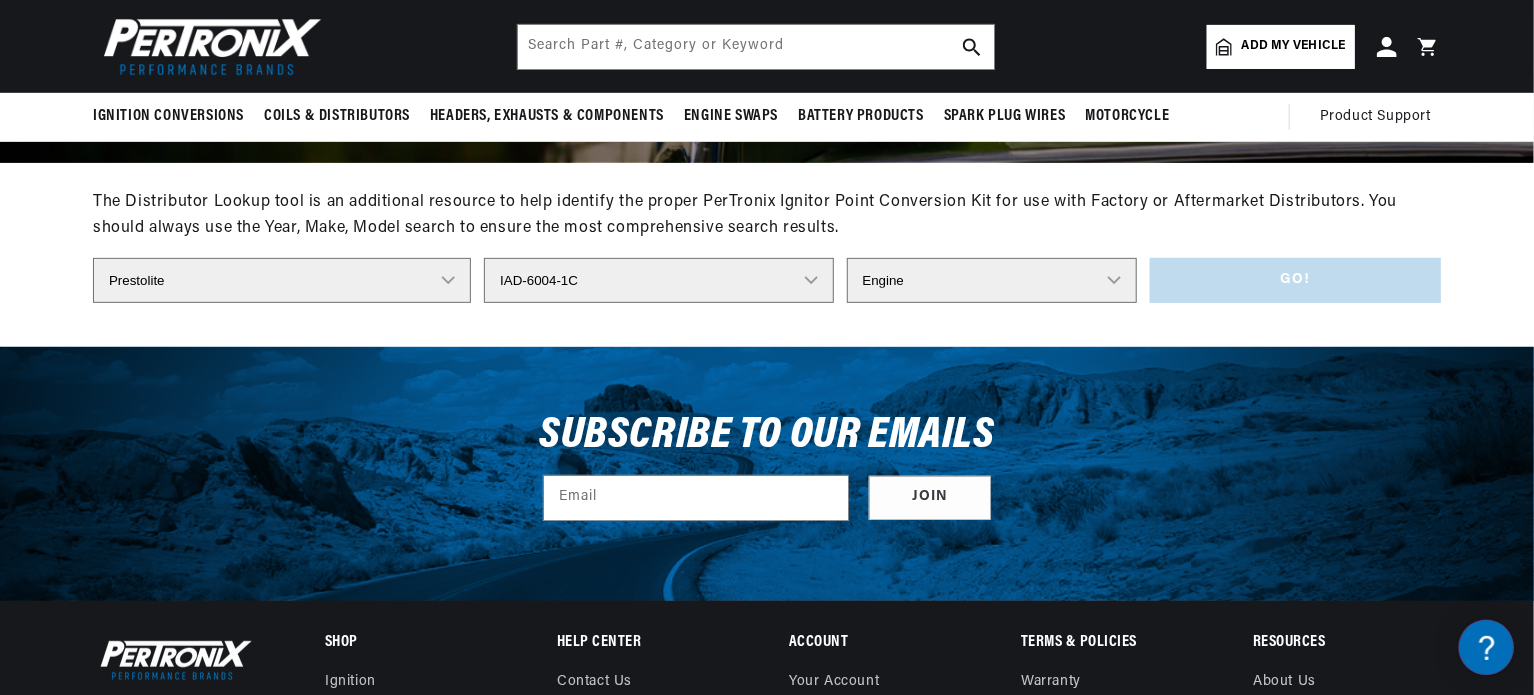click on "Engine
4" at bounding box center (992, 280) 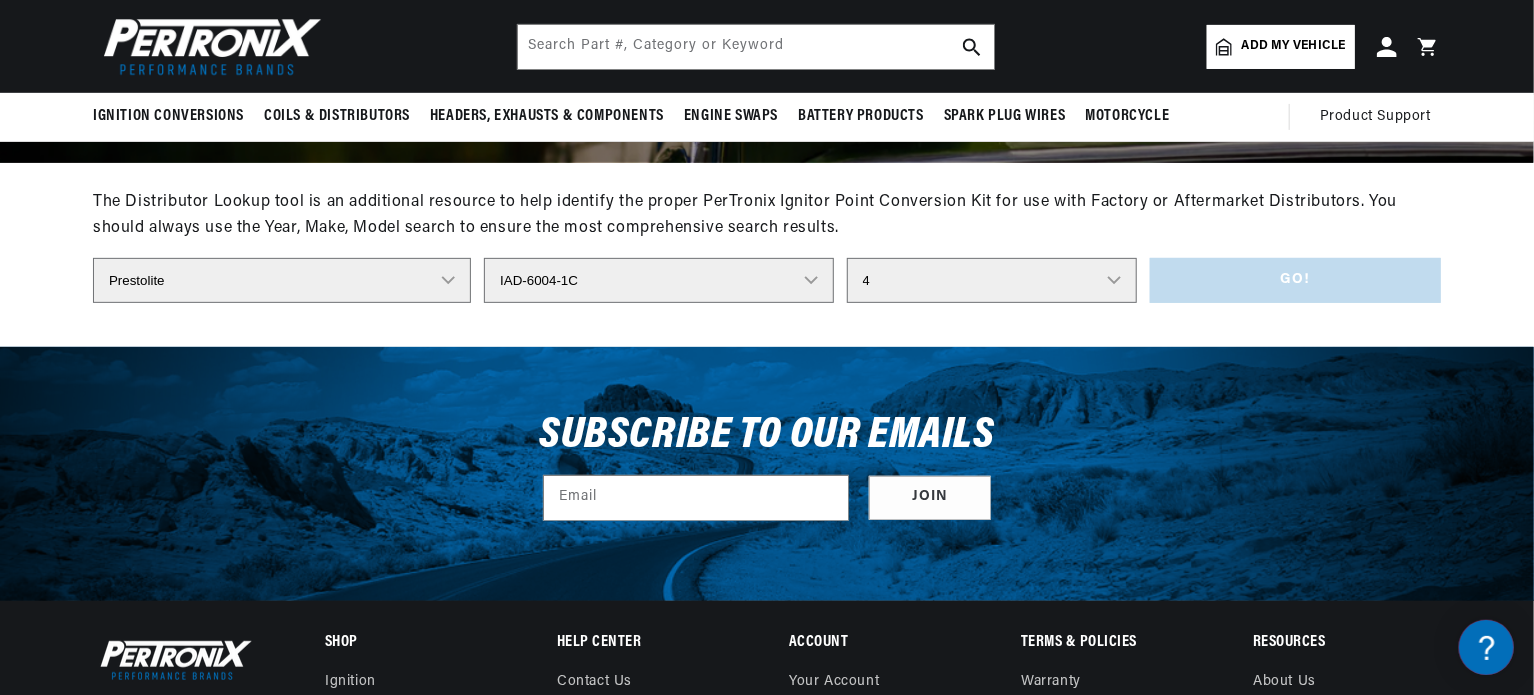 click on "Engine
4" at bounding box center [992, 280] 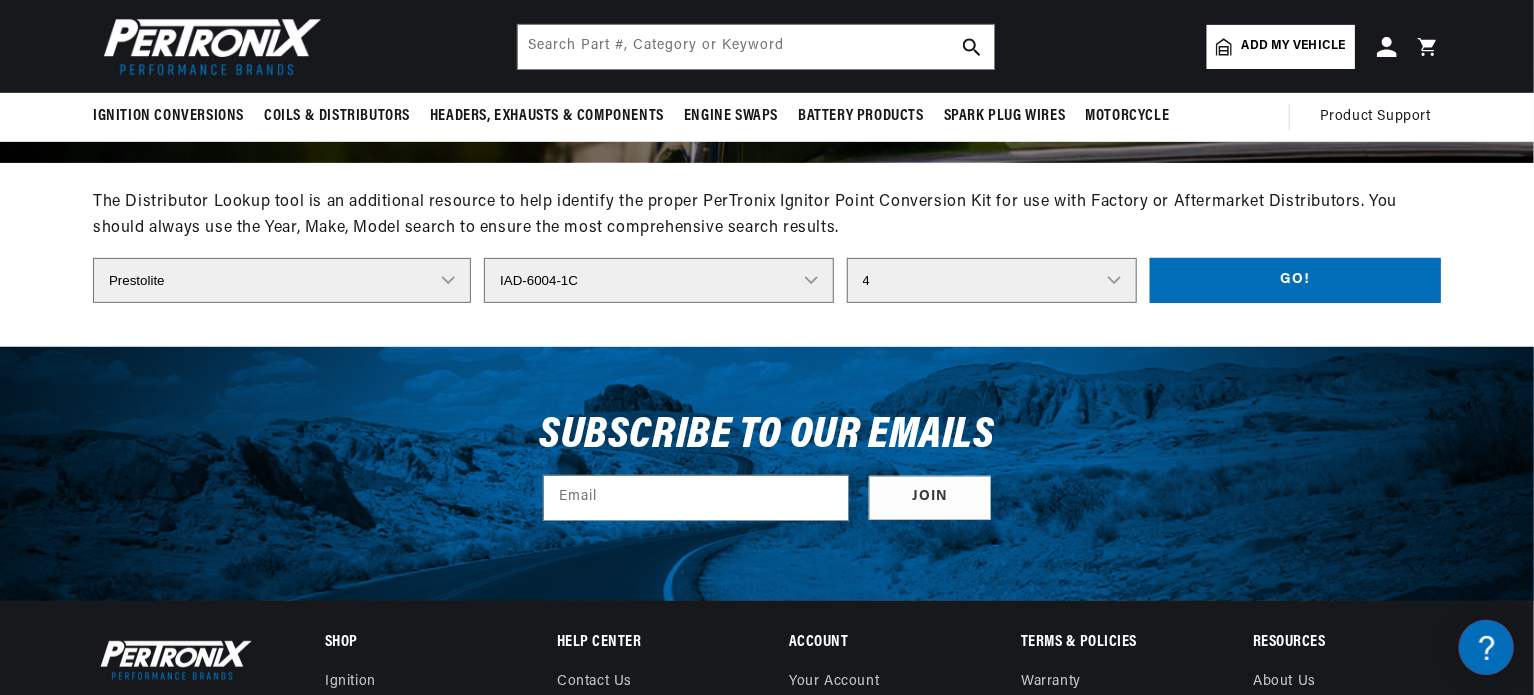 scroll, scrollTop: 0, scrollLeft: 0, axis: both 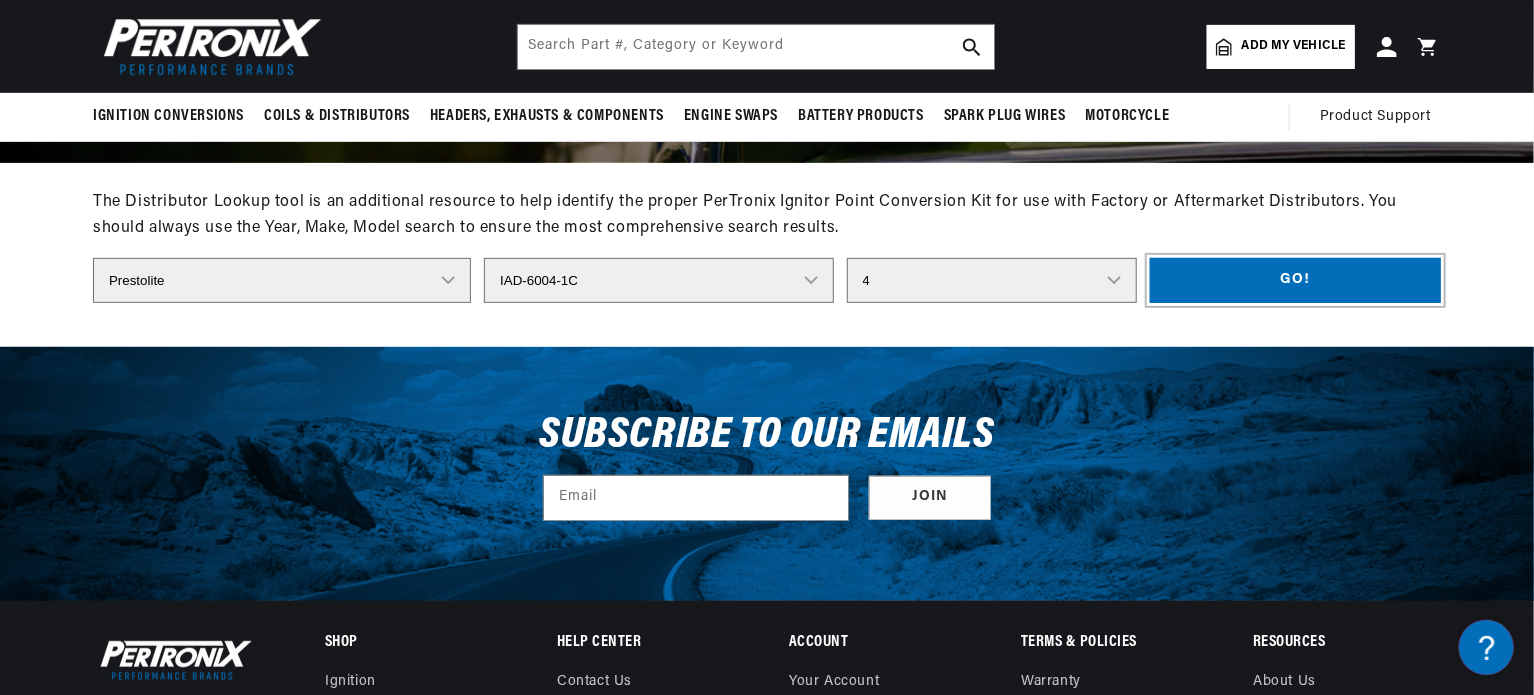 click on "Go!" at bounding box center [1295, 280] 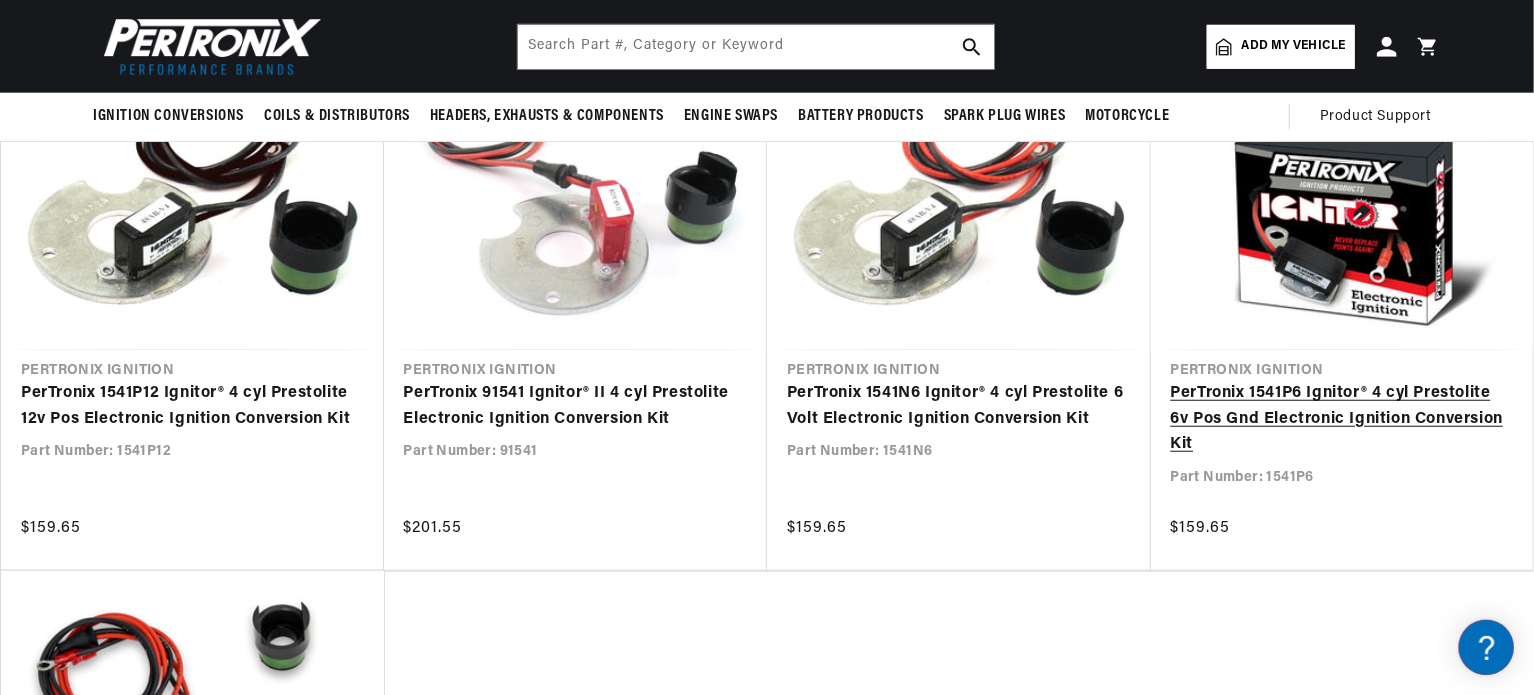 scroll, scrollTop: 600, scrollLeft: 0, axis: vertical 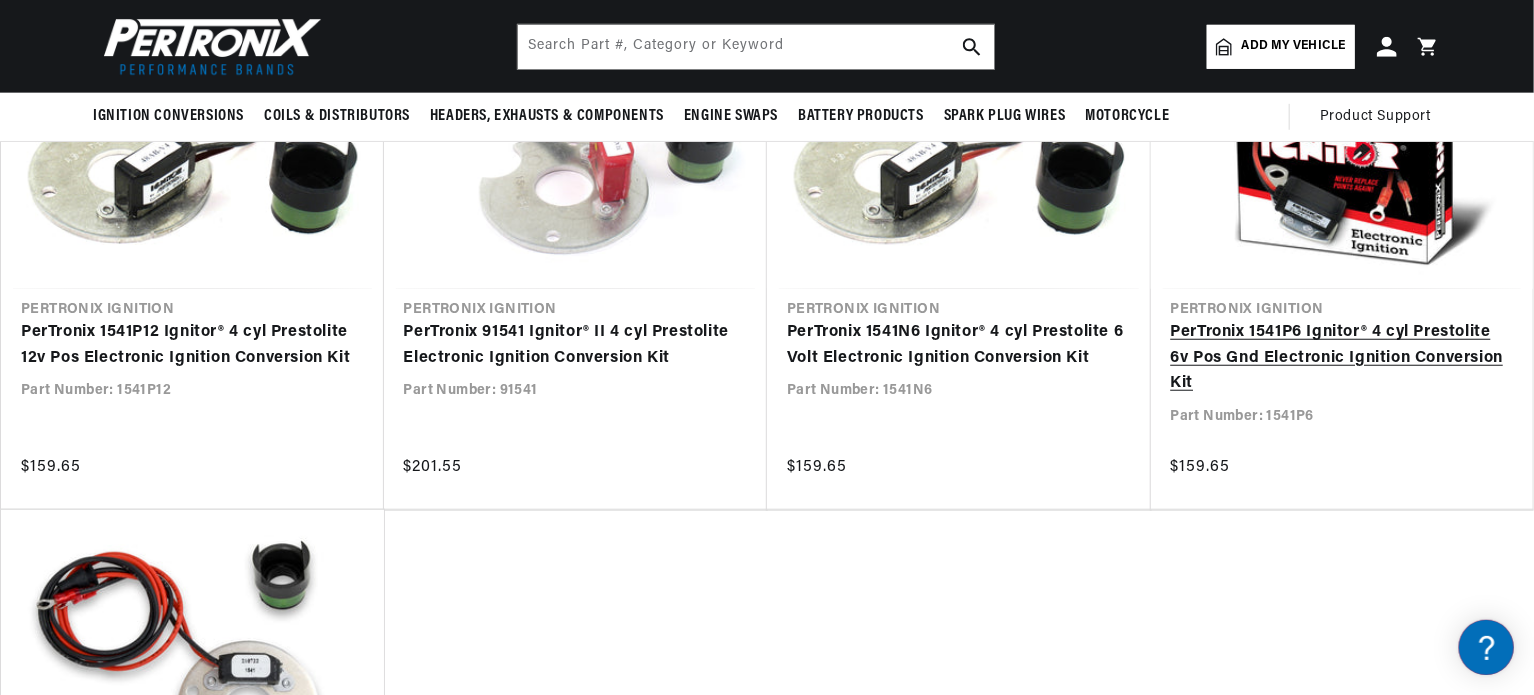 click on "PerTronix 1541P6 Ignitor® 4 cyl Prestolite 6v Pos Gnd Electronic Ignition Conversion Kit" at bounding box center (1342, 358) 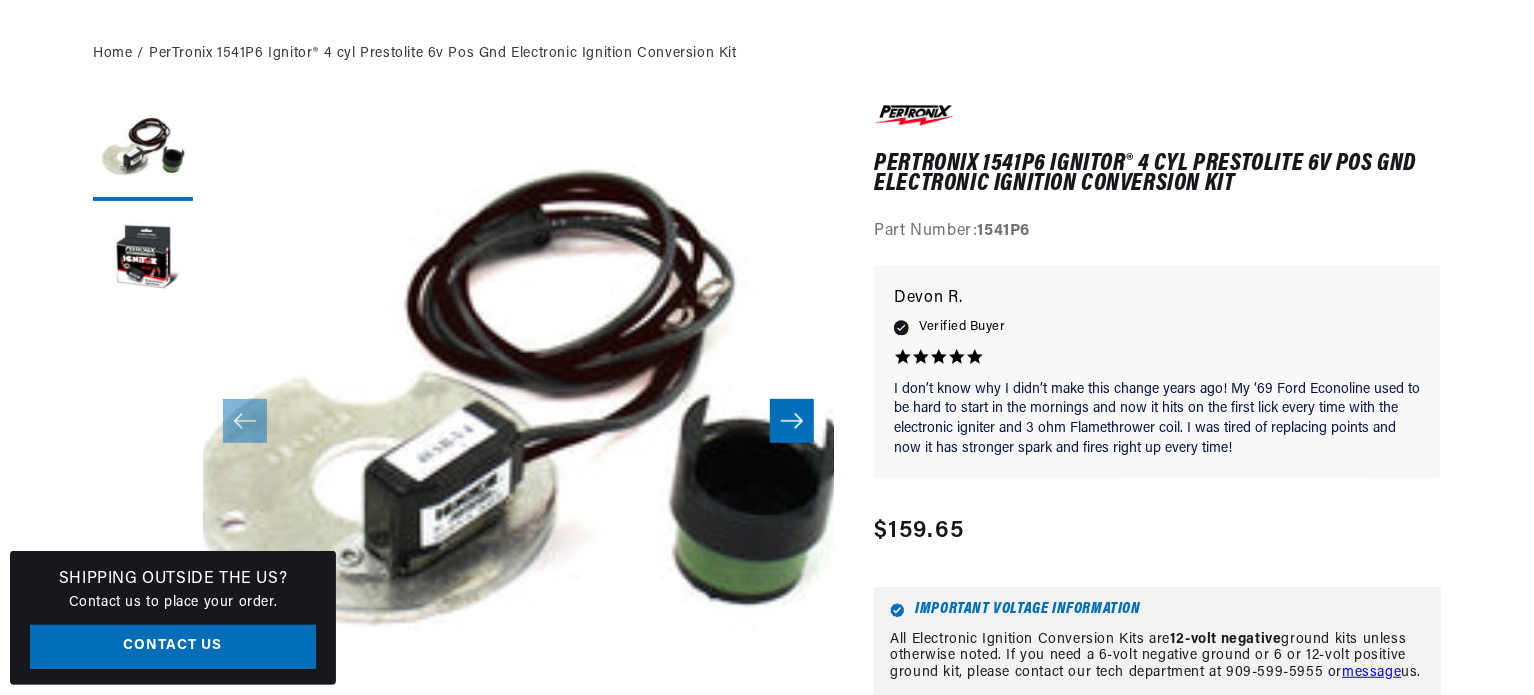scroll, scrollTop: 266, scrollLeft: 0, axis: vertical 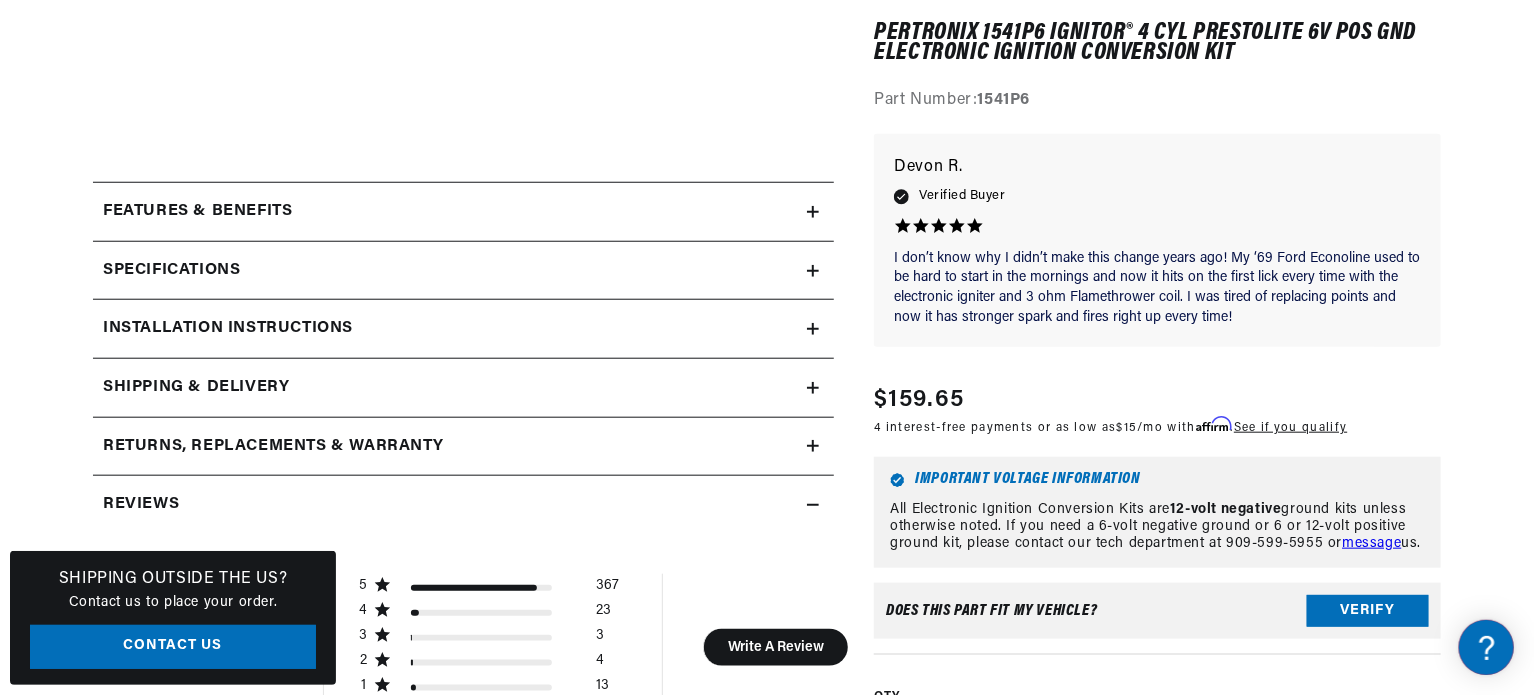click on "Features & Benefits" at bounding box center (197, 212) 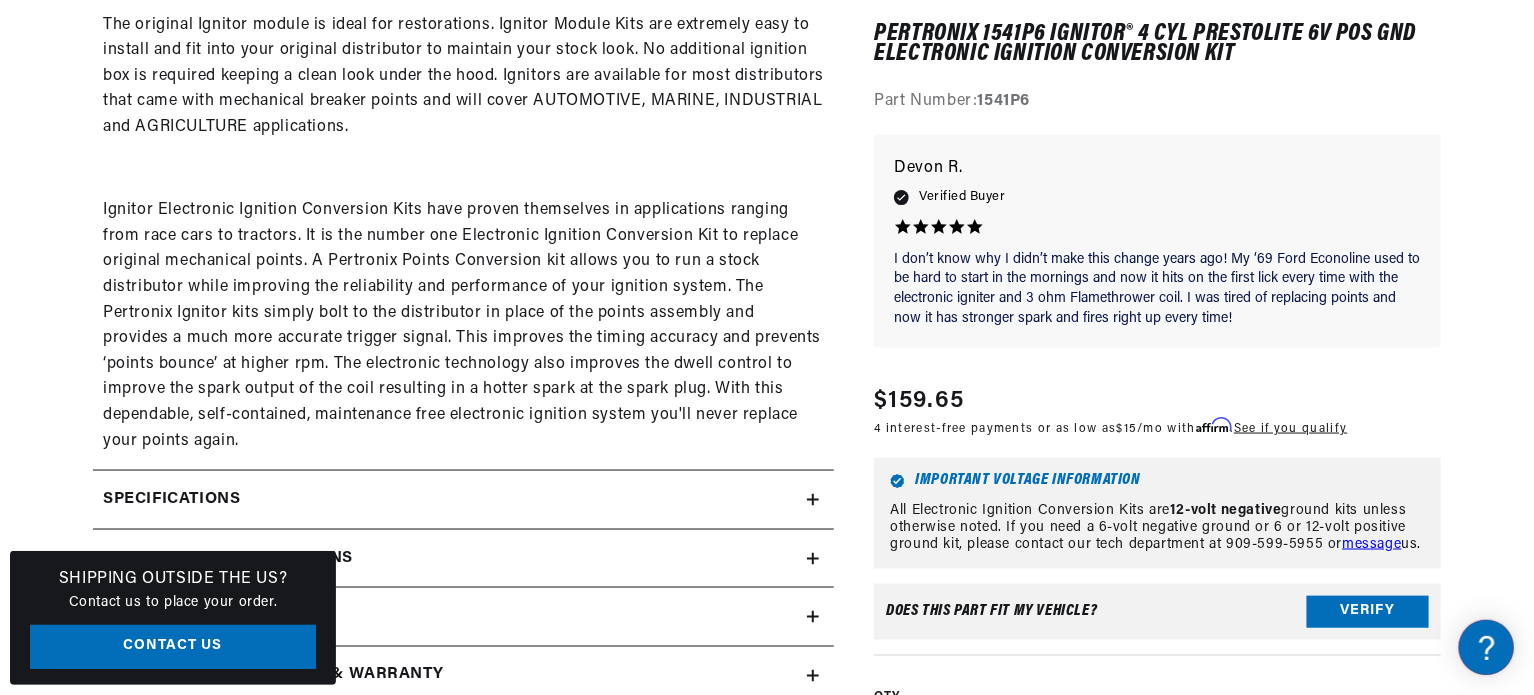 scroll, scrollTop: 1333, scrollLeft: 0, axis: vertical 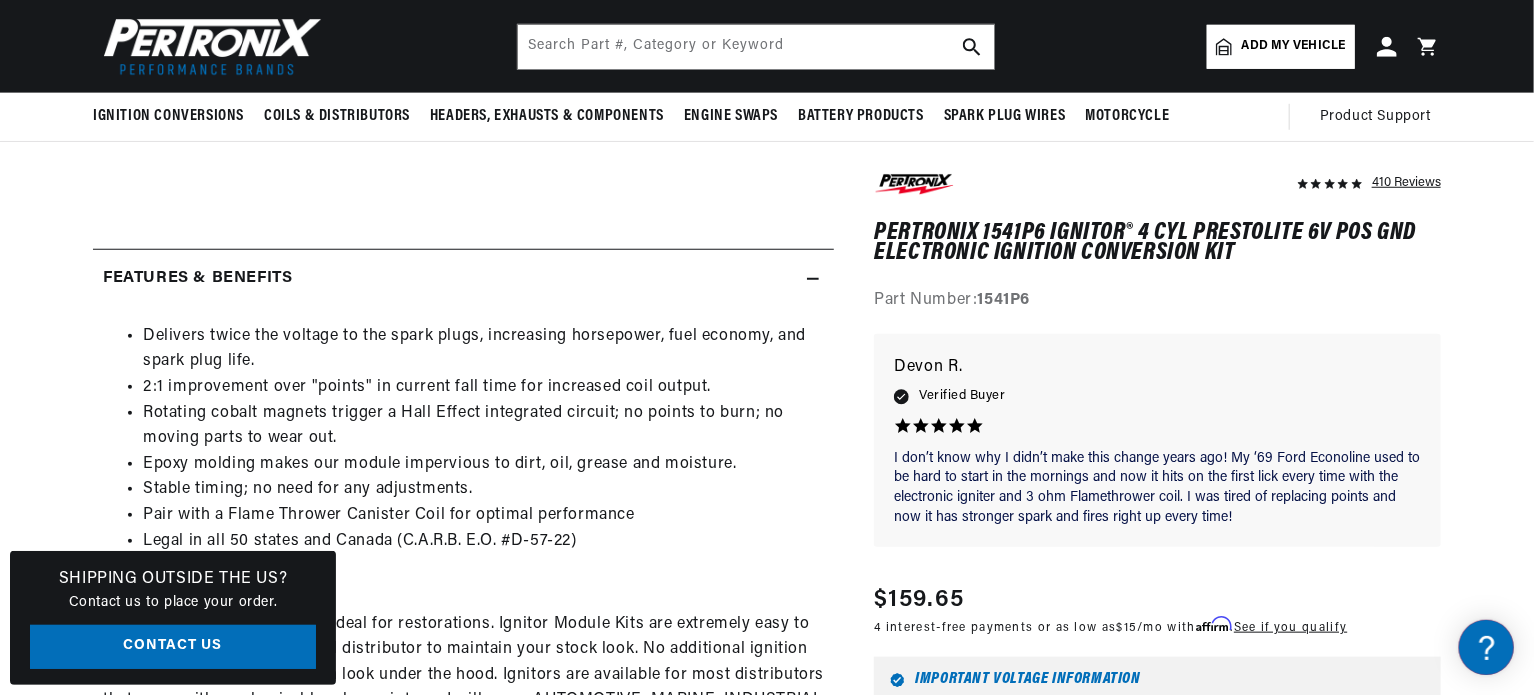 click on "Features & Benefits" at bounding box center (197, 279) 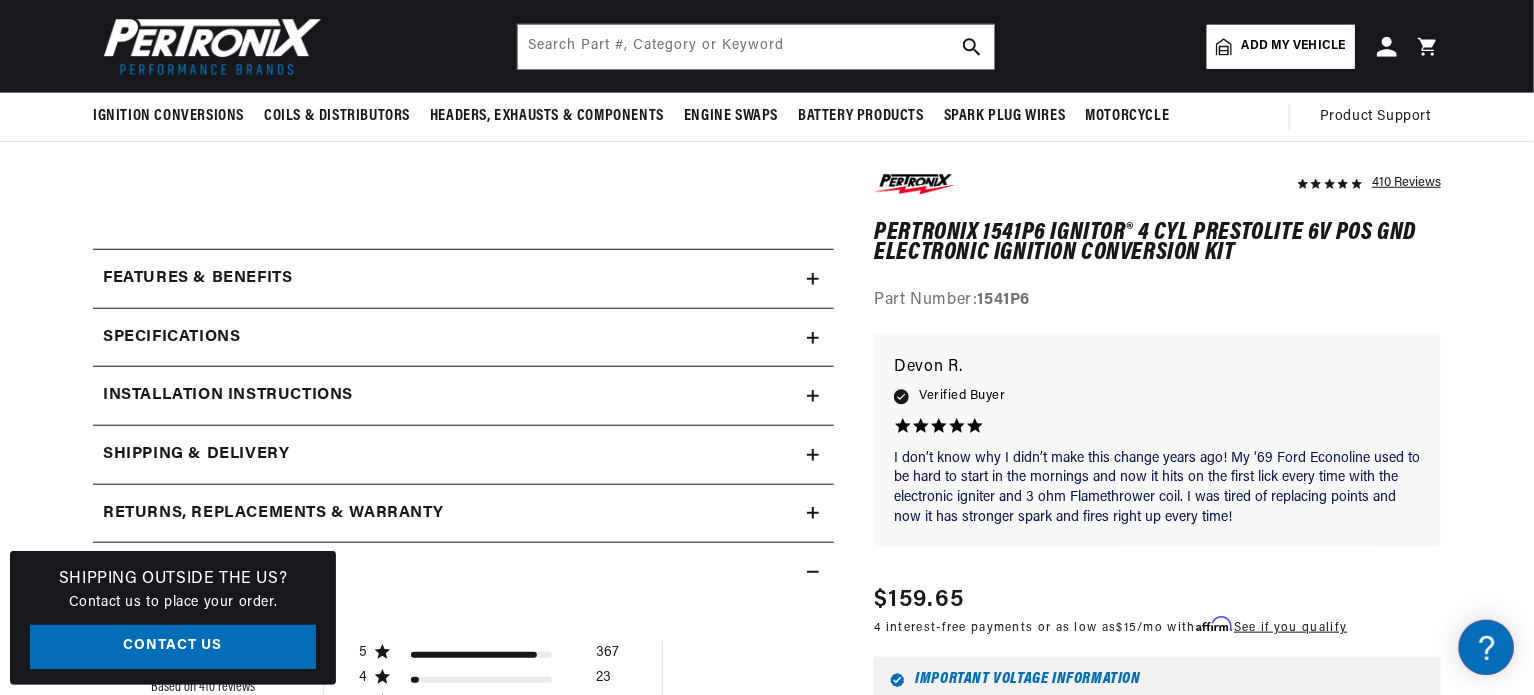 click on "Specifications" at bounding box center (450, 279) 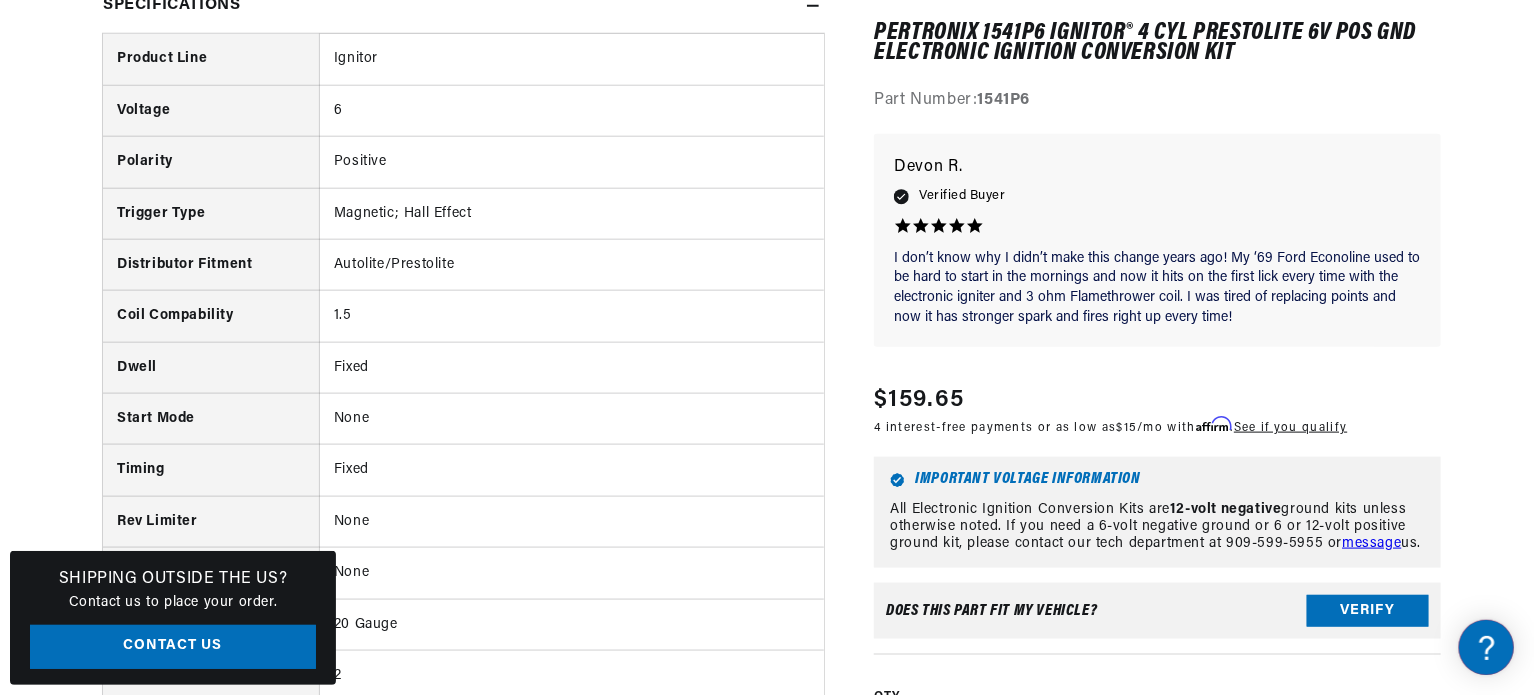 scroll, scrollTop: 1066, scrollLeft: 0, axis: vertical 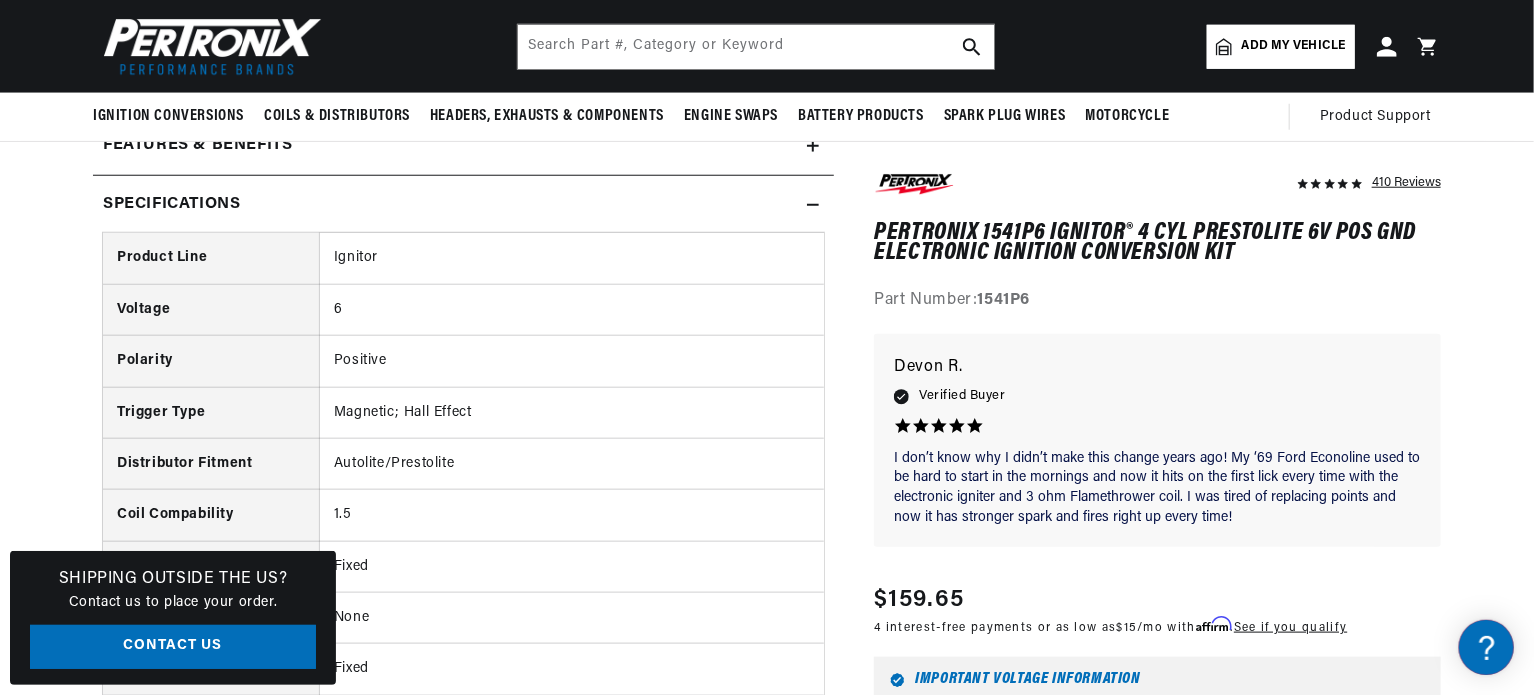 click on "Specifications" at bounding box center (450, 146) 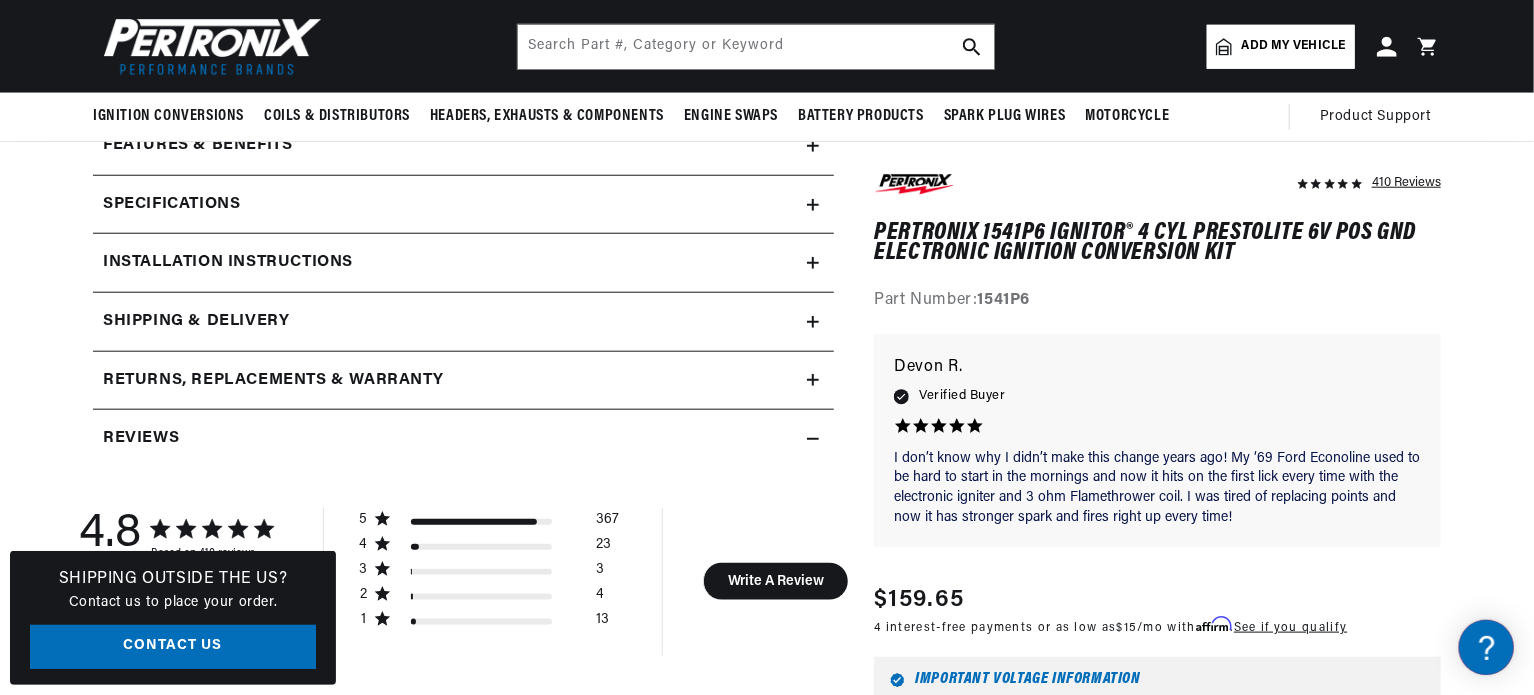 scroll, scrollTop: 0, scrollLeft: 0, axis: both 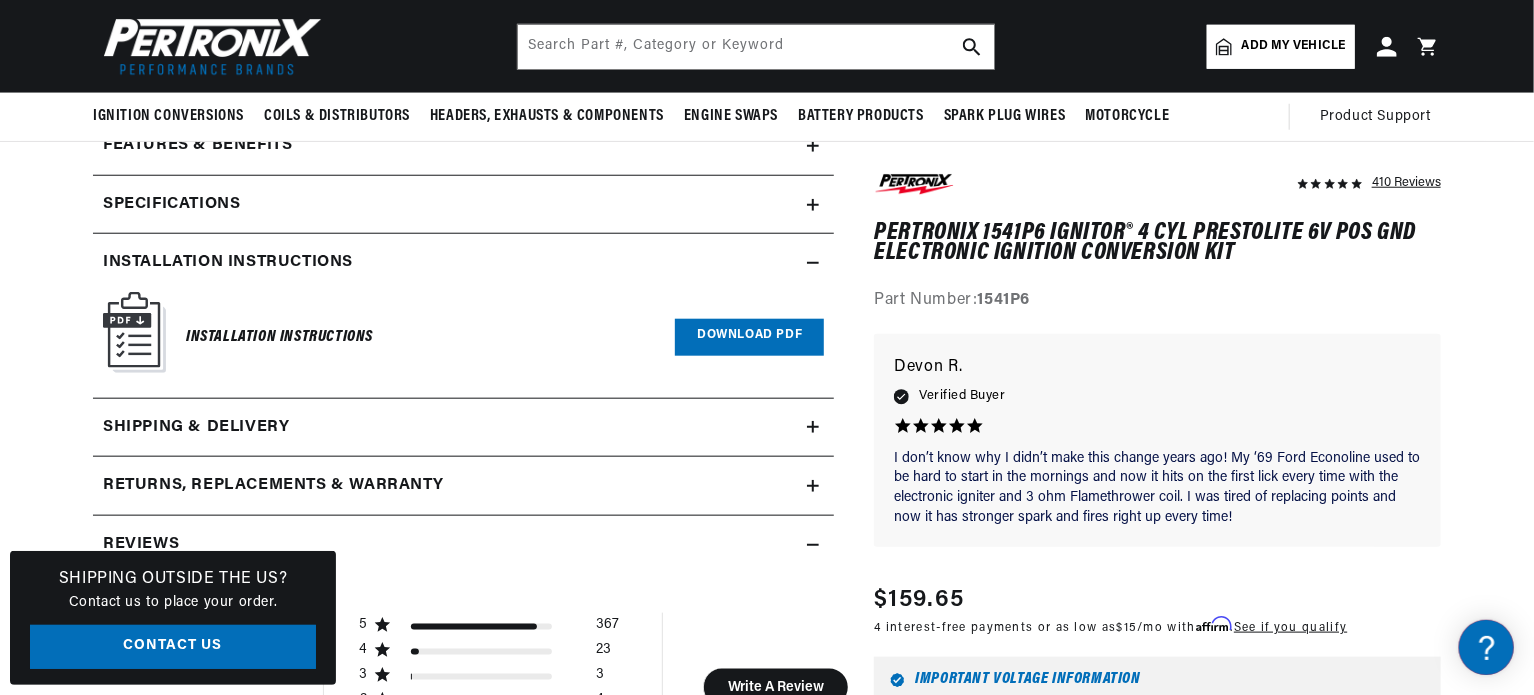 click on "Download PDF" at bounding box center (749, 337) 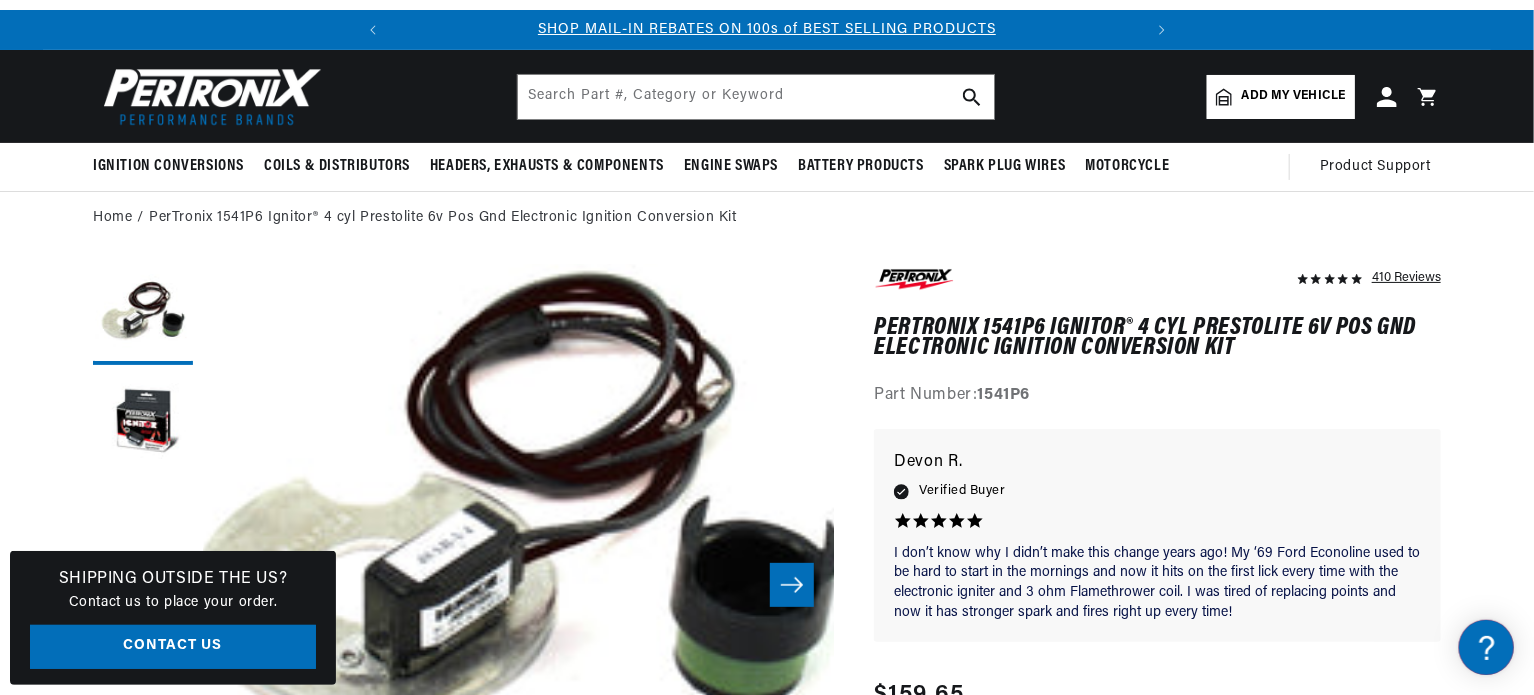 scroll, scrollTop: 66, scrollLeft: 0, axis: vertical 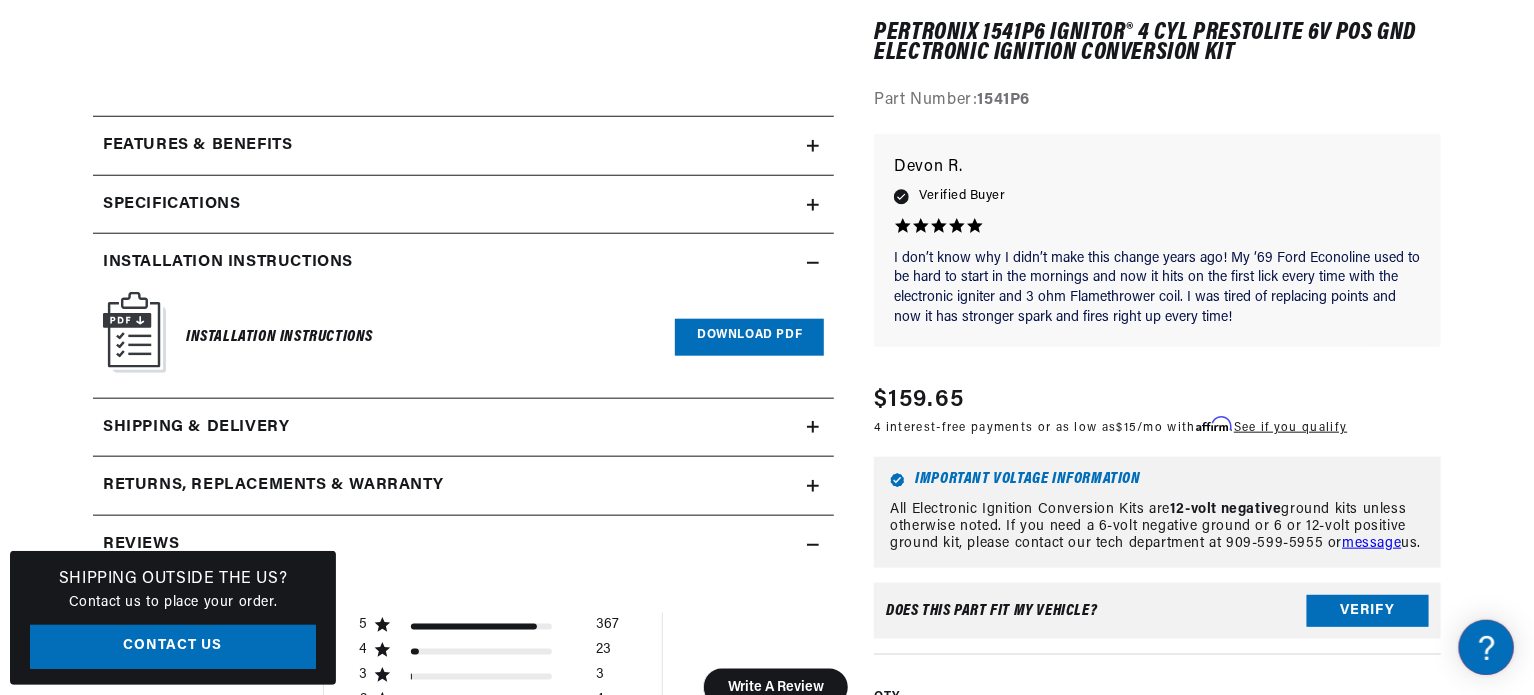 click on "Shipping & Delivery" at bounding box center (450, 146) 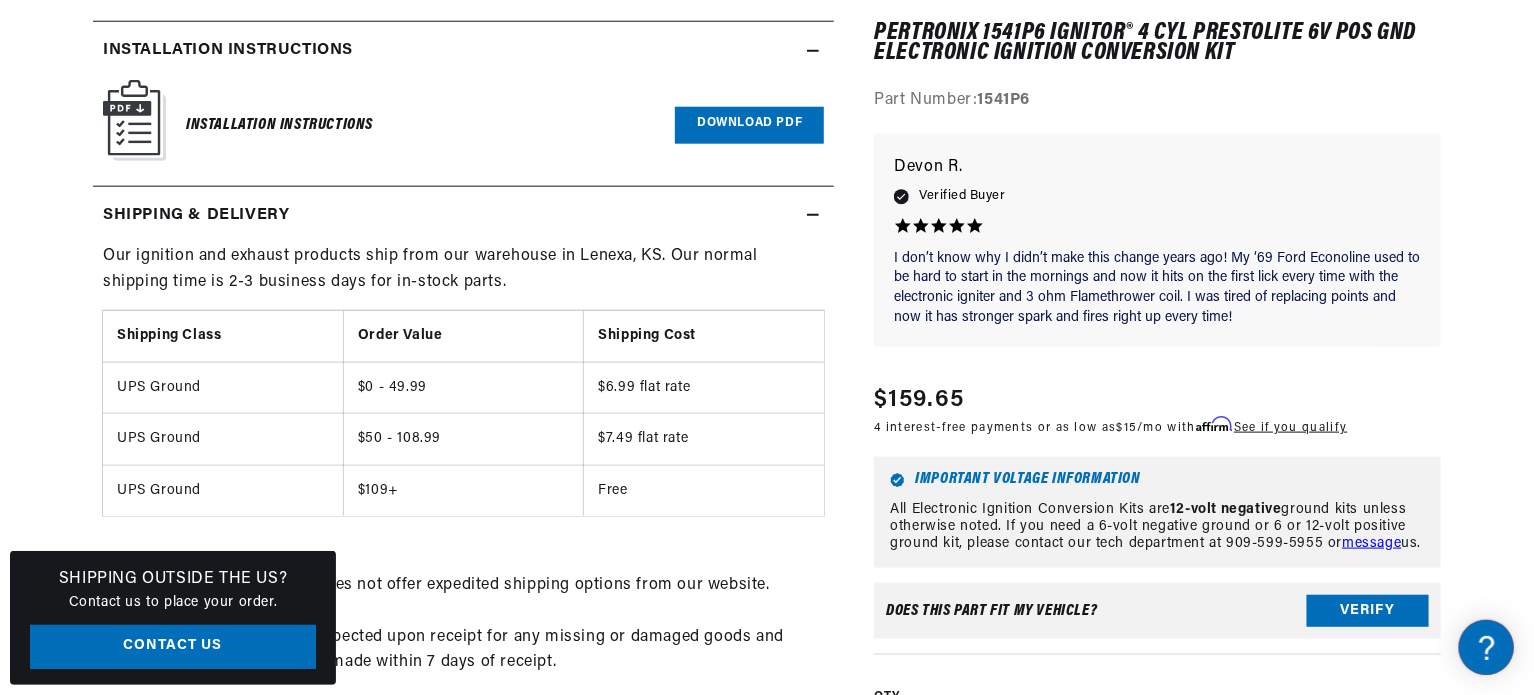 scroll, scrollTop: 1133, scrollLeft: 0, axis: vertical 